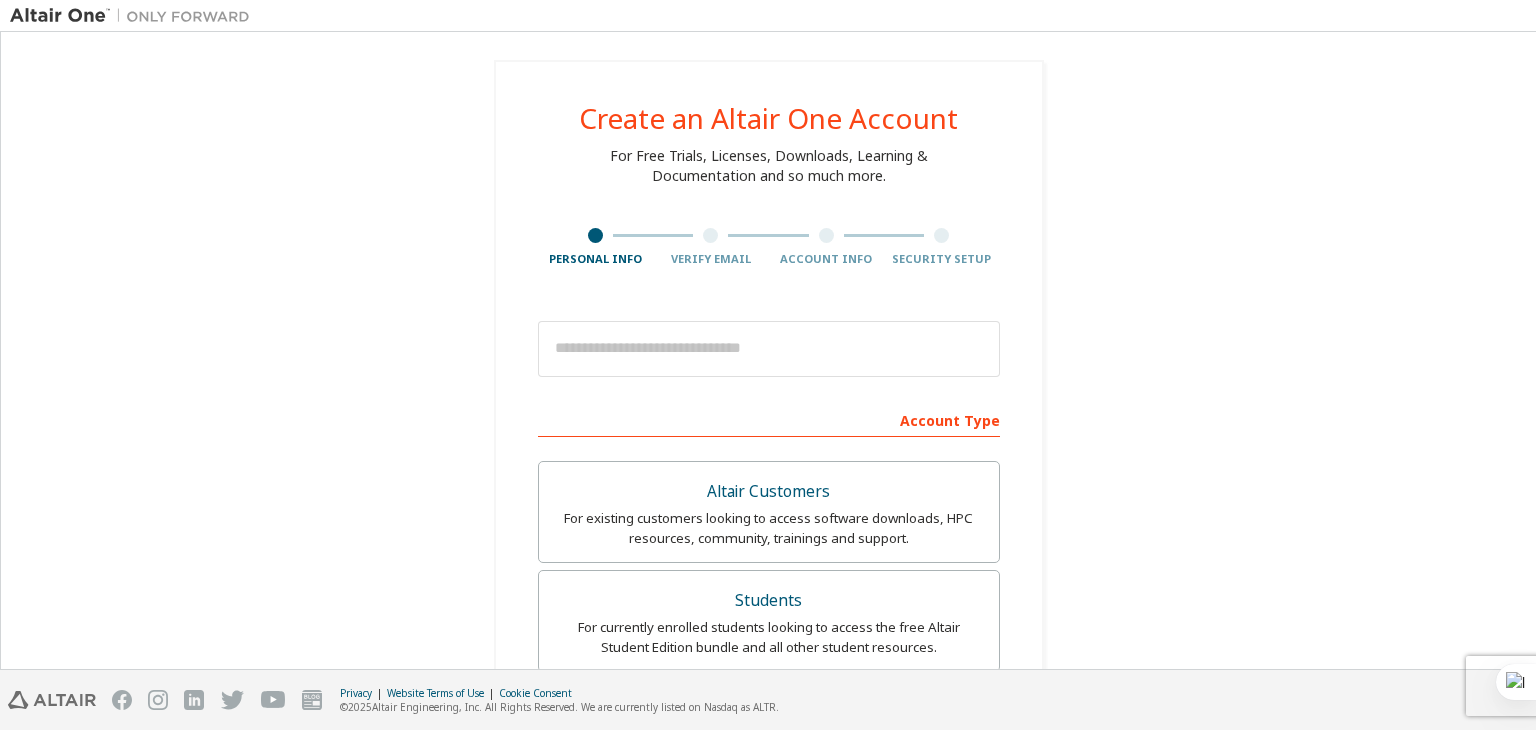 scroll, scrollTop: 0, scrollLeft: 0, axis: both 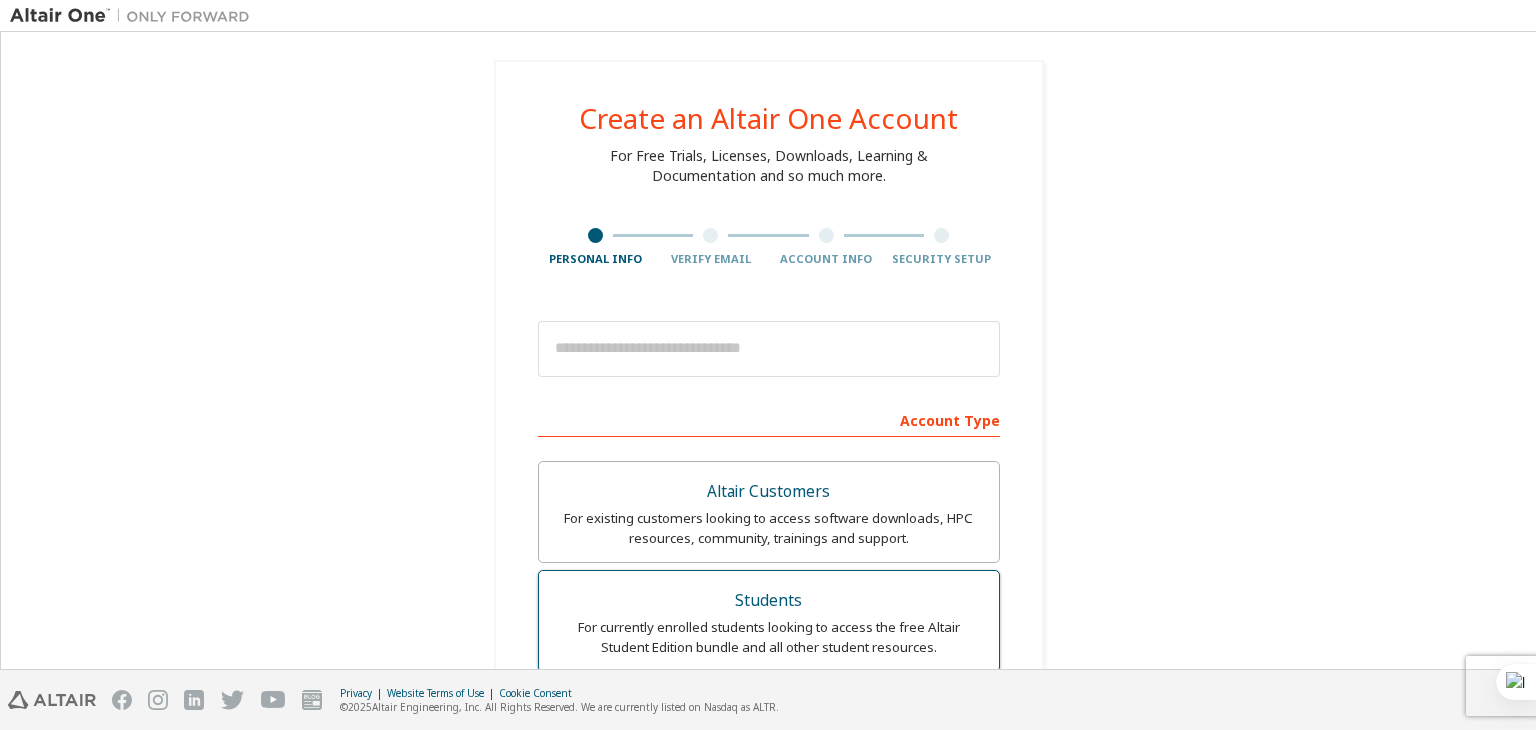 click on "Students" at bounding box center (769, 601) 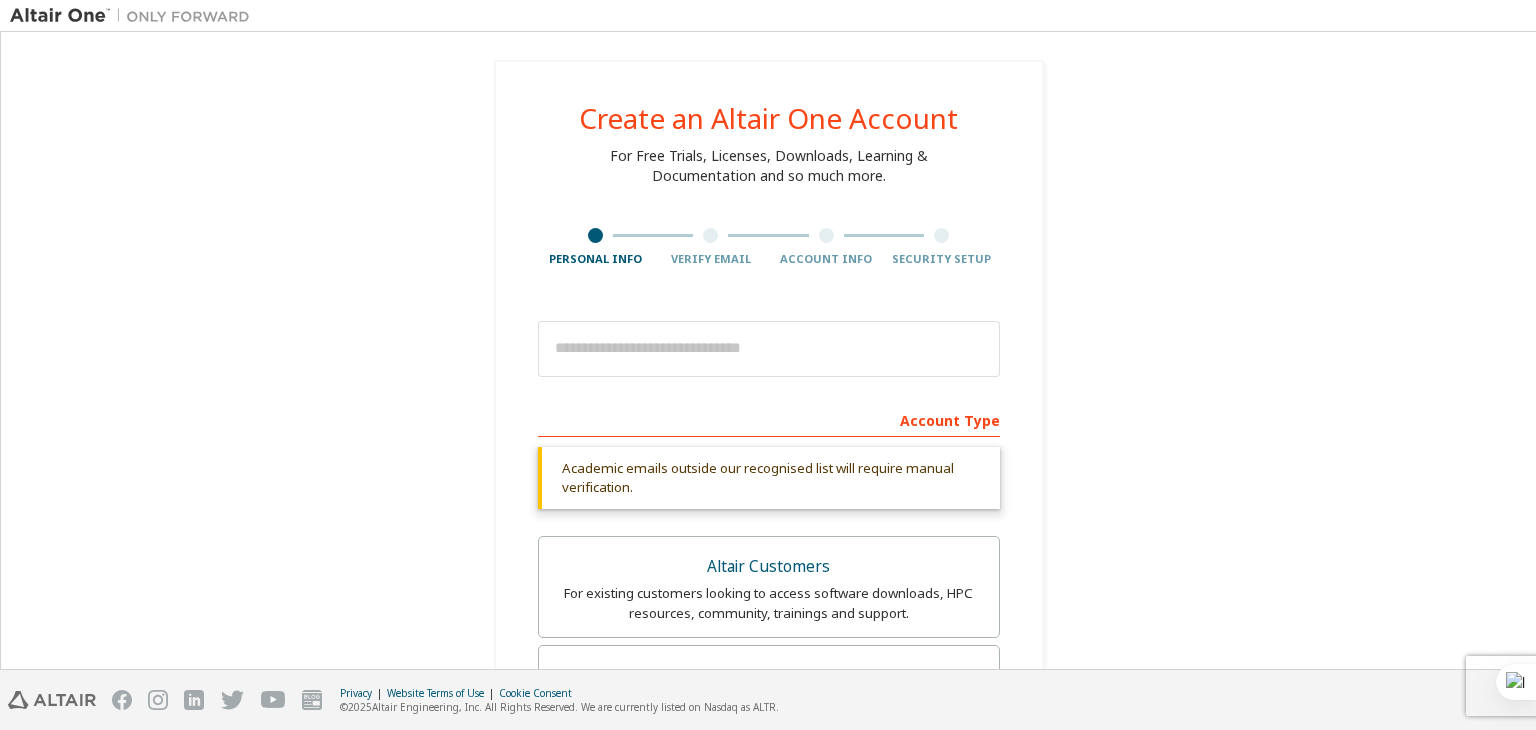 click on "Create an Altair One Account For Free Trials, Licenses, Downloads, Learning &  Documentation and so much more. Personal Info Verify Email Account Info Security Setup This is a federated email. No need to register a new account. You should be able to  login  by using your company's SSO credentials. Email already exists. Please try to  login  instead. Account Type Academic emails outside our recognised list will require manual verification. You must enter a valid email address provided by your academic institution (e.g.,   [EMAIL_ADDRESS][DOMAIN_NAME] ).   What if I cannot get one? Altair Customers For existing customers looking to access software downloads, HPC resources, community, trainings and support. Students For currently enrolled students looking to access the free Altair Student Edition bundle and all other student resources. Faculty For faculty & administrators of academic institutions administering students and accessing software for academic purposes. Everyone else Your Profile First Name Last Name" at bounding box center (768, 686) 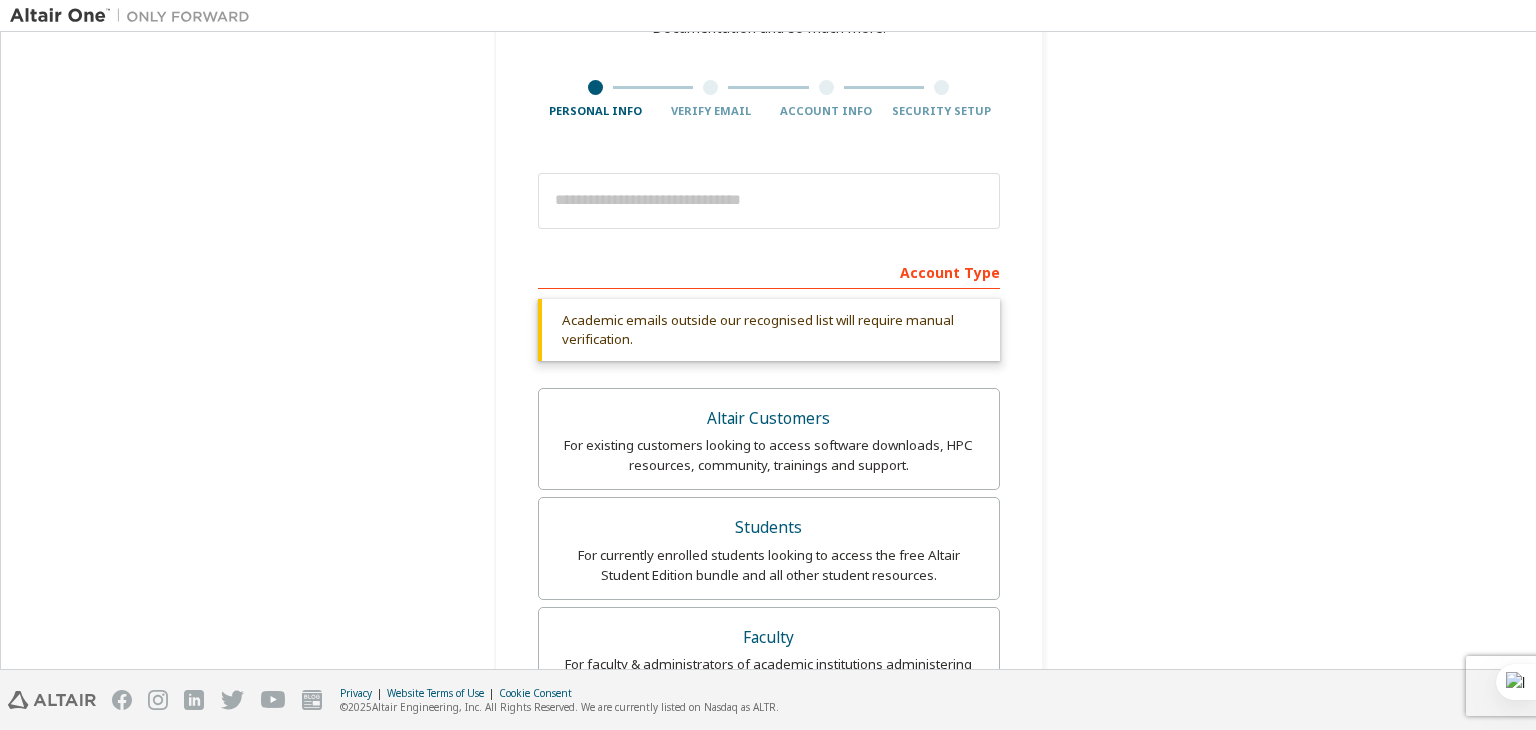 scroll, scrollTop: 160, scrollLeft: 0, axis: vertical 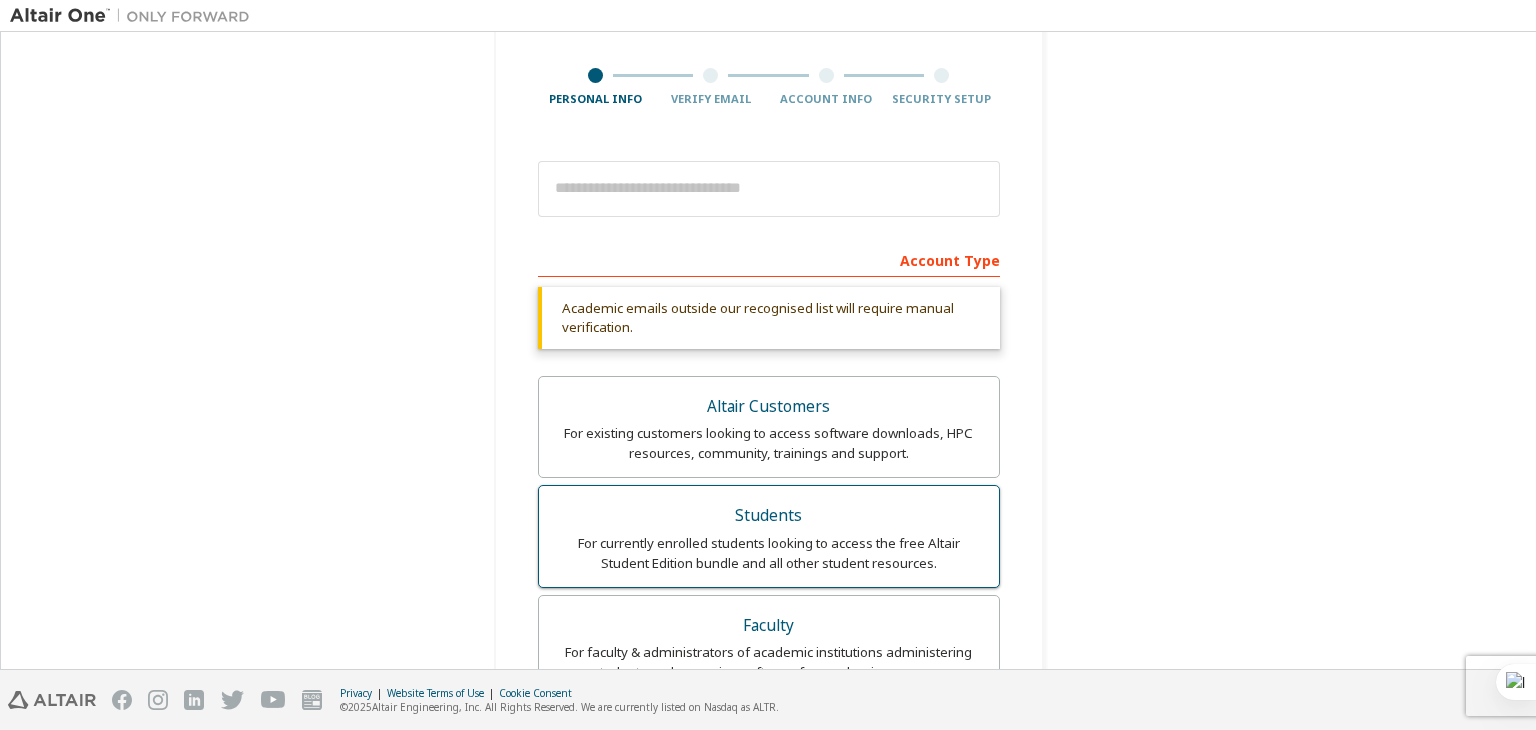click on "Students For currently enrolled students looking to access the free Altair Student Edition bundle and all other student resources." at bounding box center [769, 536] 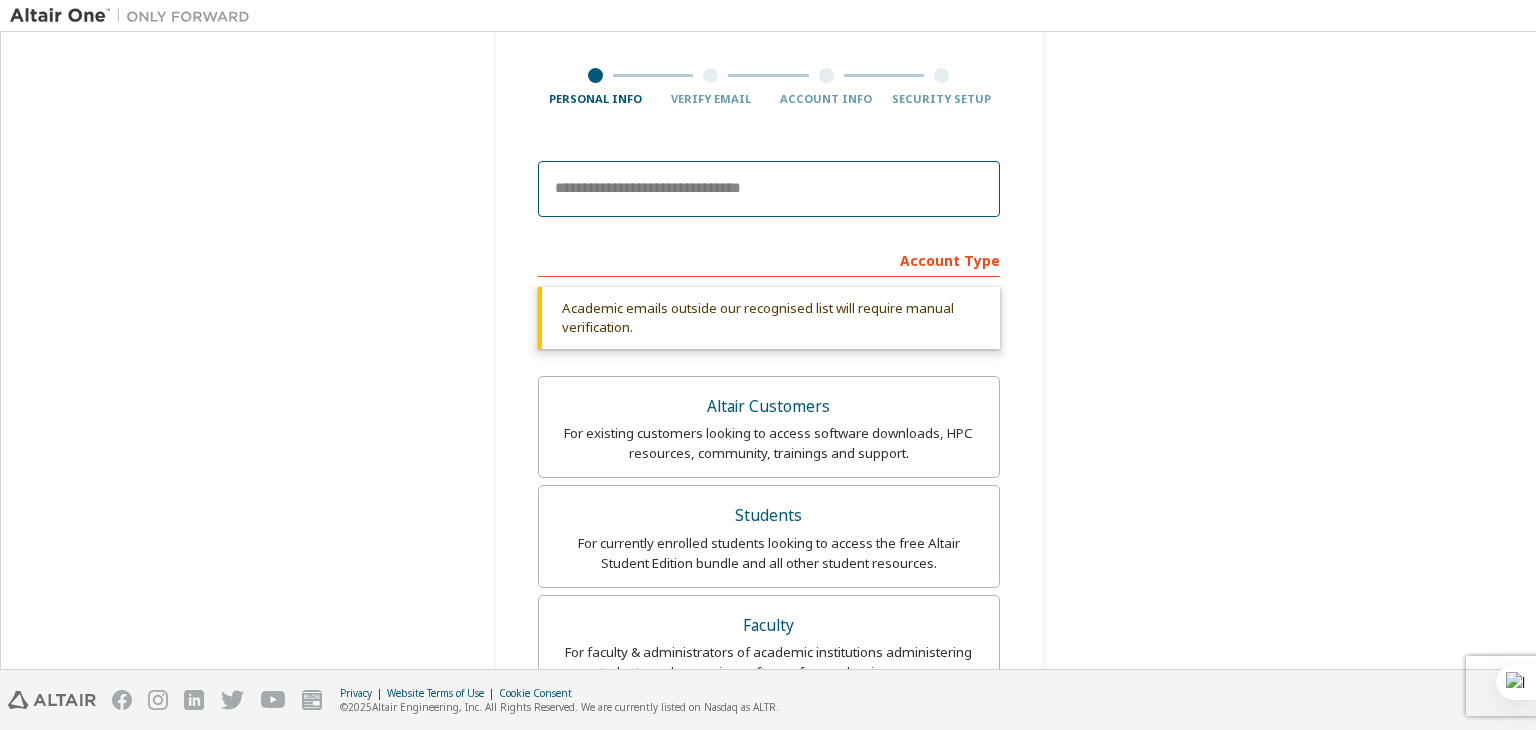 click at bounding box center [769, 189] 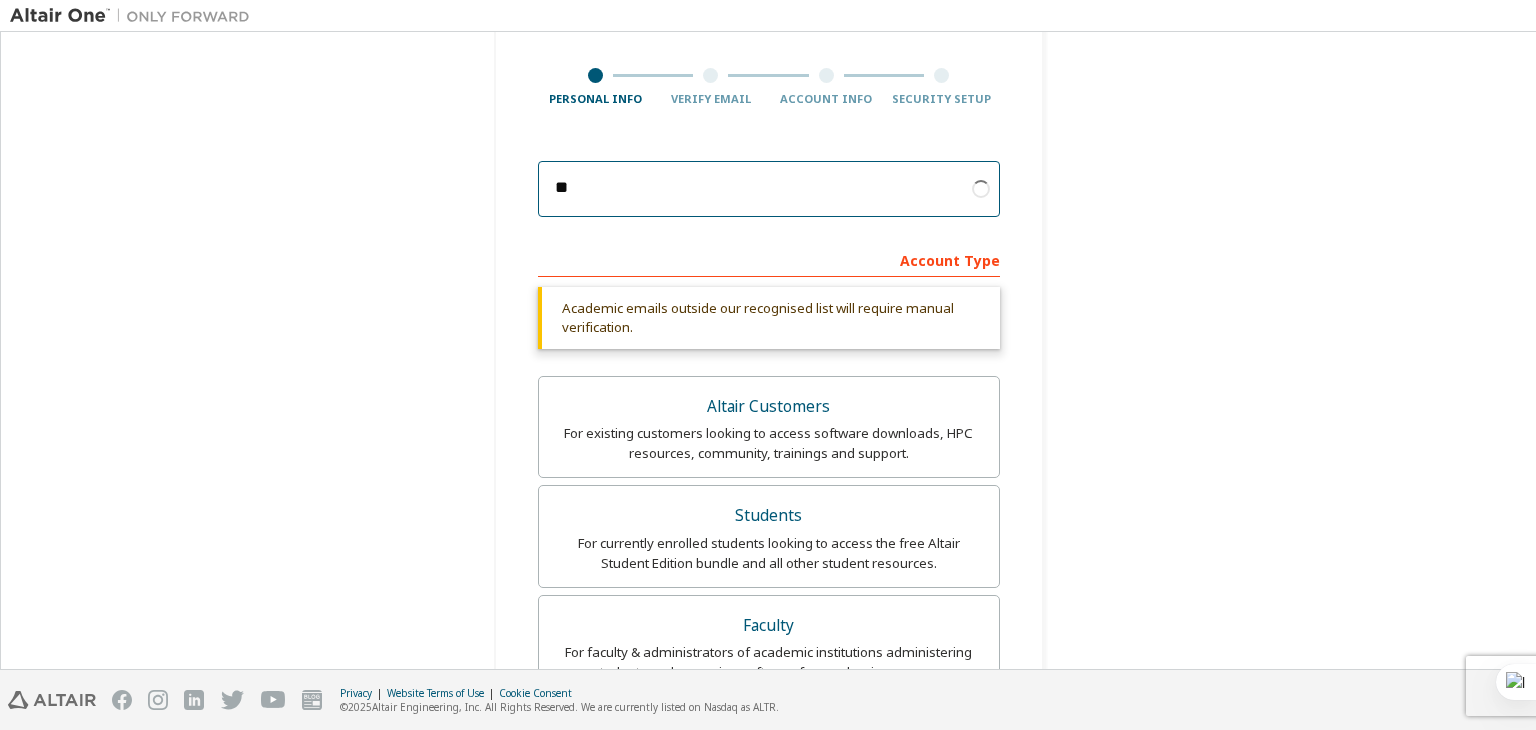 type on "*" 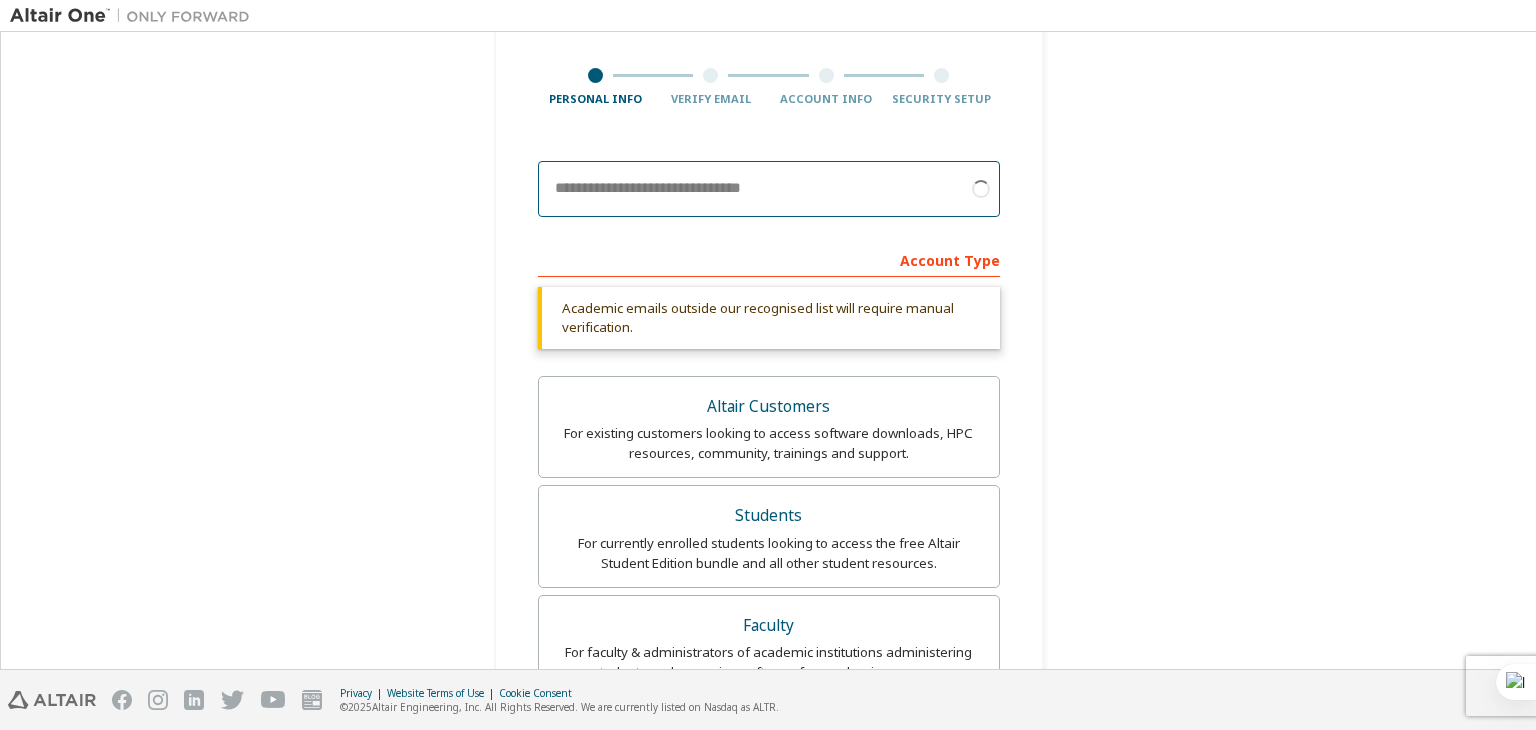 click at bounding box center (769, 189) 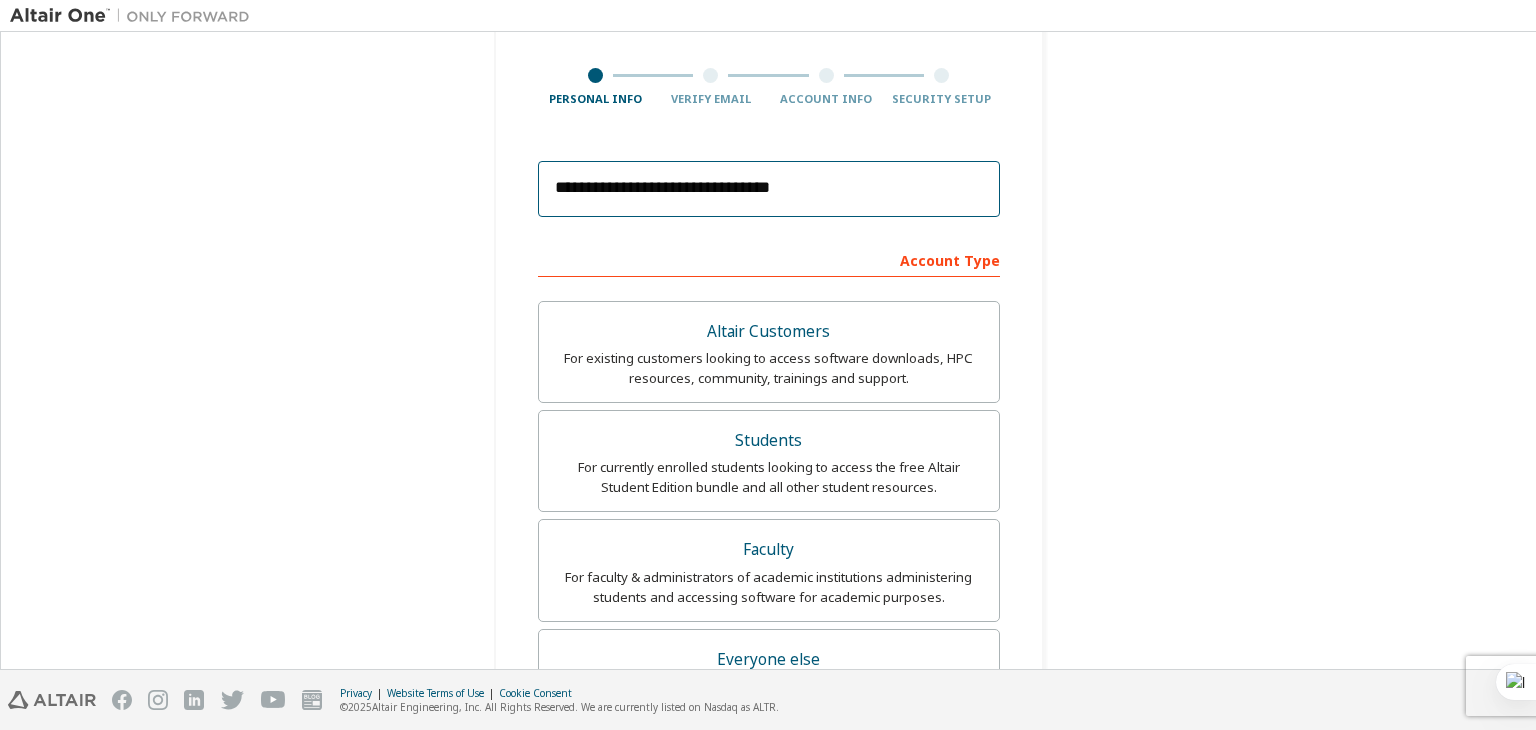 type on "**********" 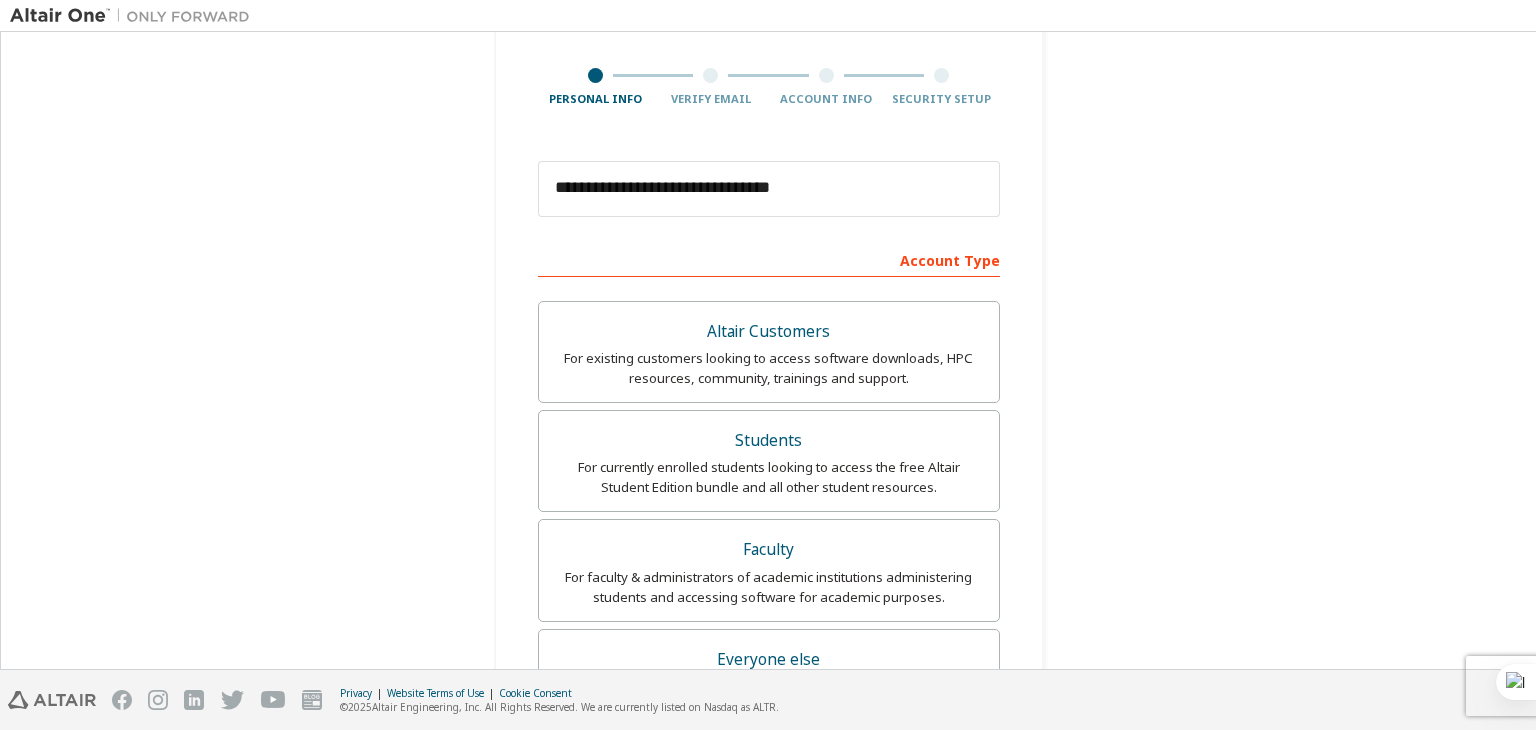 click on "Account Type" at bounding box center [769, 259] 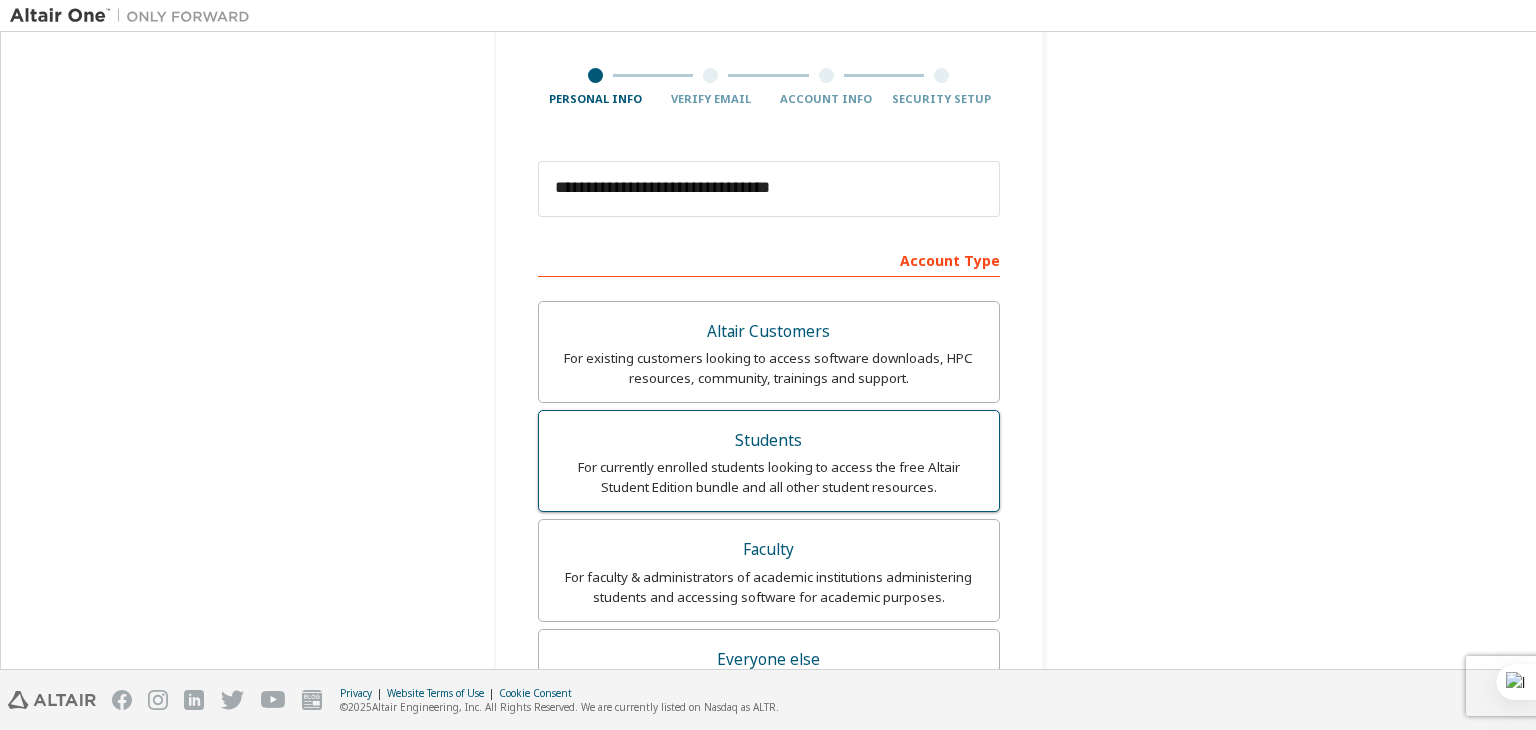 click on "For currently enrolled students looking to access the free Altair Student Edition bundle and all other student resources." at bounding box center (769, 477) 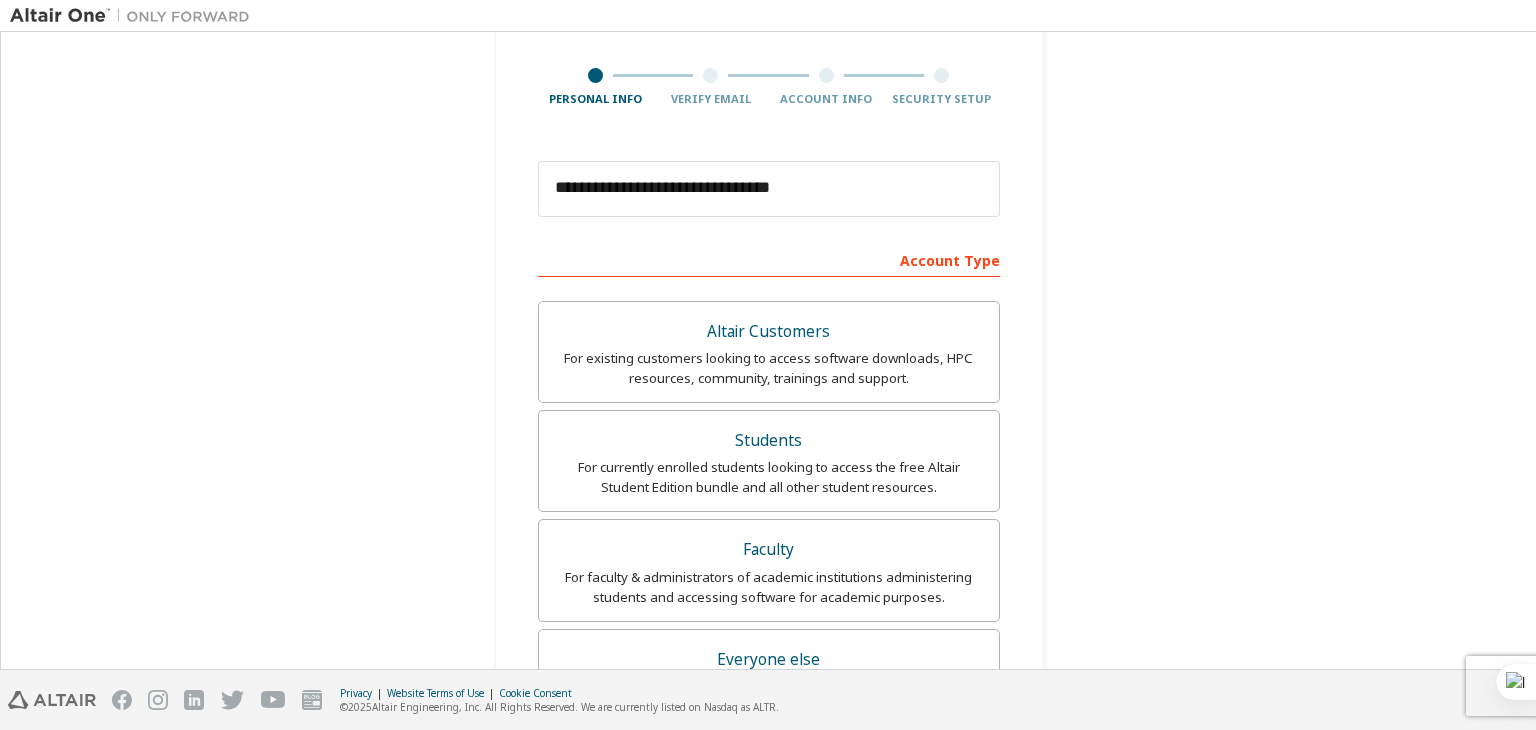 click at bounding box center [710, 75] 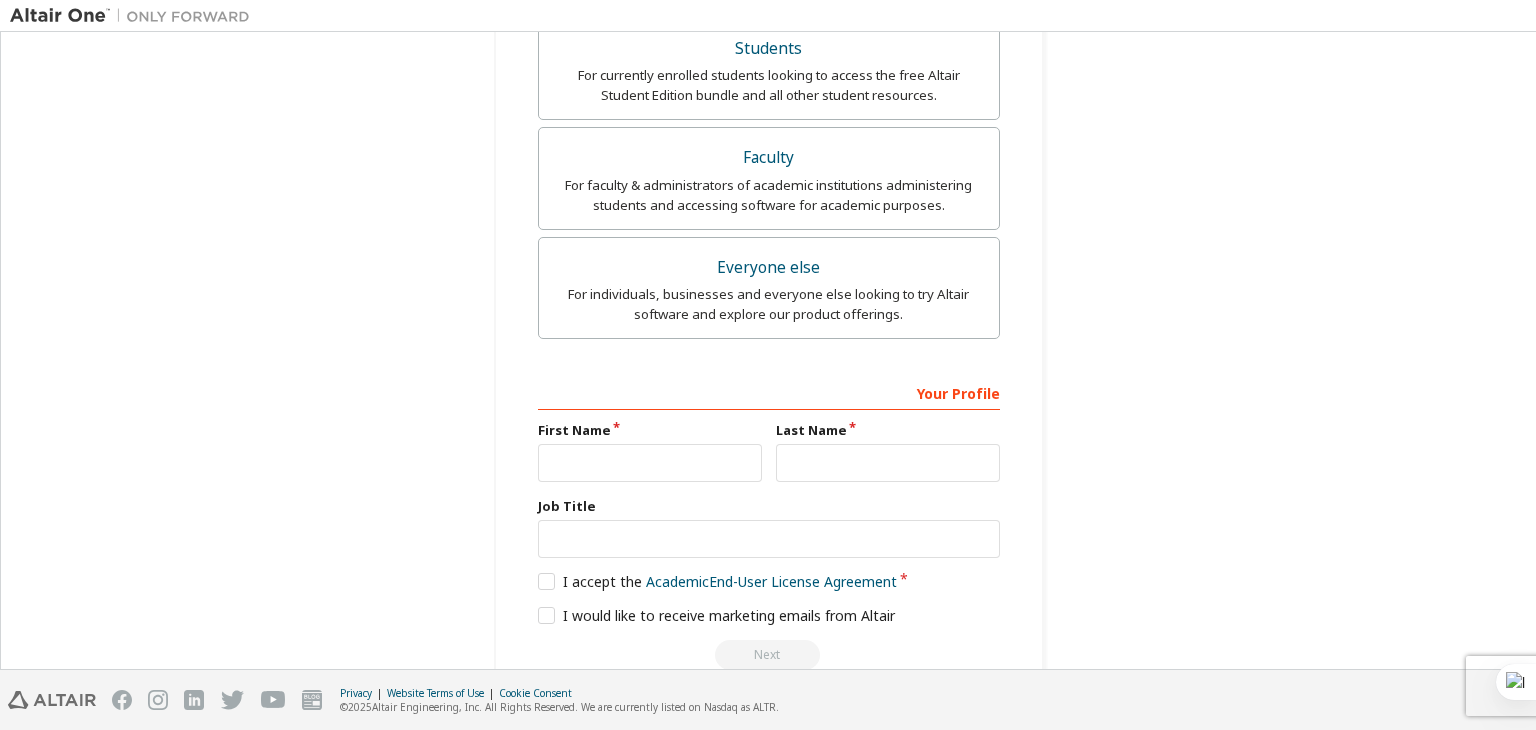 scroll, scrollTop: 592, scrollLeft: 0, axis: vertical 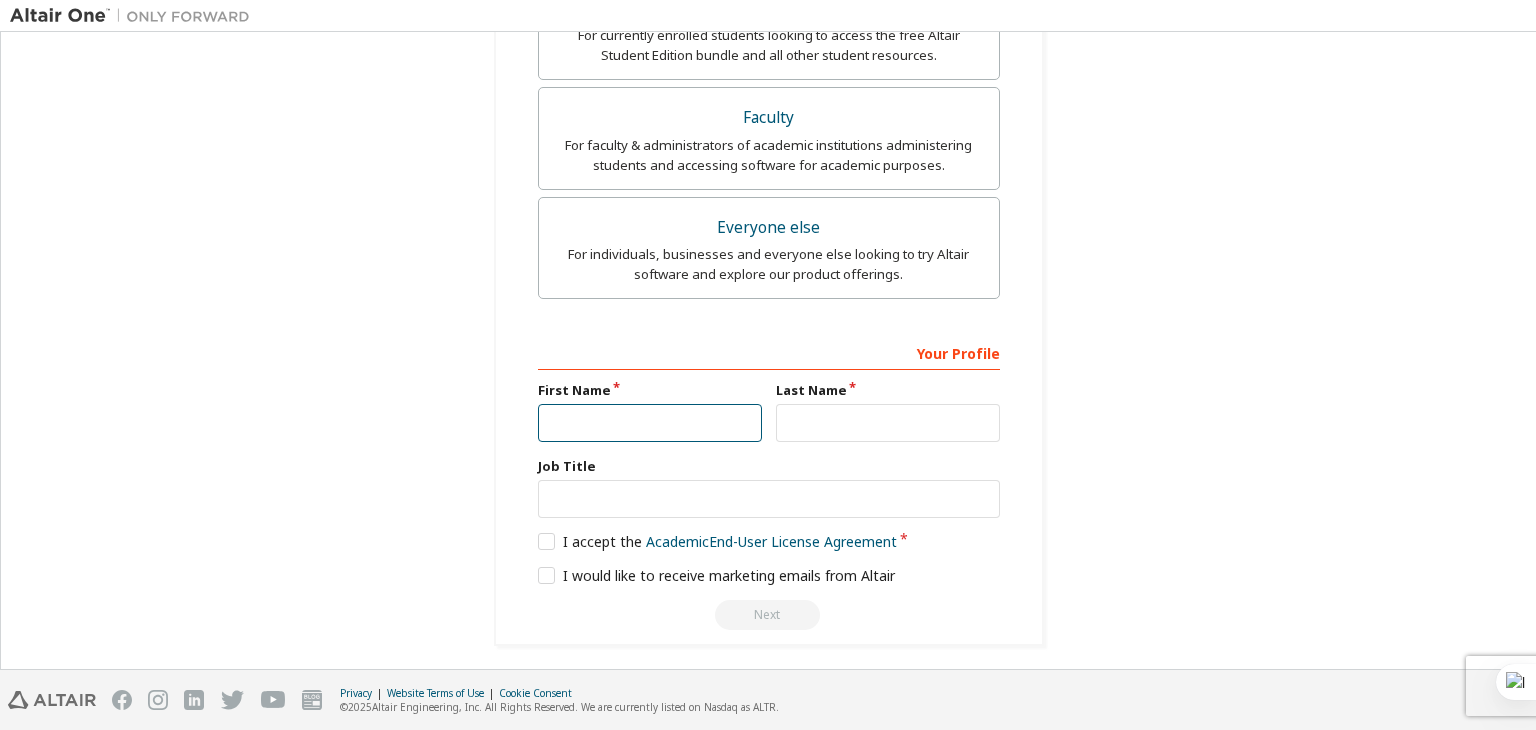 click at bounding box center (650, 423) 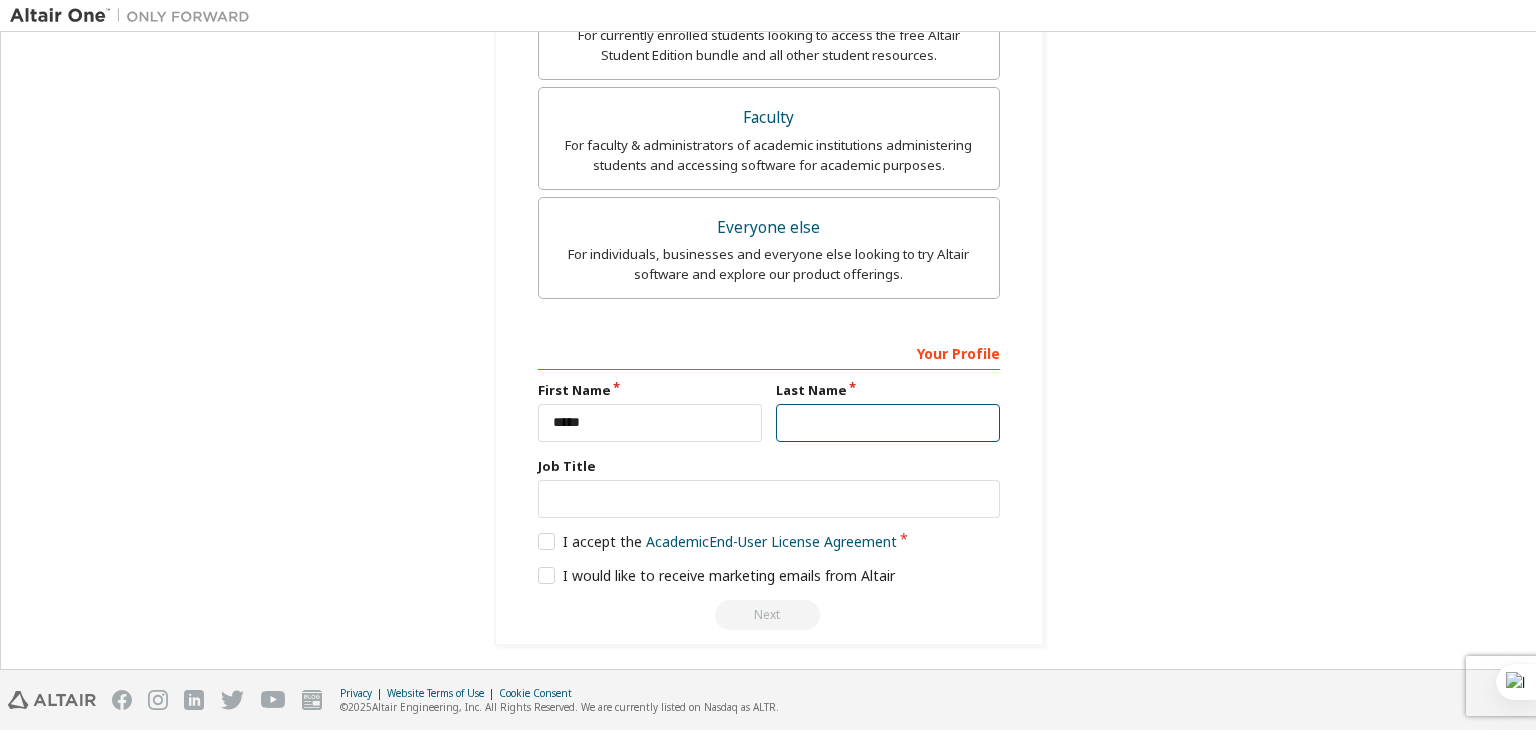 click at bounding box center (888, 423) 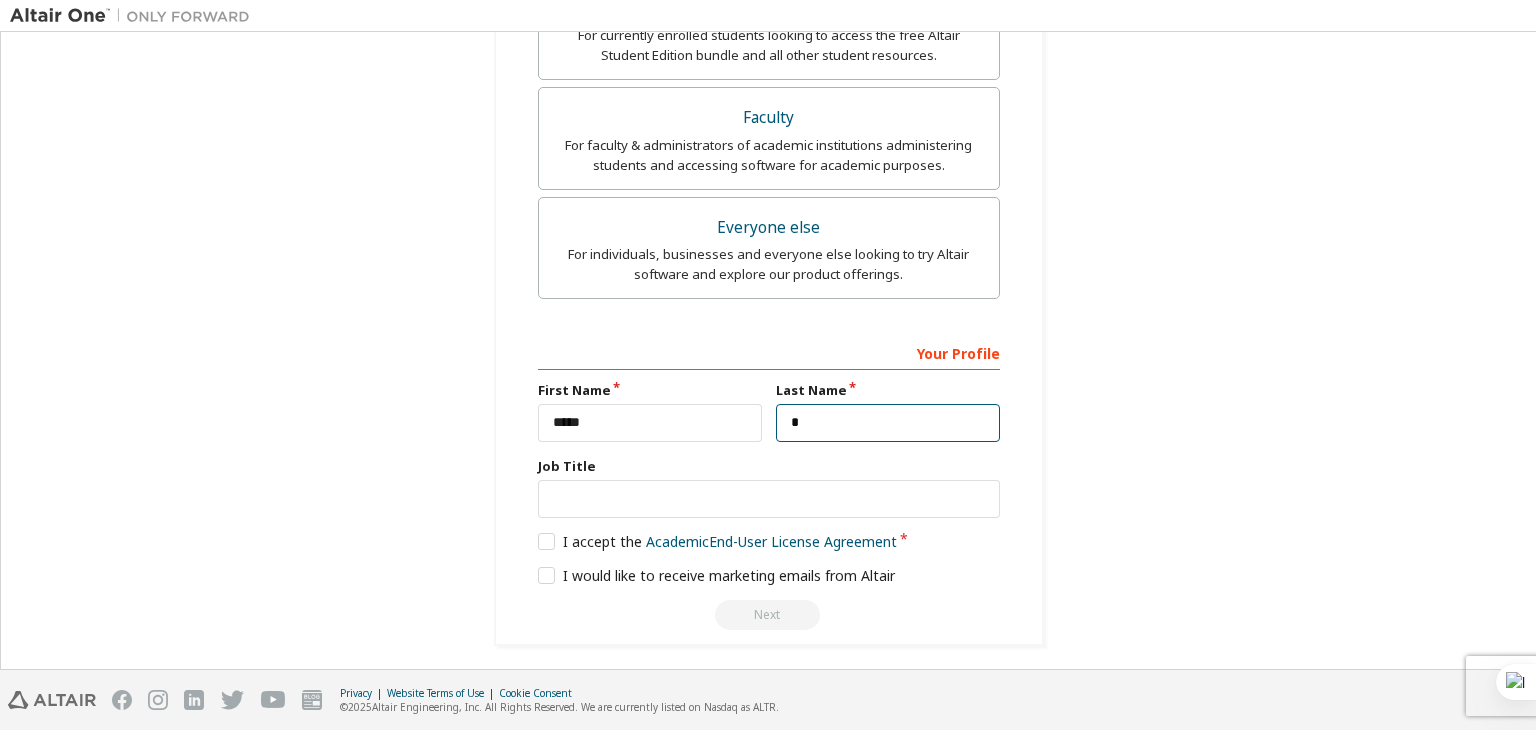 type on "*" 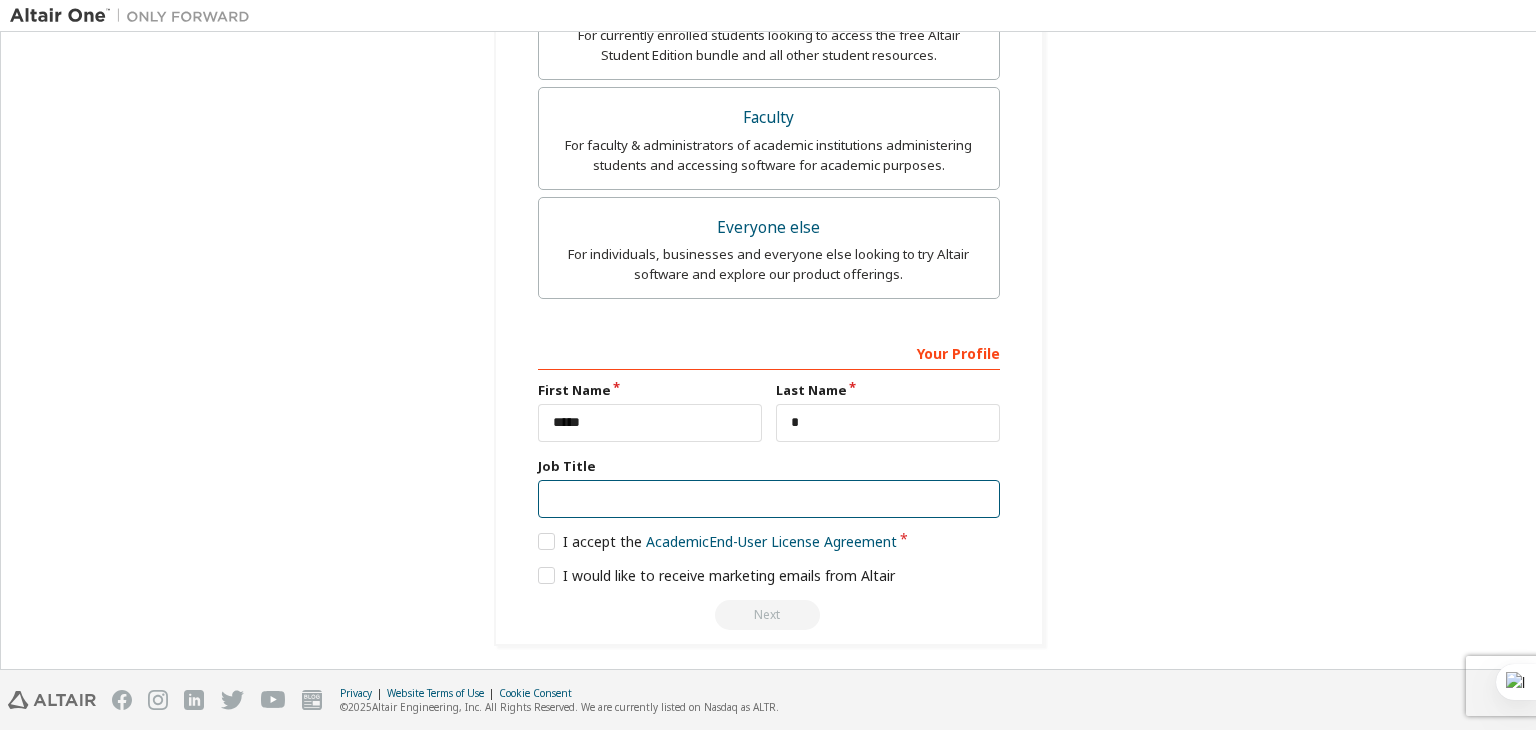 click at bounding box center (769, 499) 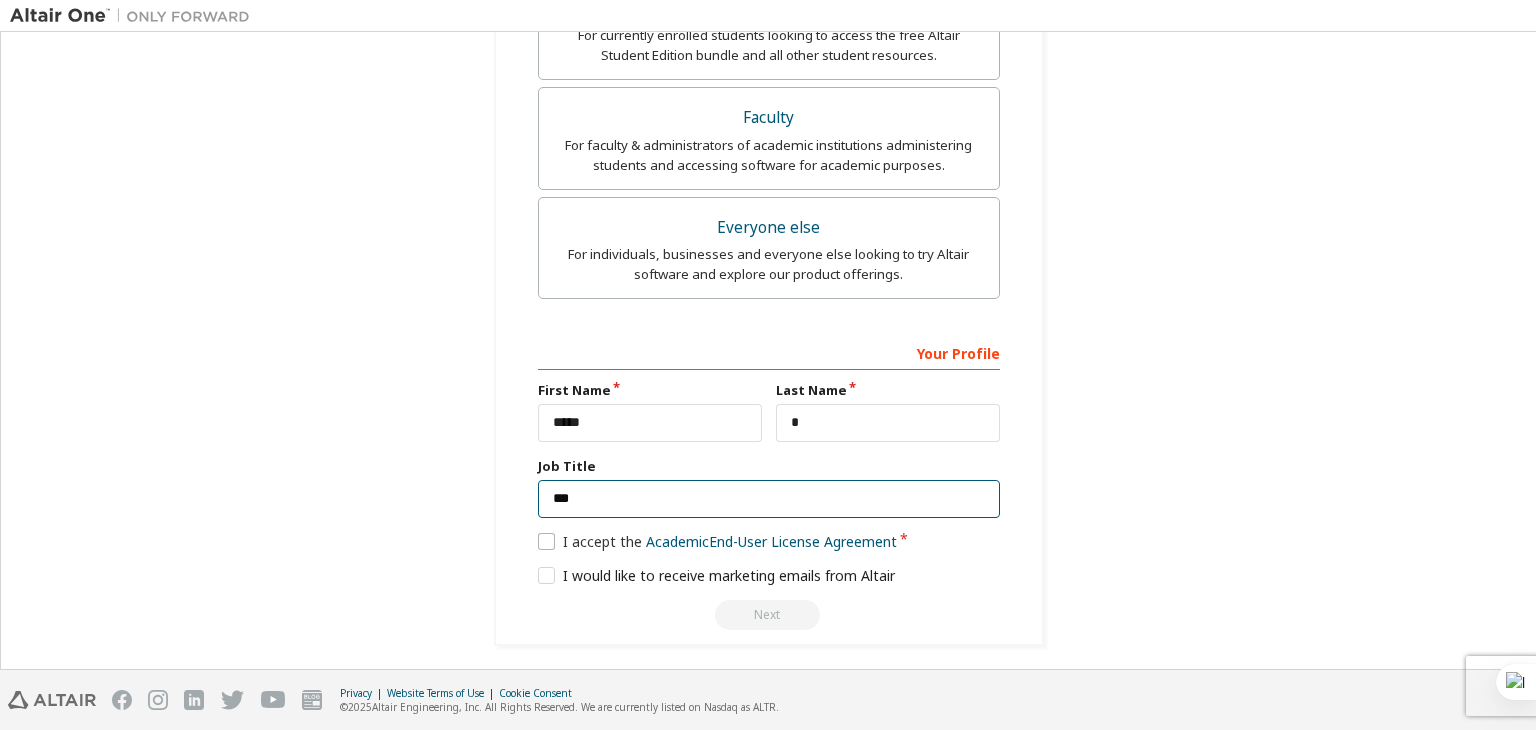 type on "***" 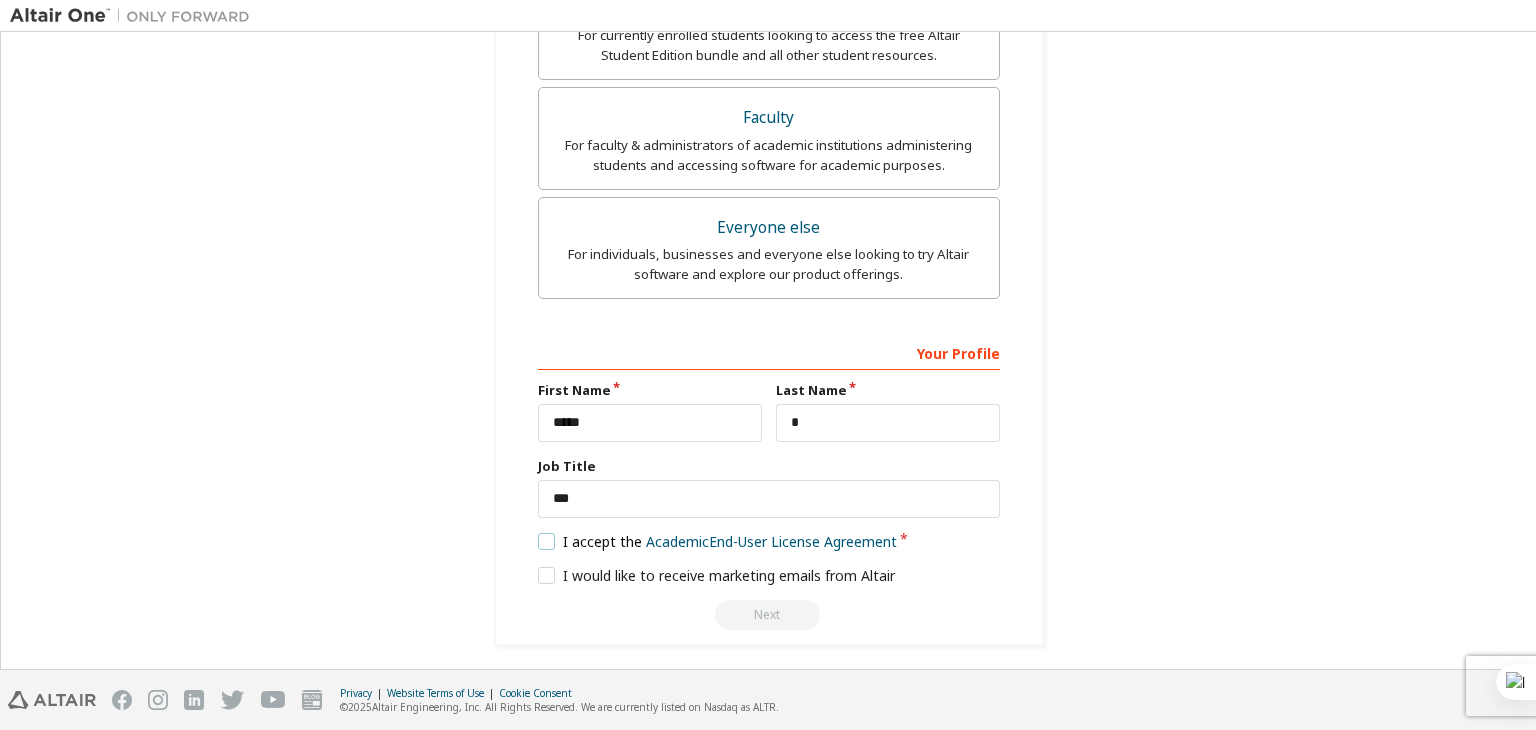 click on "I accept the   Academic   End-User License Agreement" at bounding box center (718, 541) 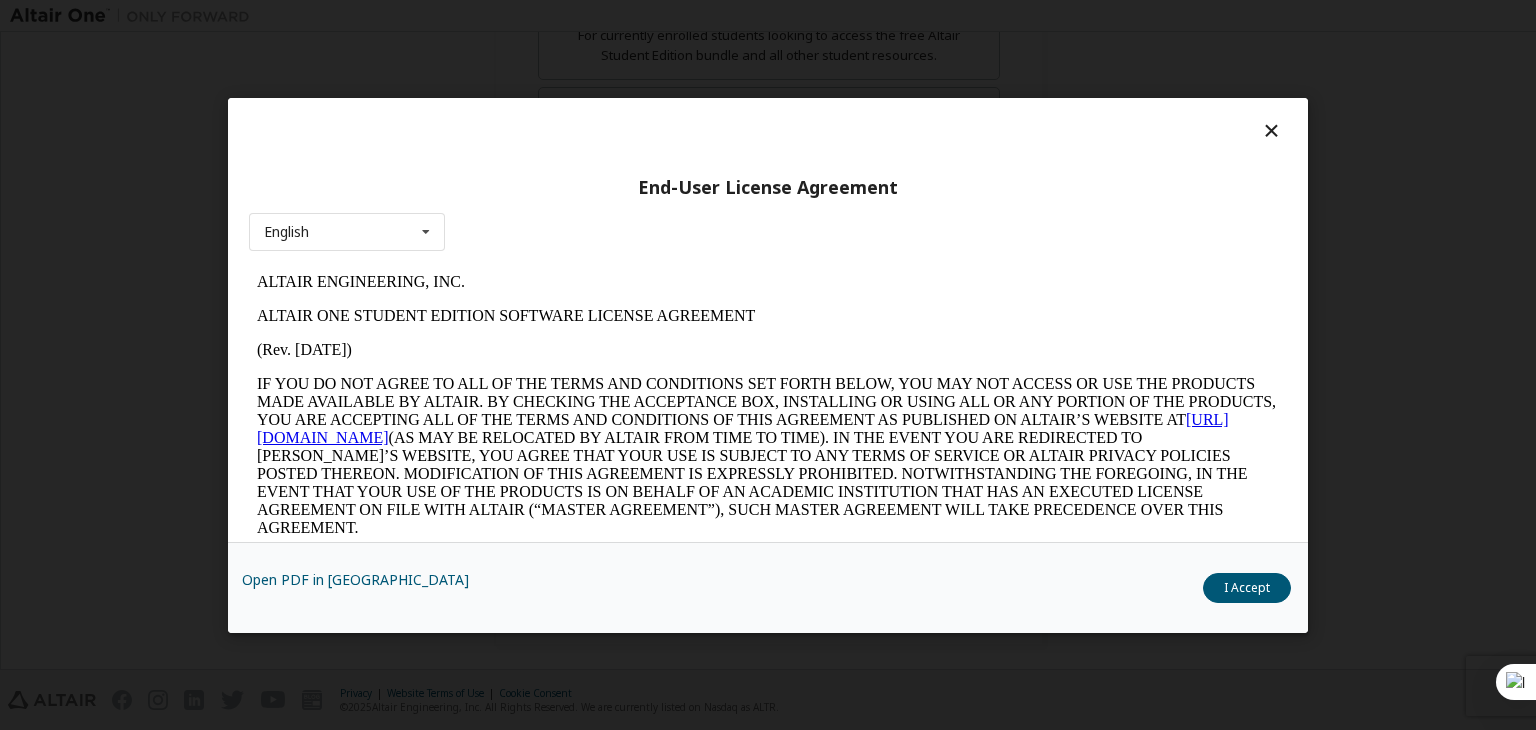 scroll, scrollTop: 0, scrollLeft: 0, axis: both 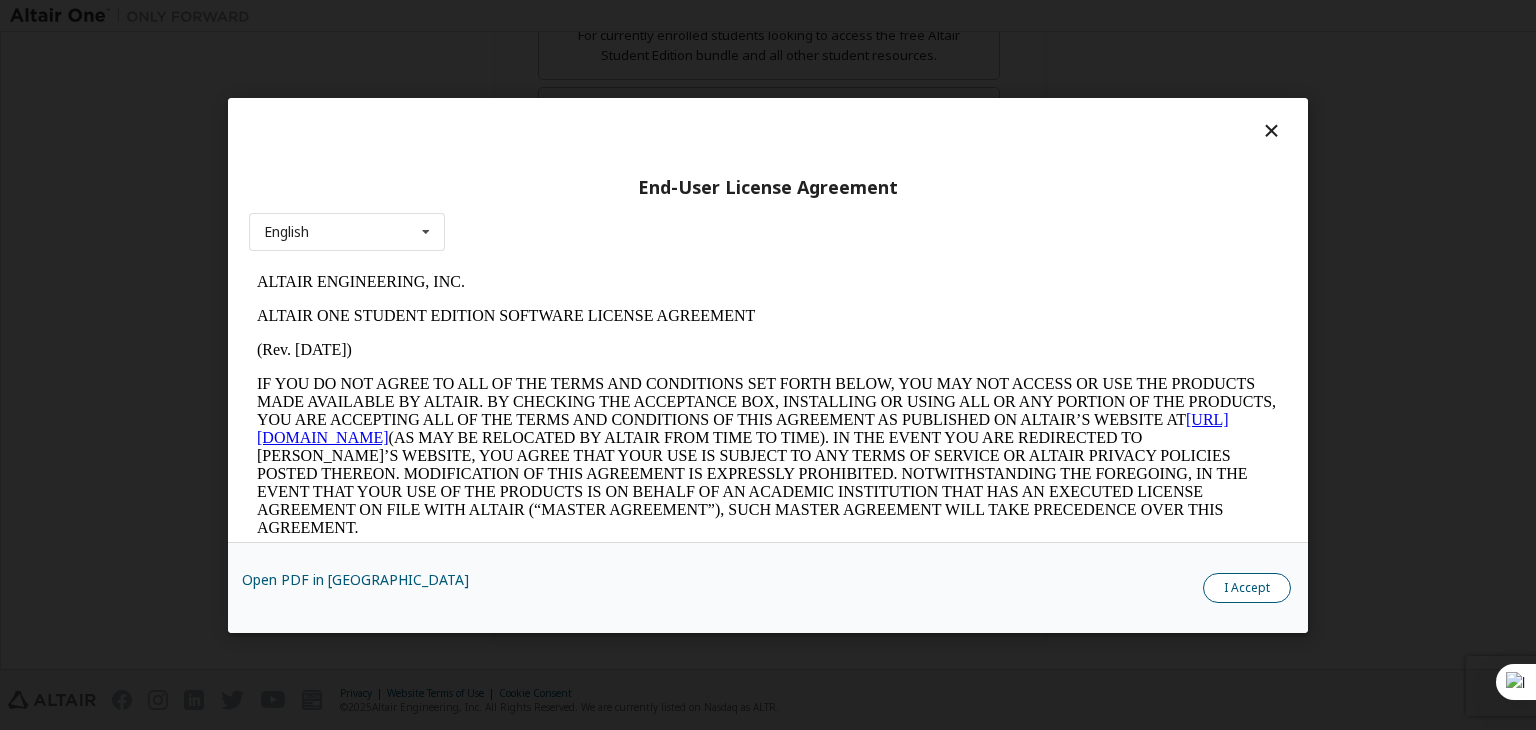 click on "I Accept" at bounding box center [1247, 588] 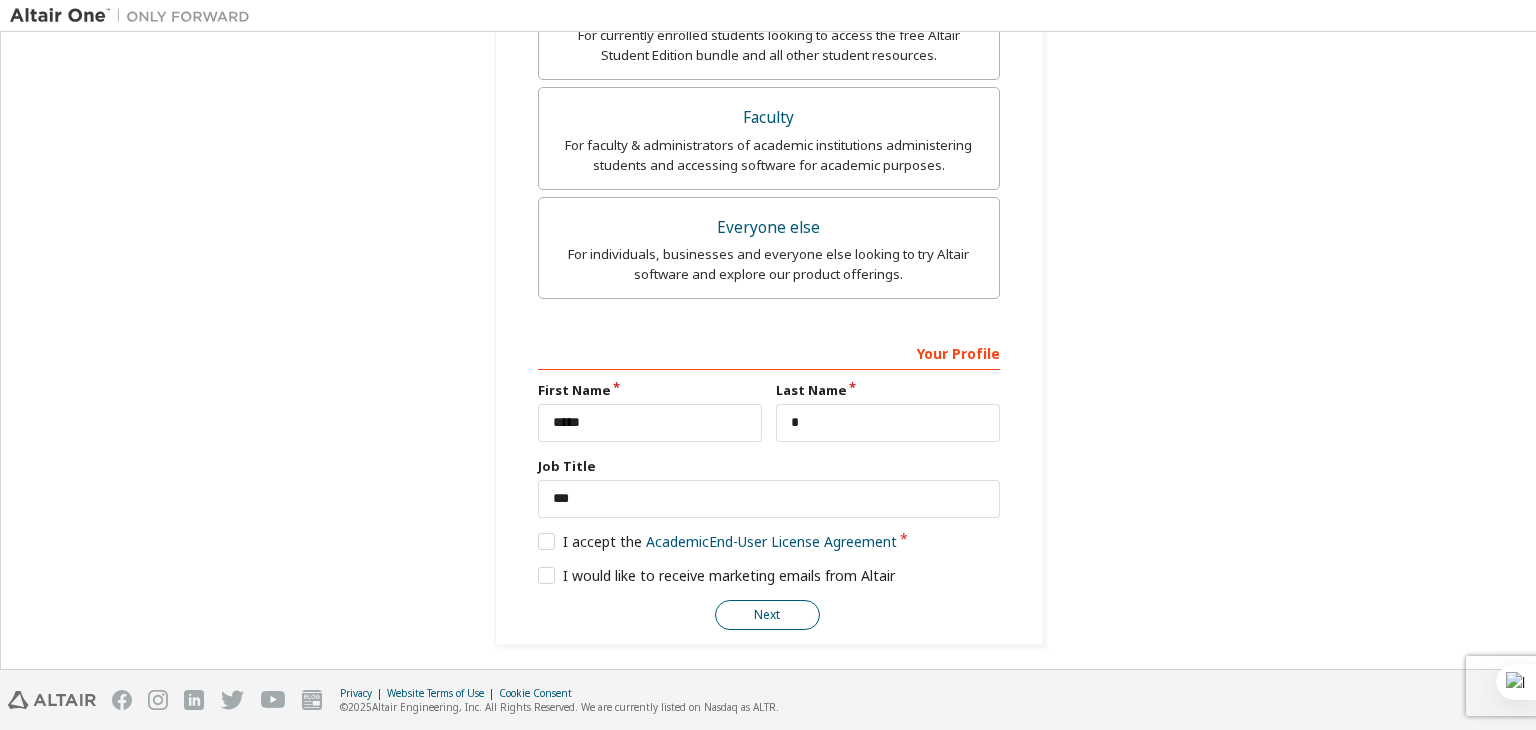 click on "Next" at bounding box center (767, 615) 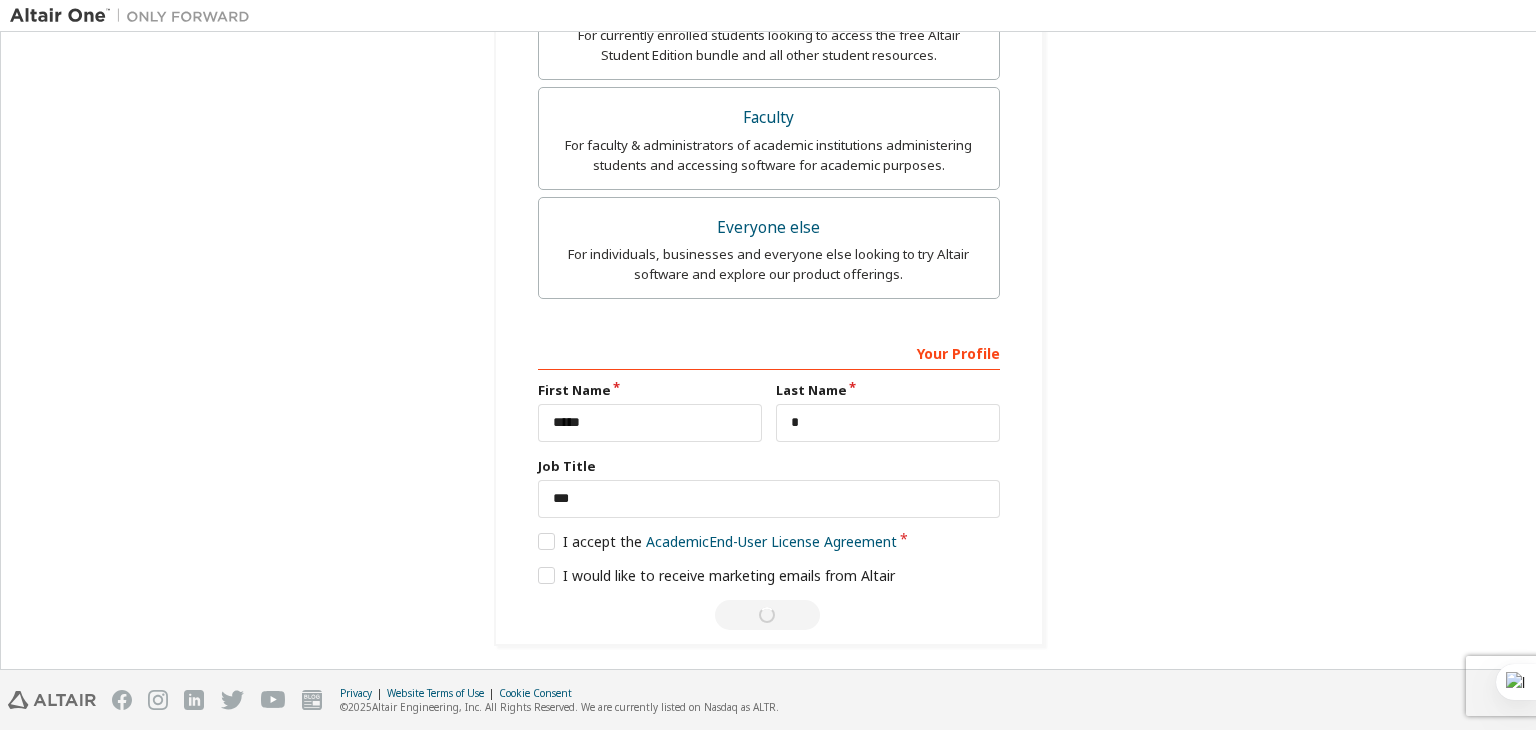 scroll, scrollTop: 0, scrollLeft: 0, axis: both 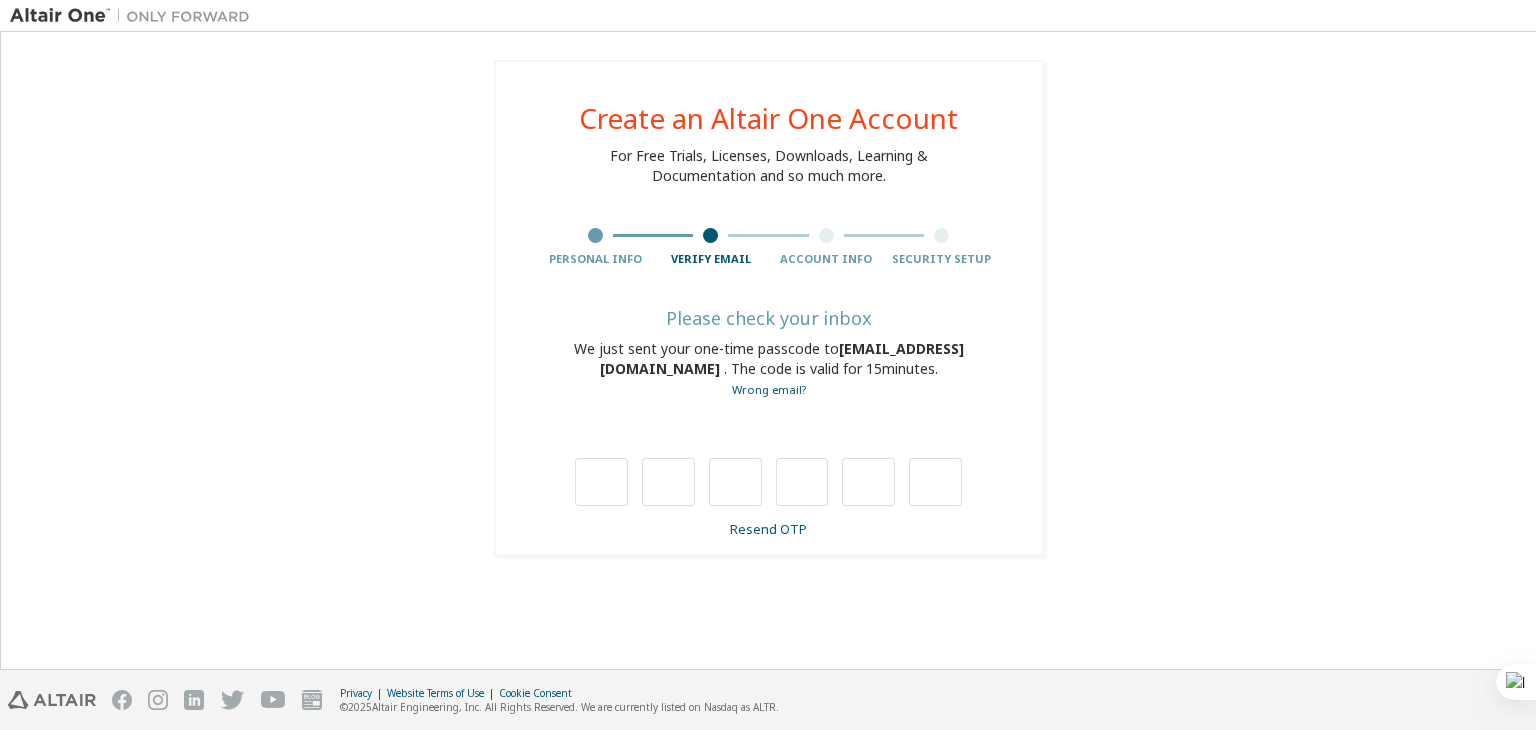 type on "*" 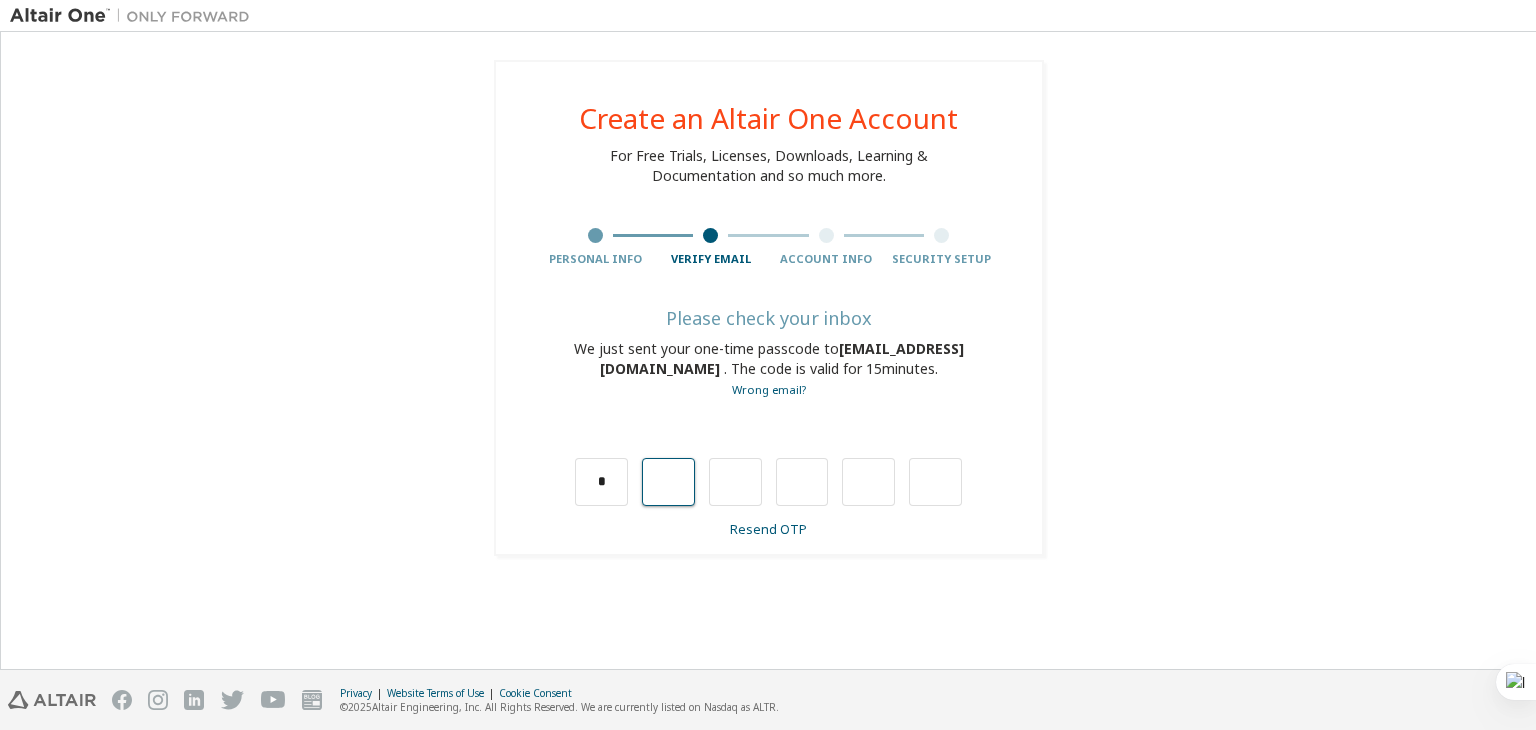 type on "*" 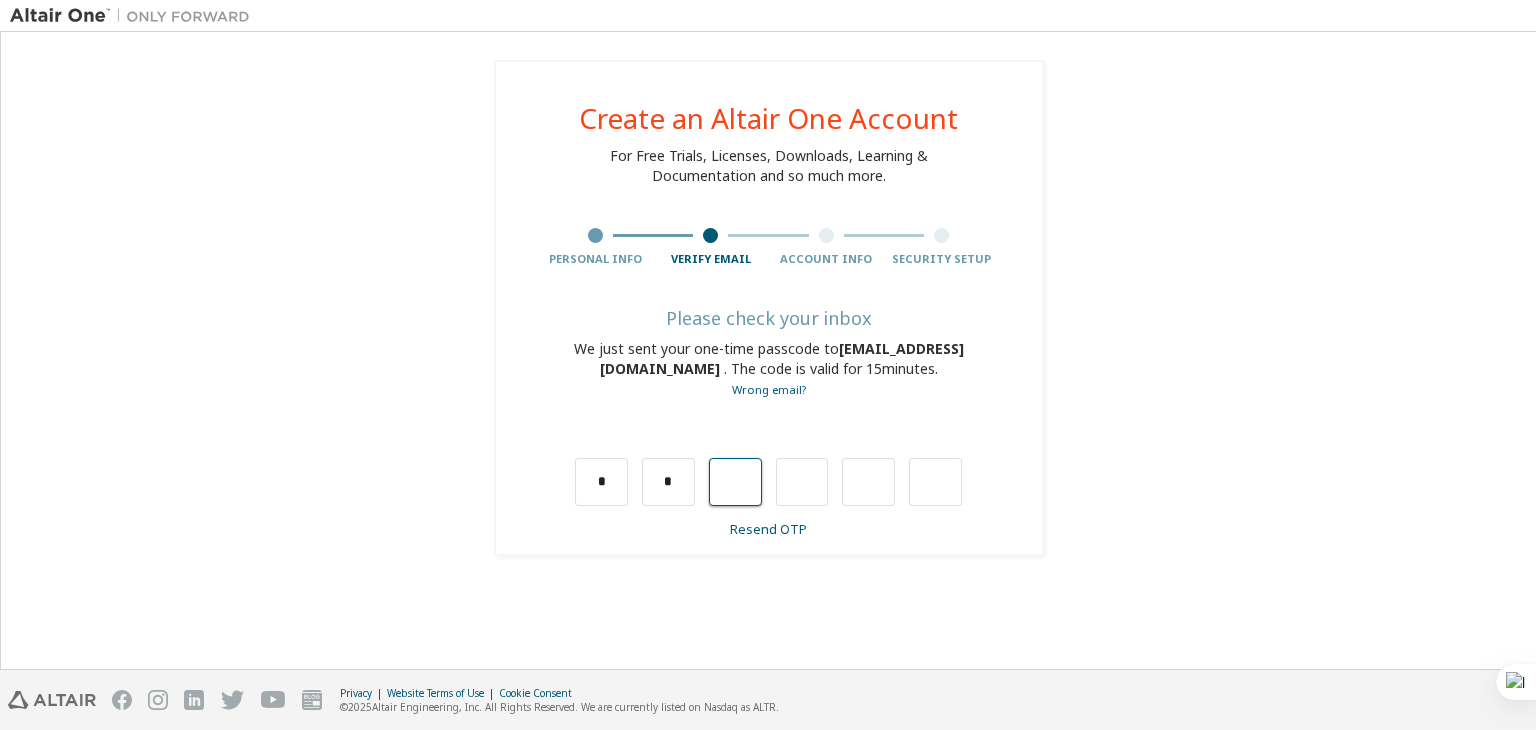 type on "*" 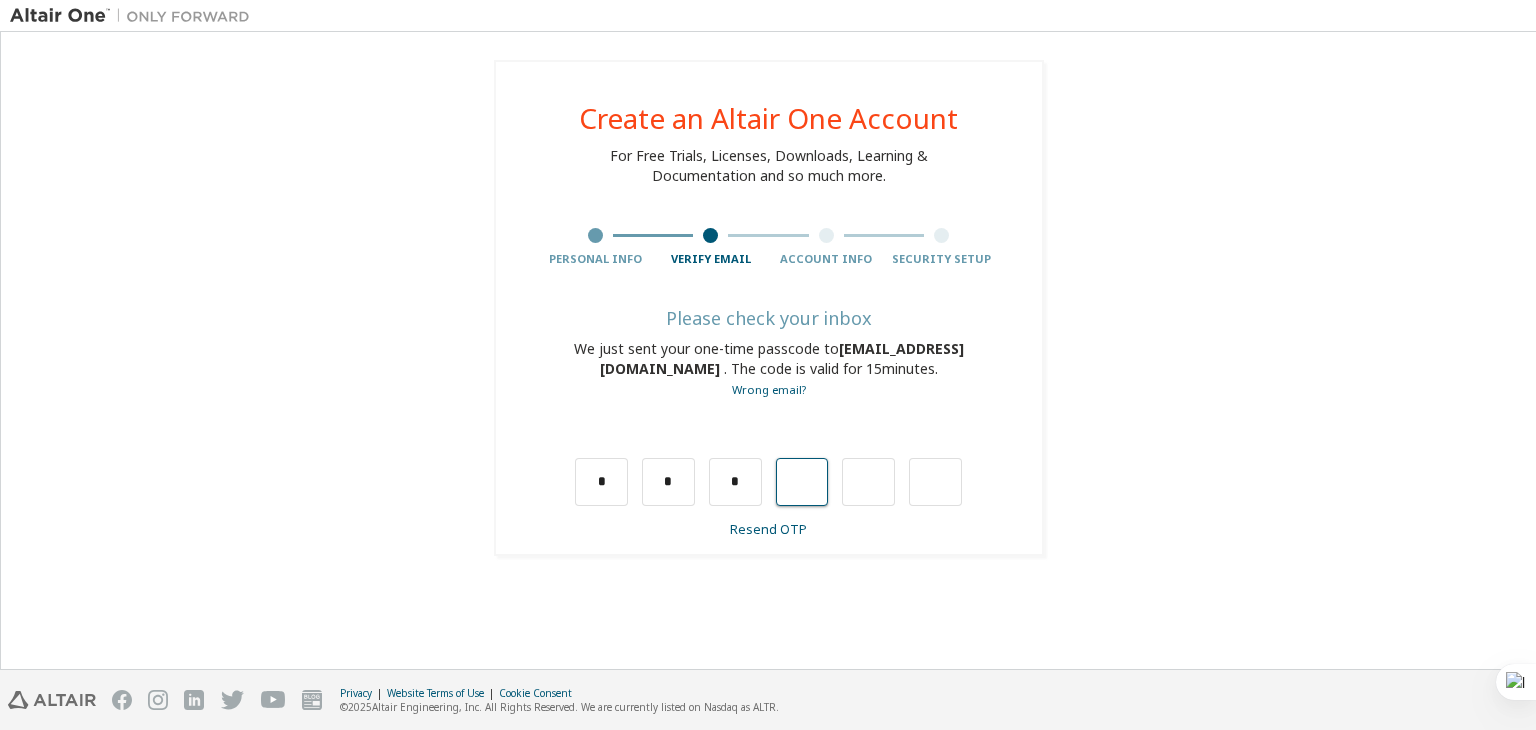 type on "*" 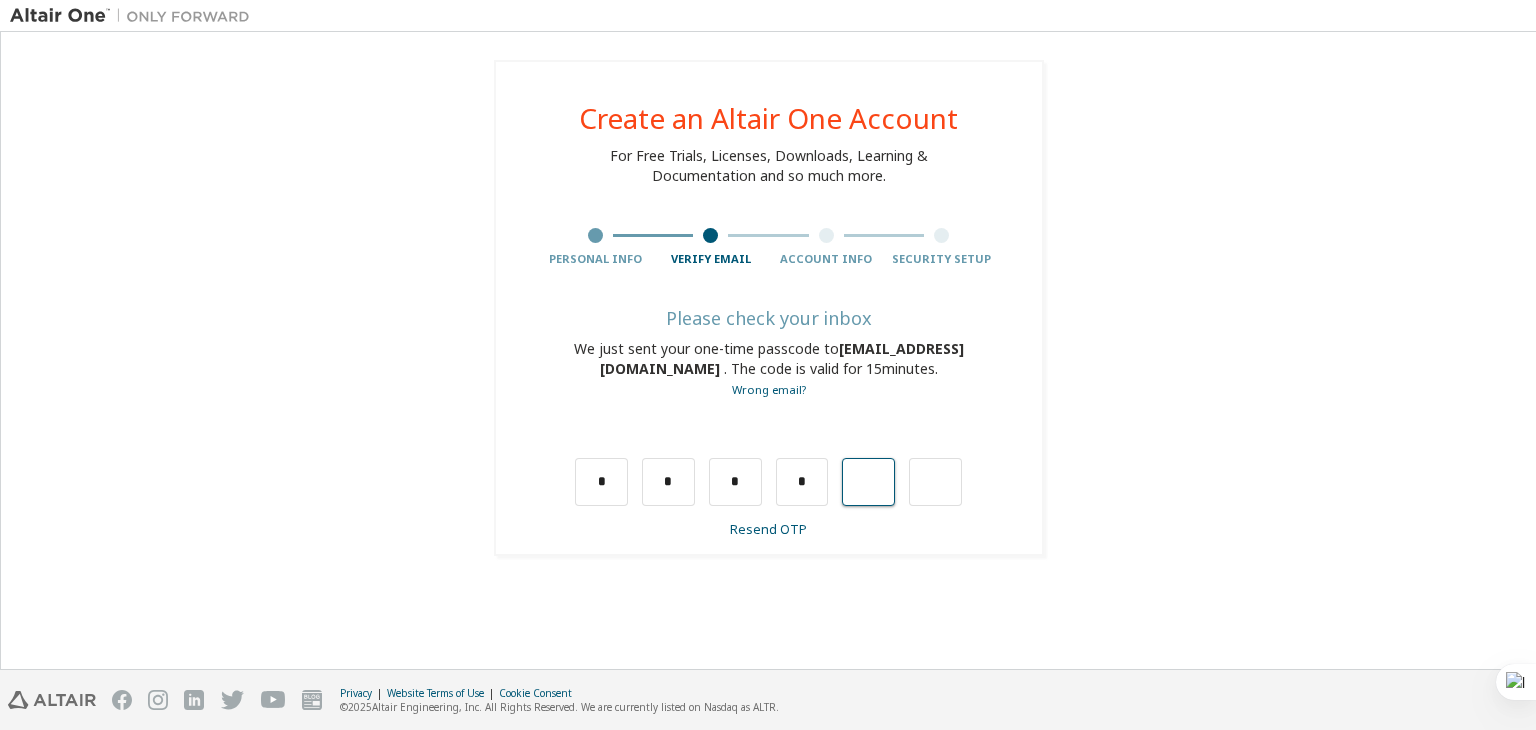 type on "*" 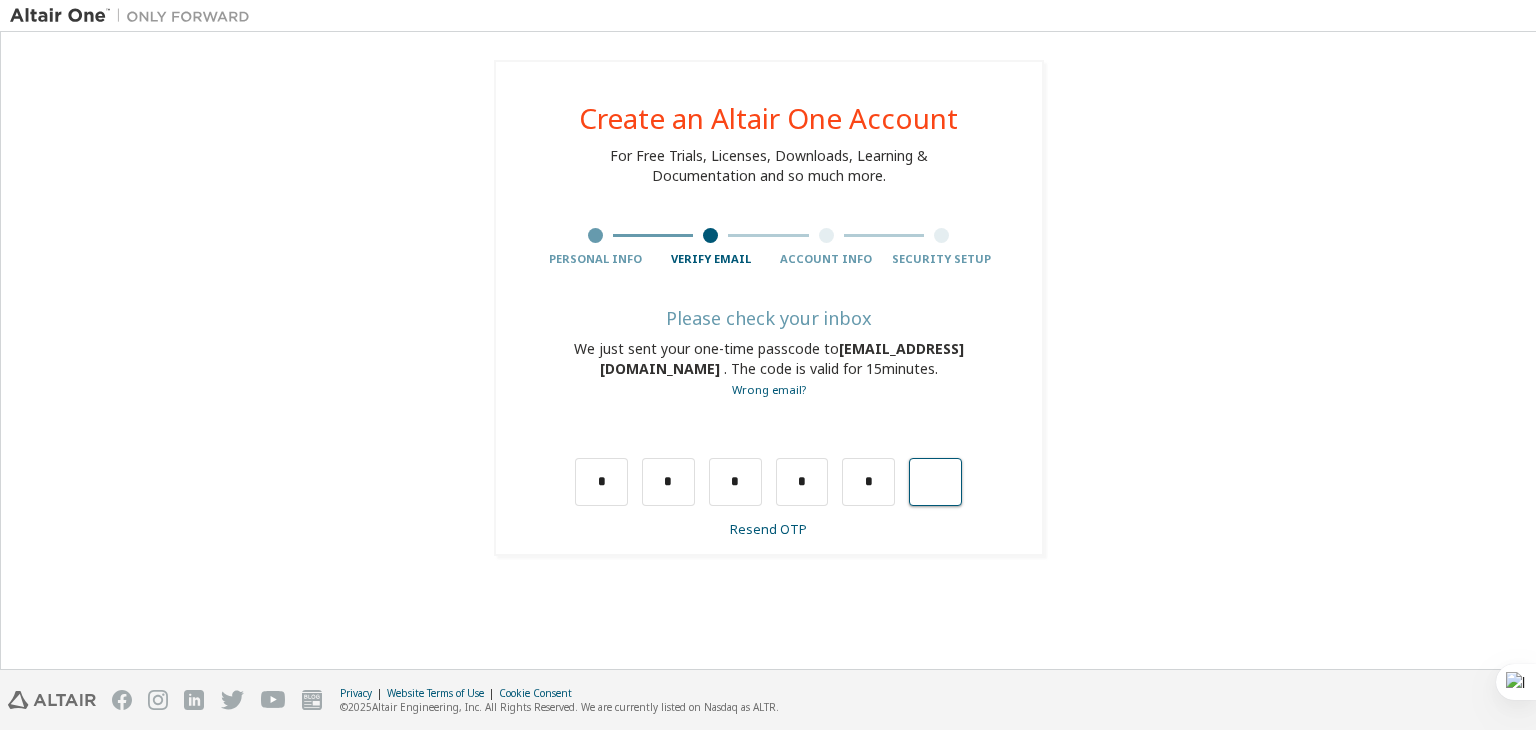 type on "*" 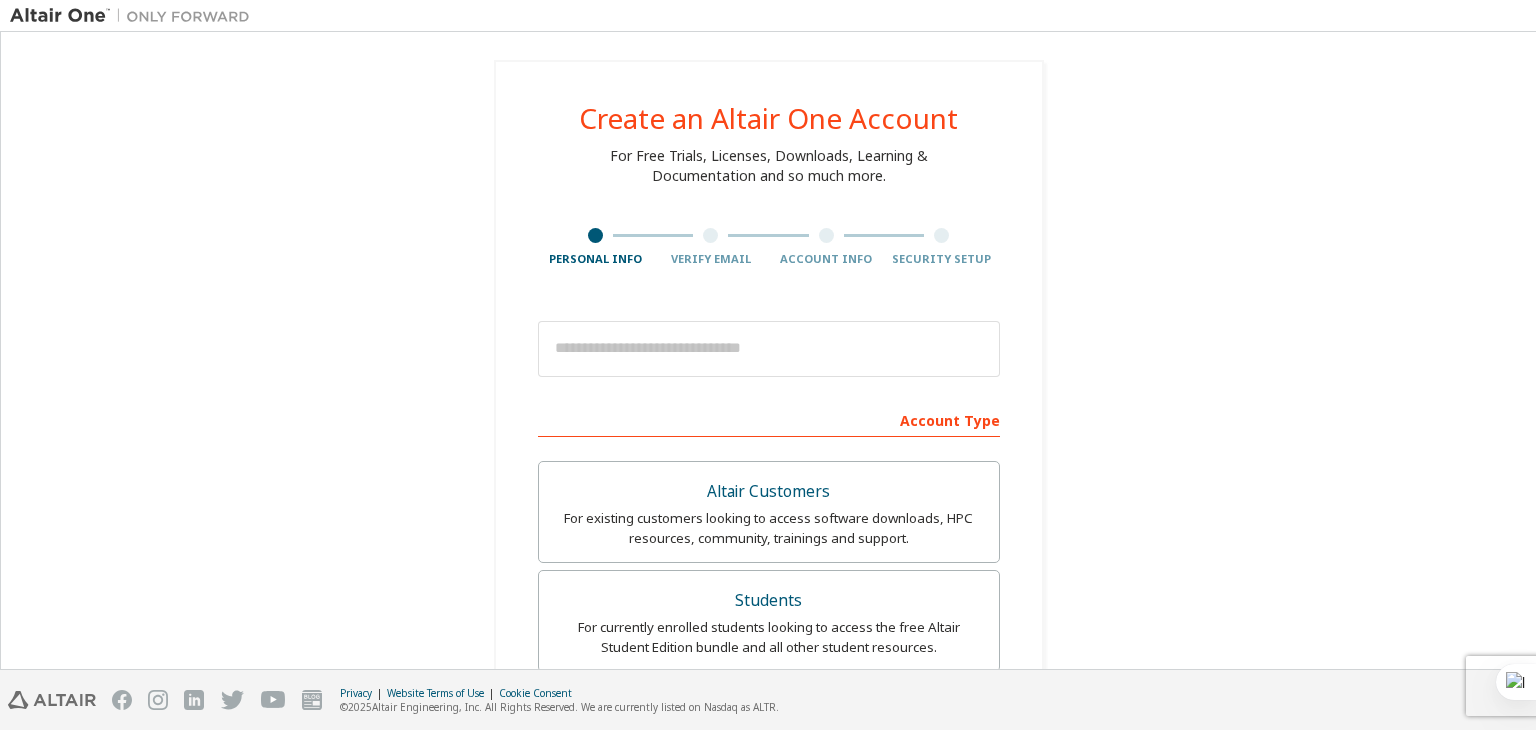 scroll, scrollTop: 0, scrollLeft: 0, axis: both 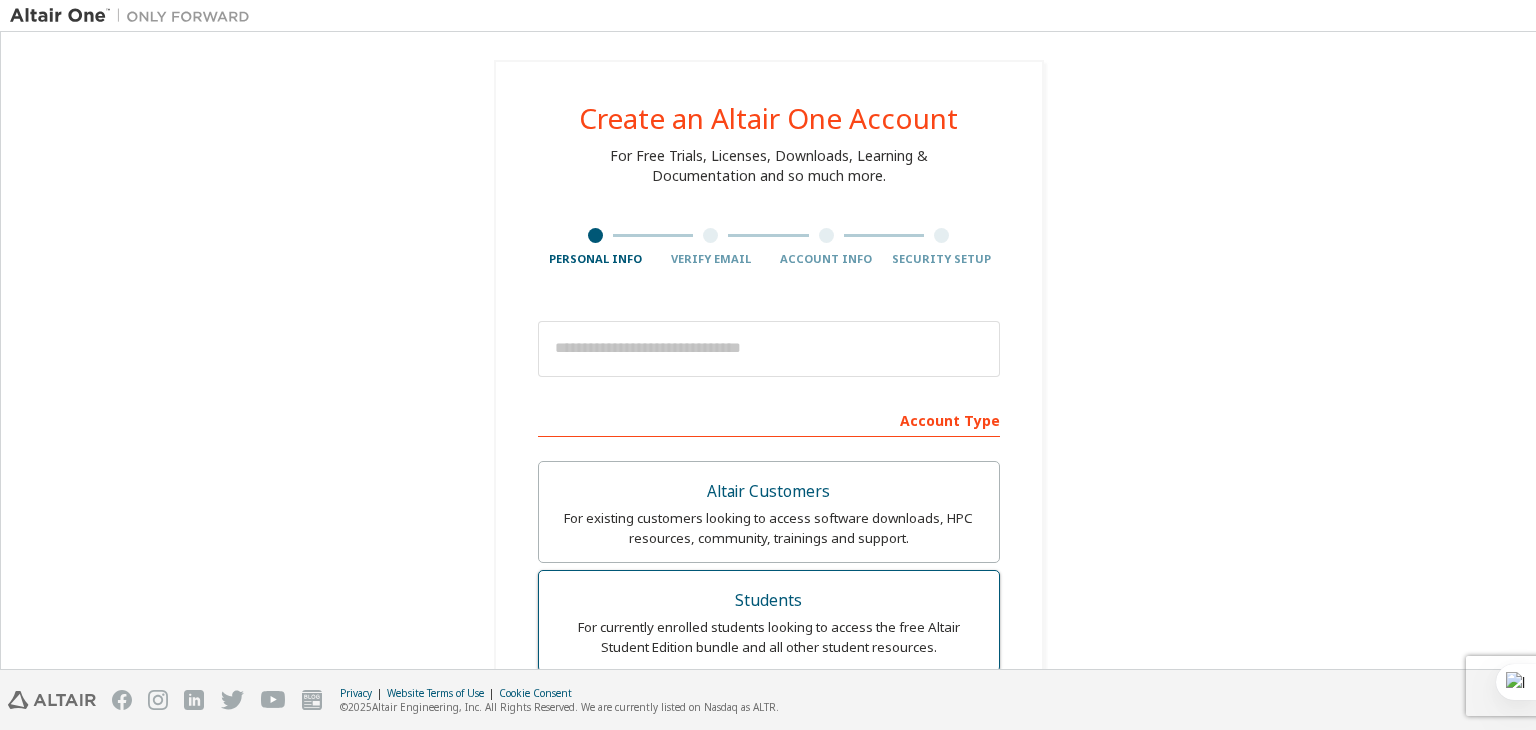 click on "Students" at bounding box center [769, 601] 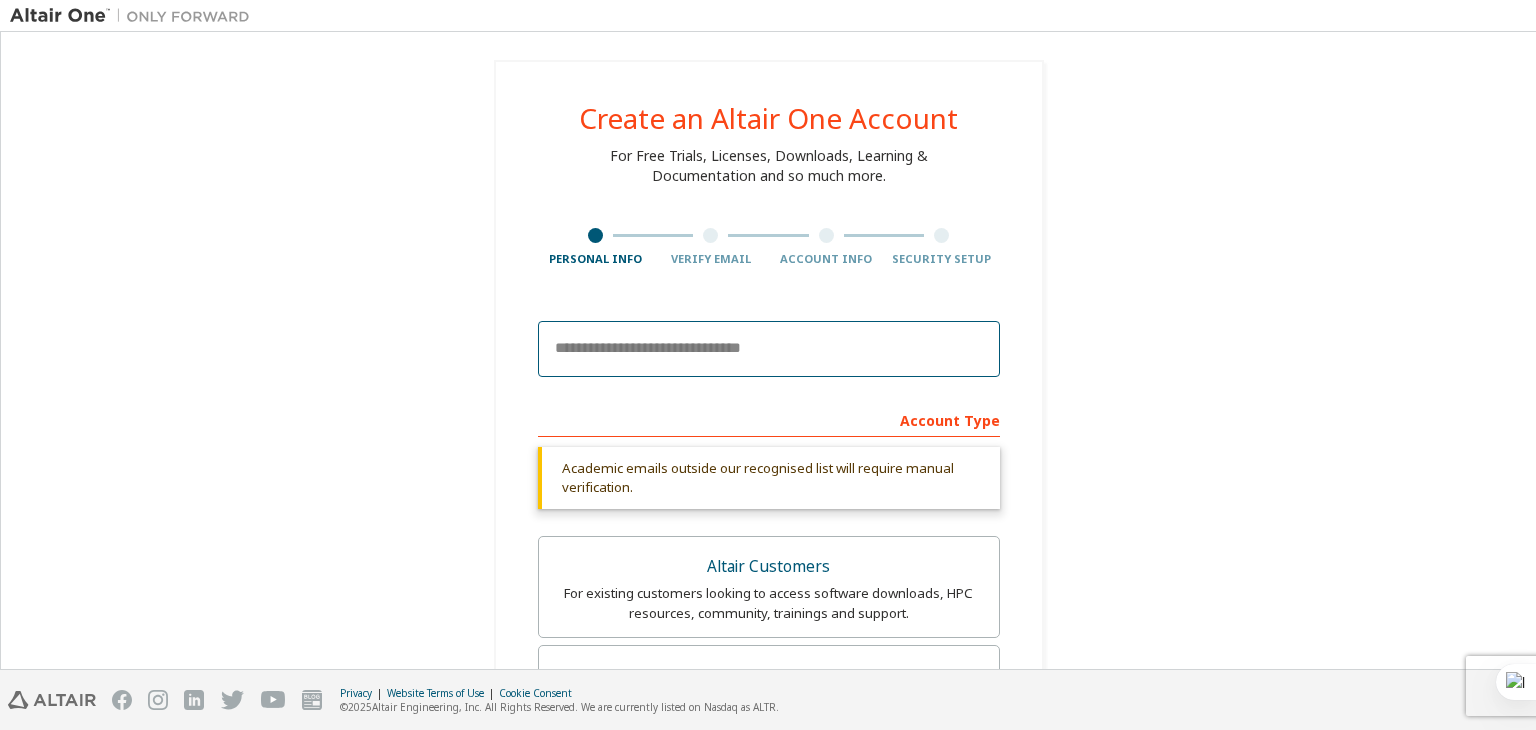 click at bounding box center [769, 349] 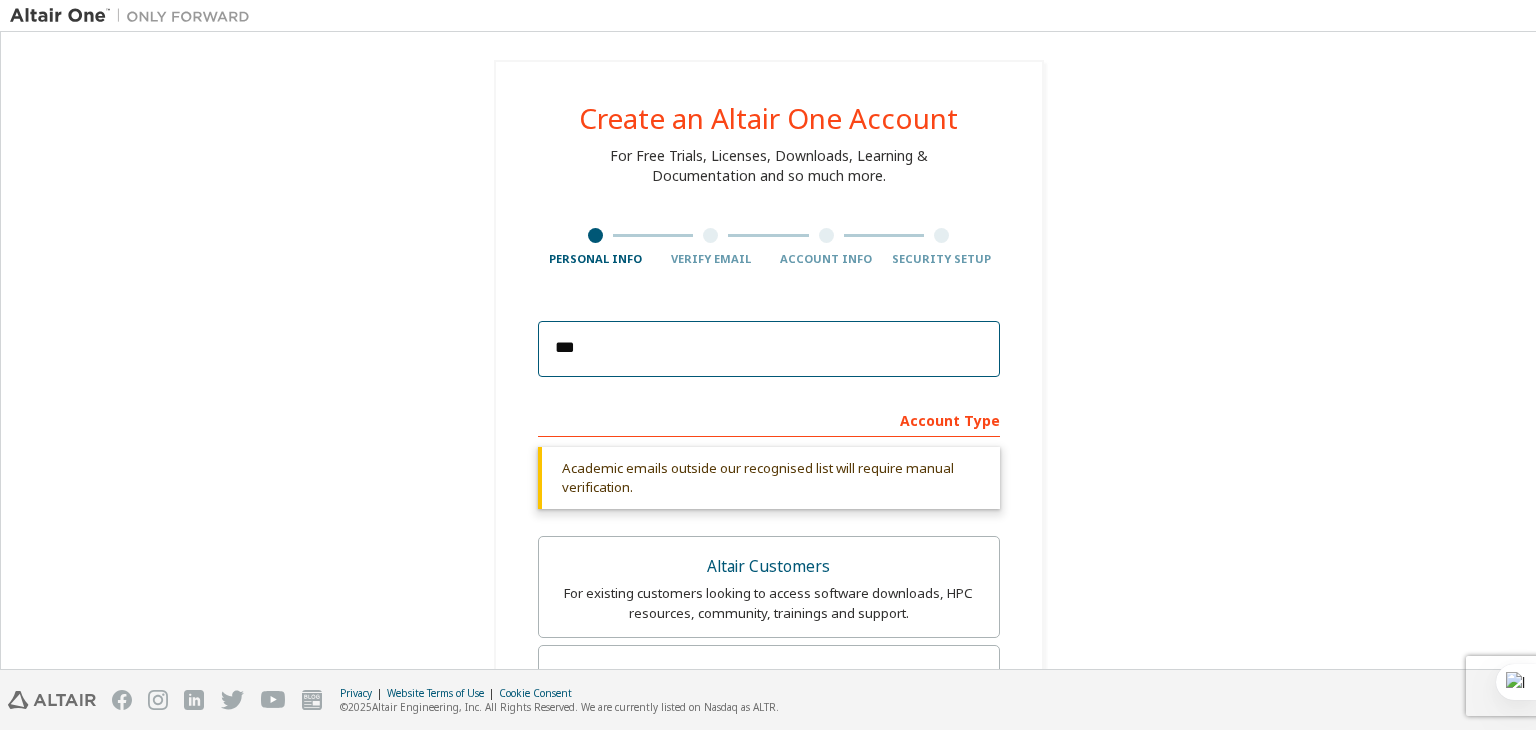 type on "**********" 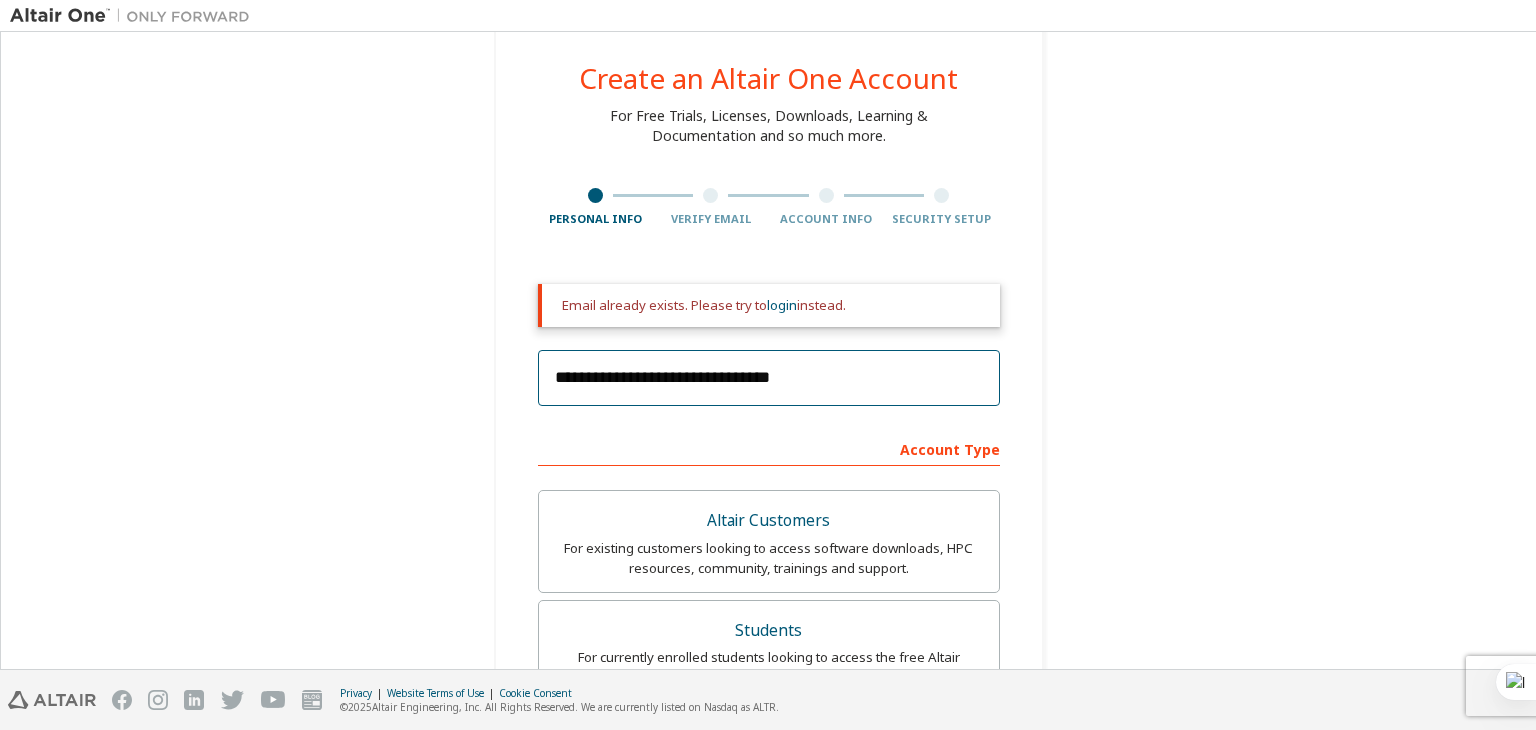 scroll, scrollTop: 52, scrollLeft: 0, axis: vertical 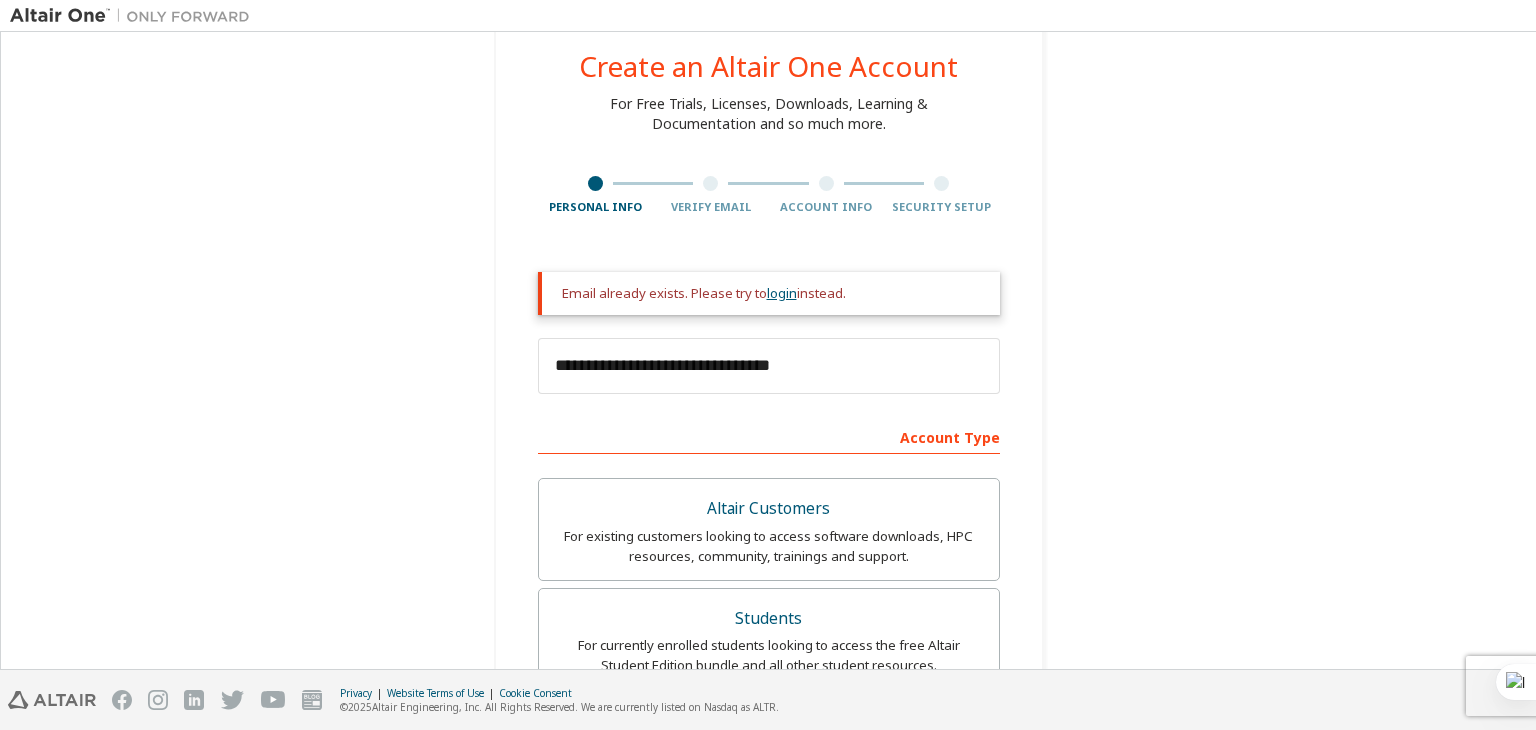 click on "login" at bounding box center [782, 293] 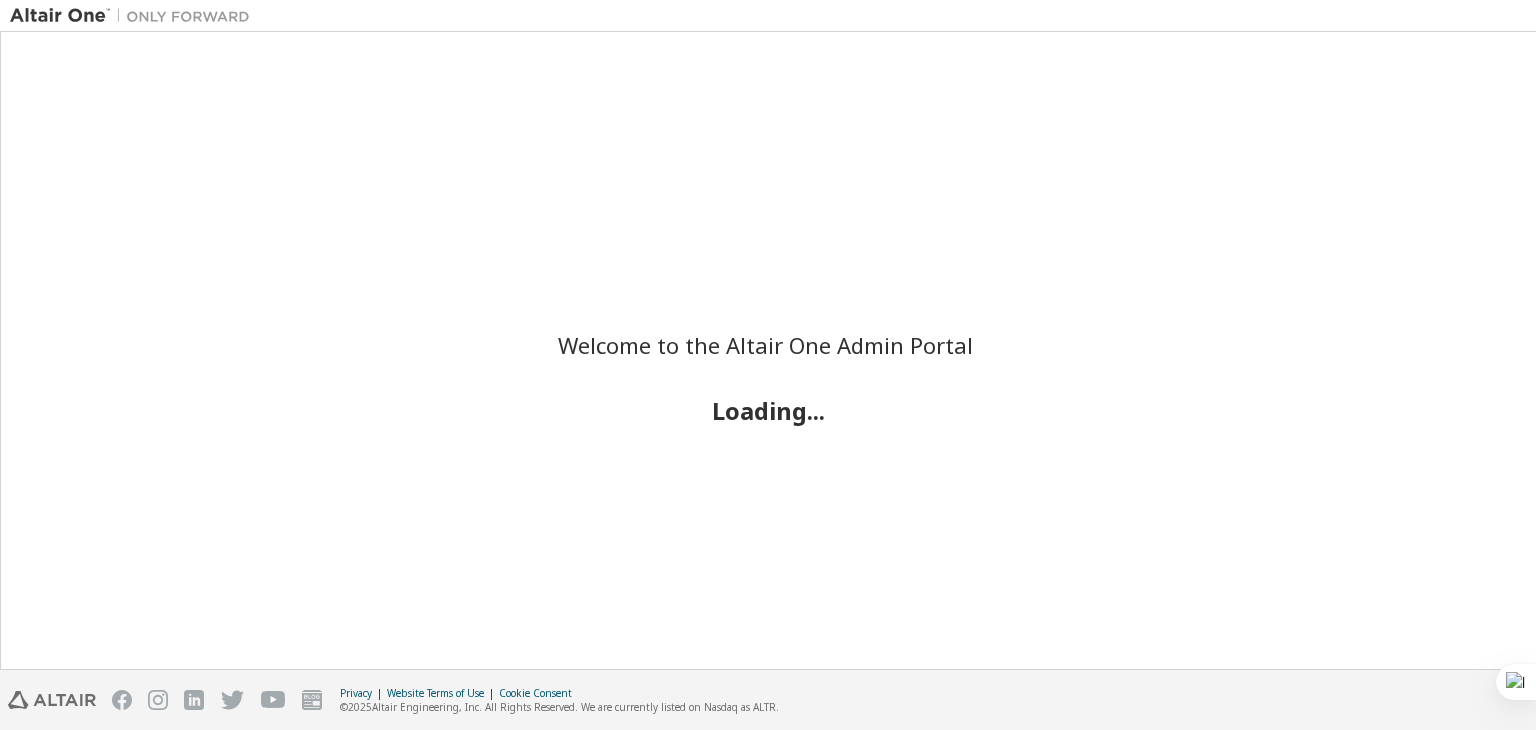 scroll, scrollTop: 0, scrollLeft: 0, axis: both 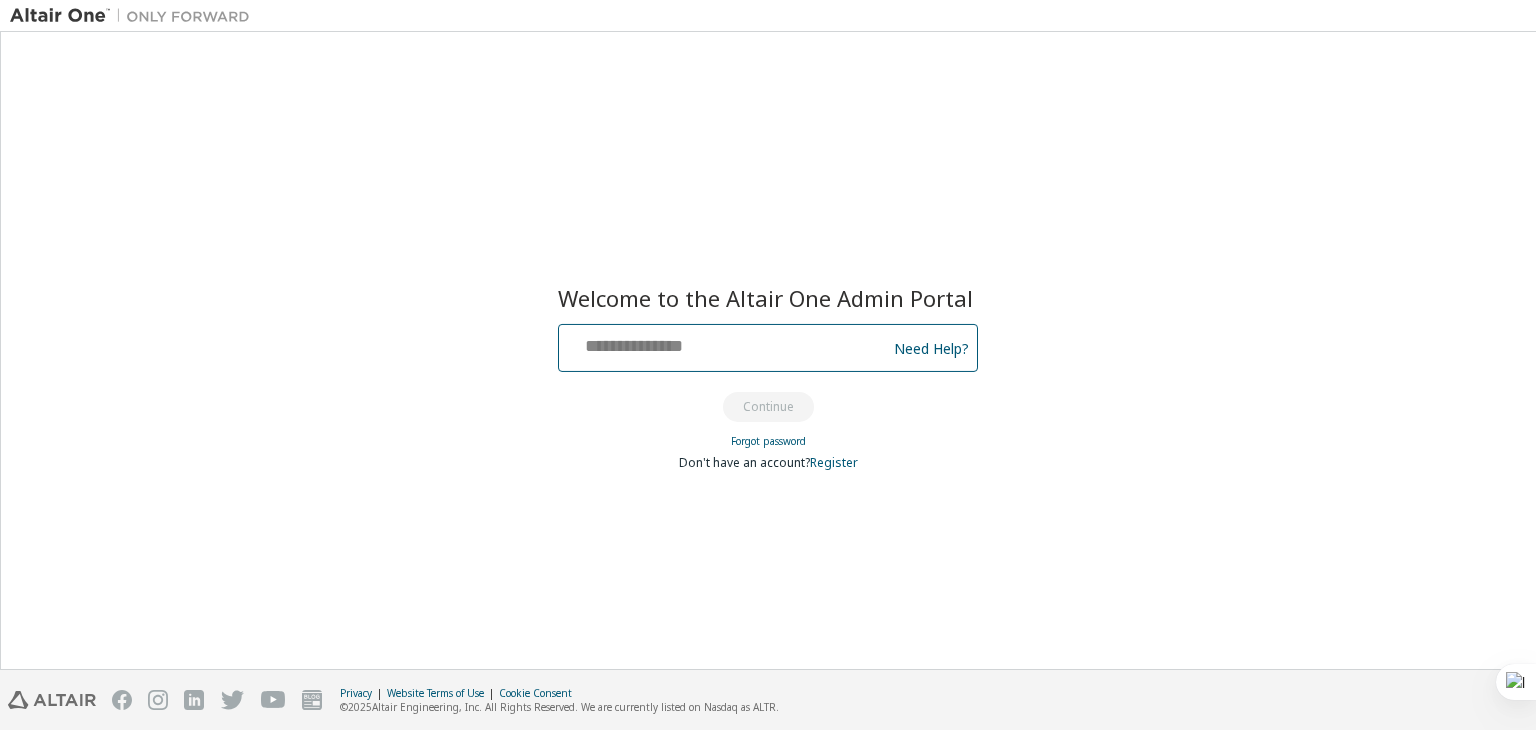 click at bounding box center (725, 343) 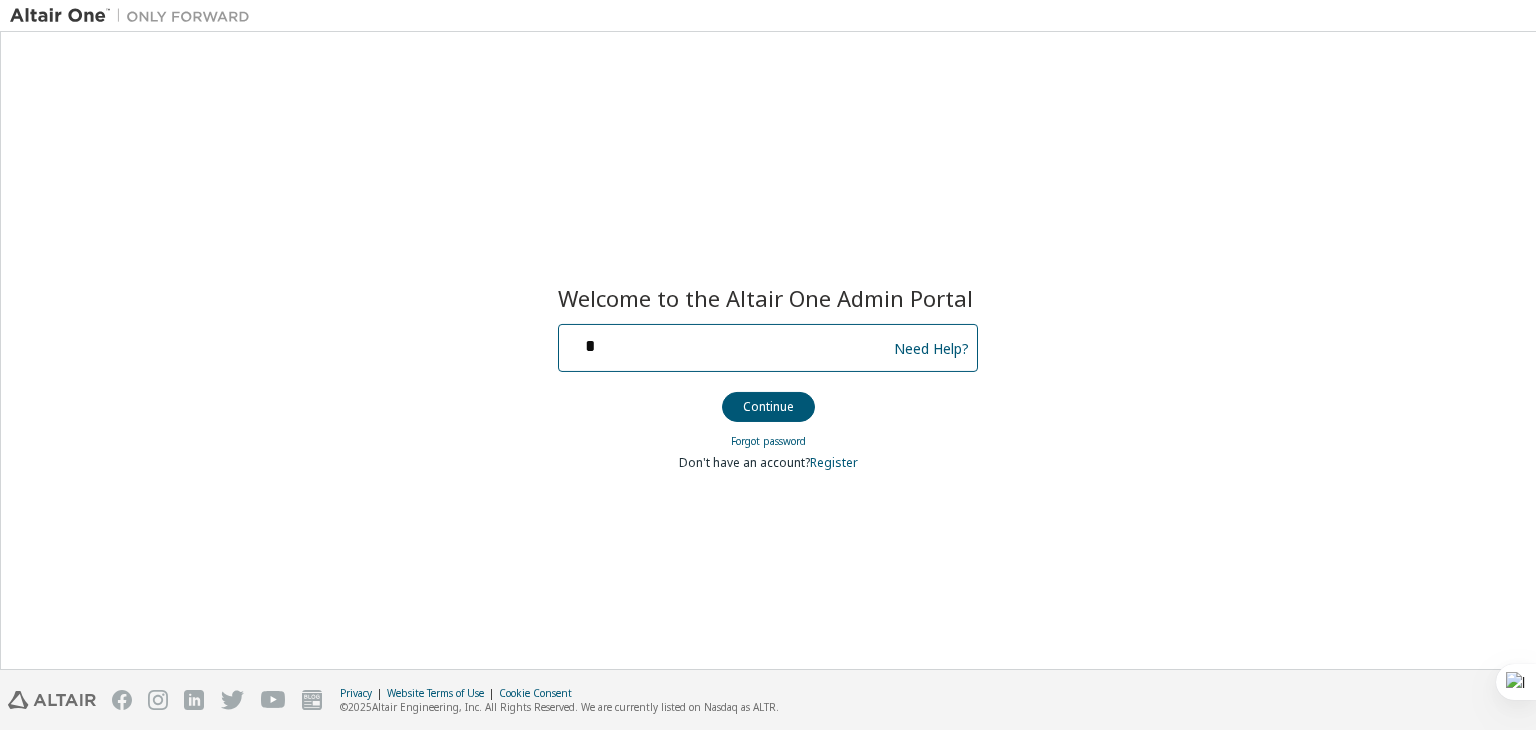 type on "**********" 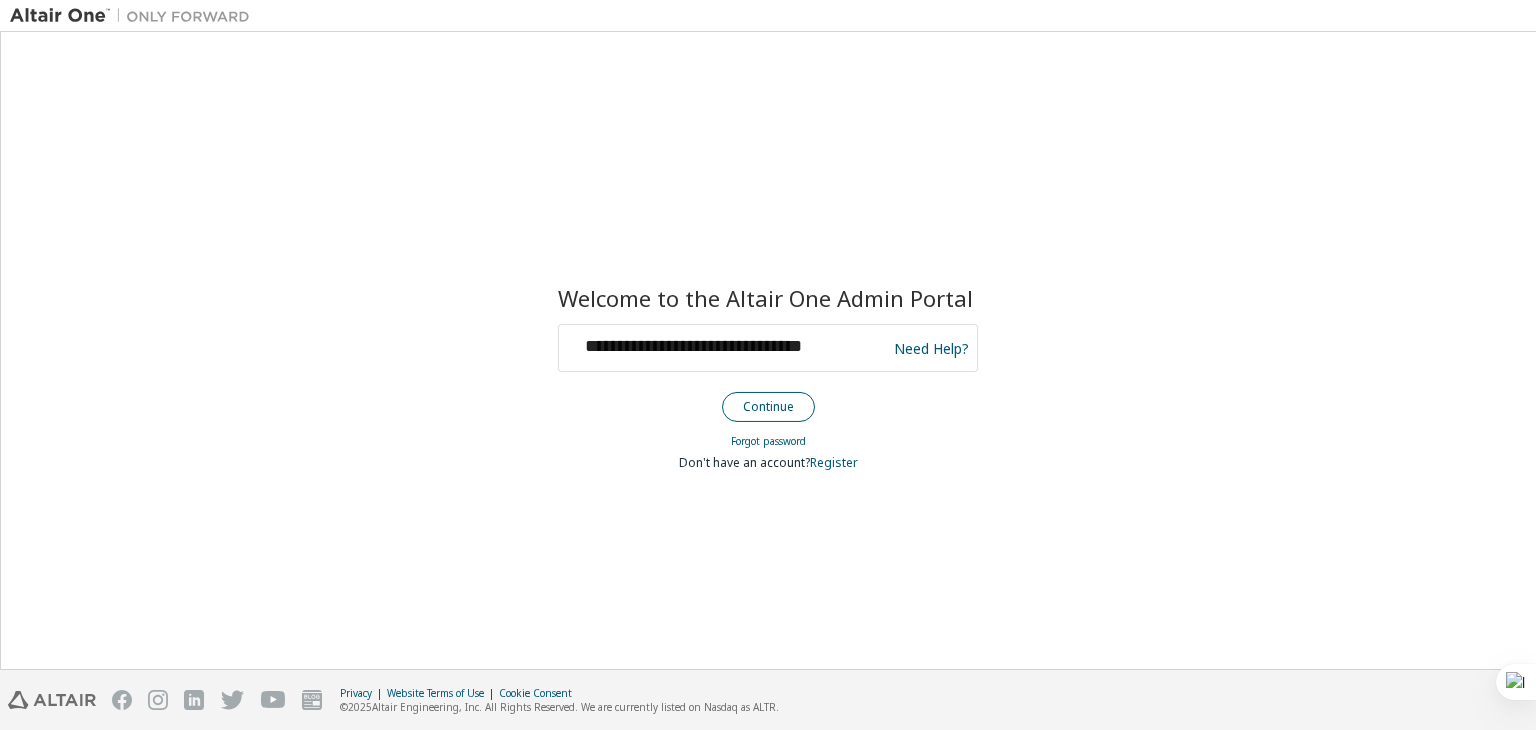 click on "Continue" at bounding box center [768, 407] 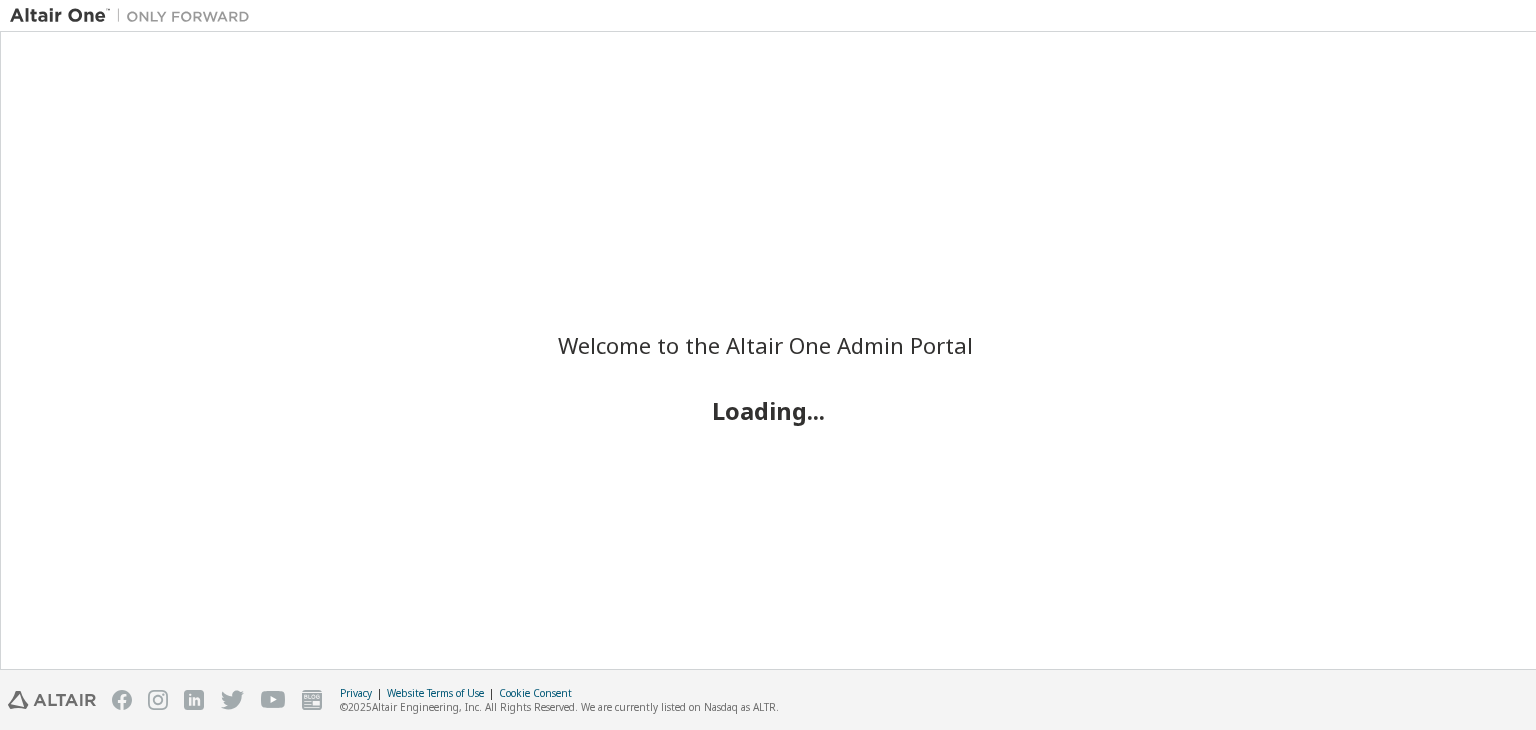 scroll, scrollTop: 0, scrollLeft: 0, axis: both 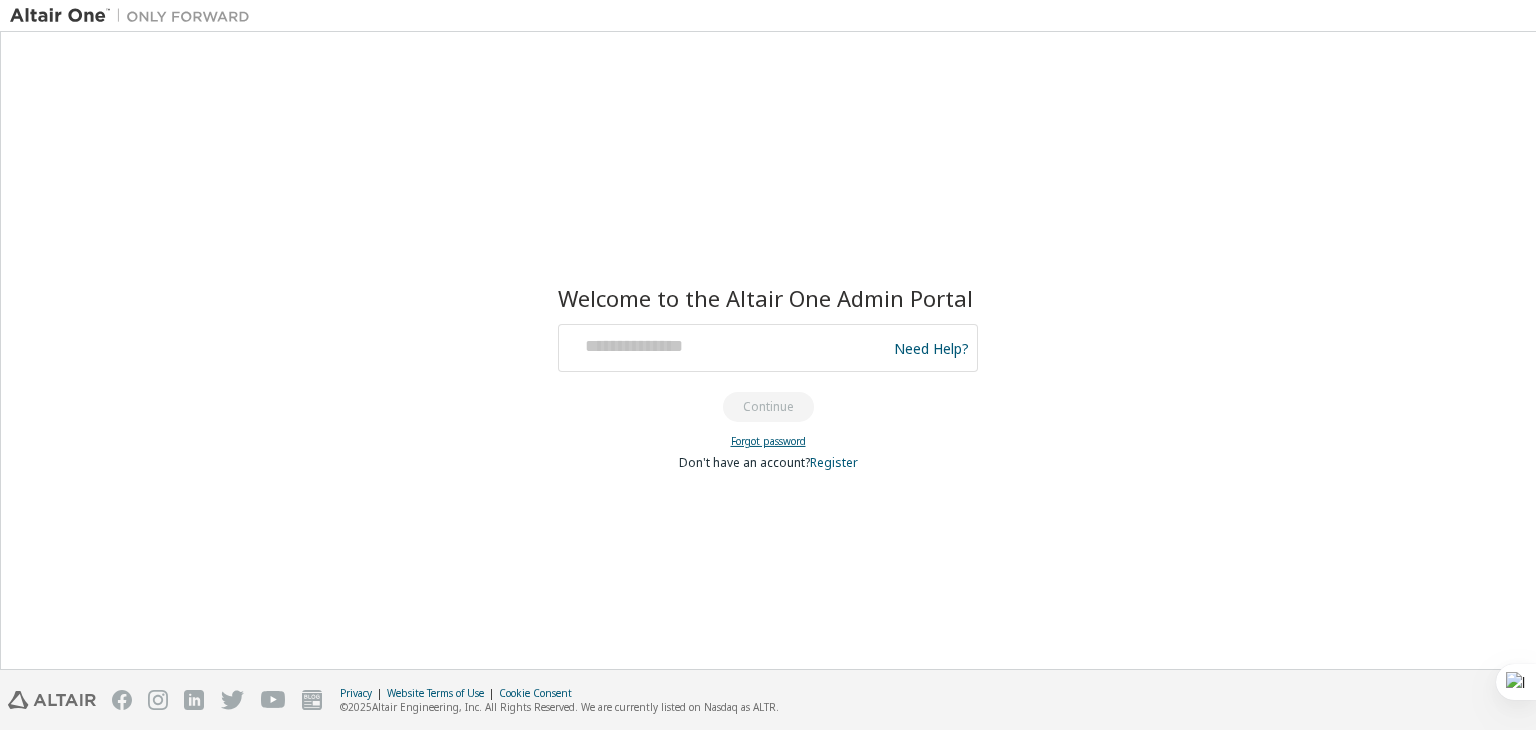 click on "Forgot password" at bounding box center (768, 441) 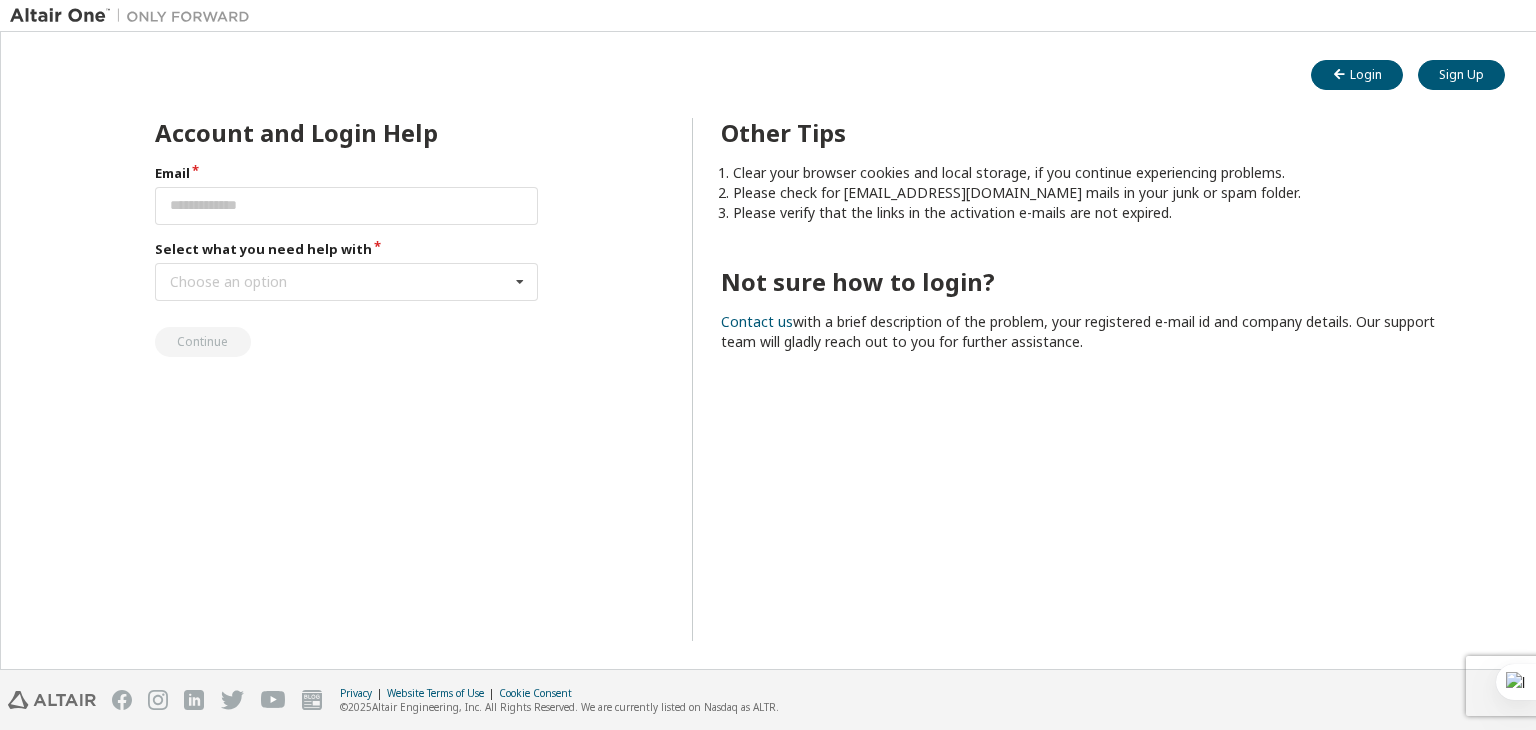 scroll, scrollTop: 0, scrollLeft: 0, axis: both 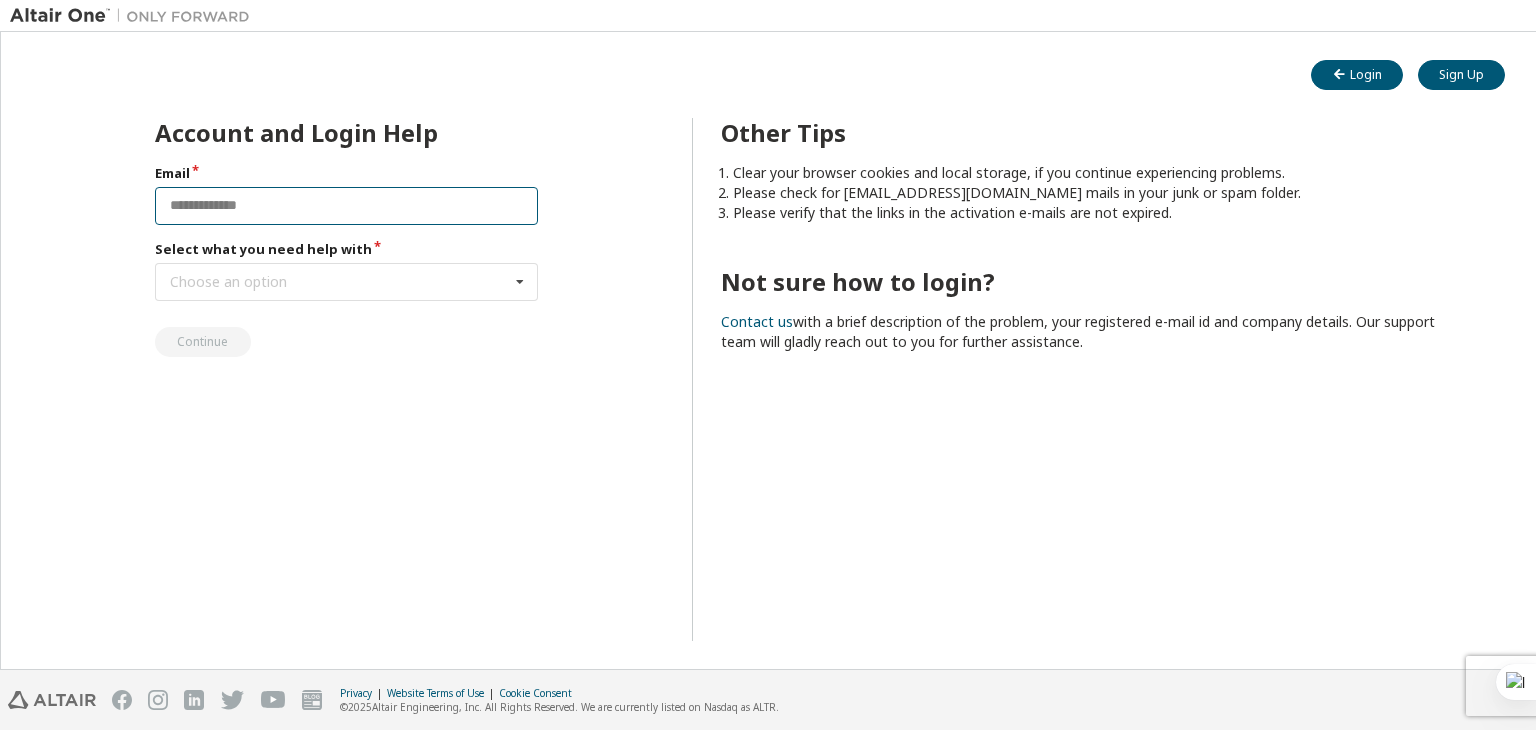 click at bounding box center [347, 206] 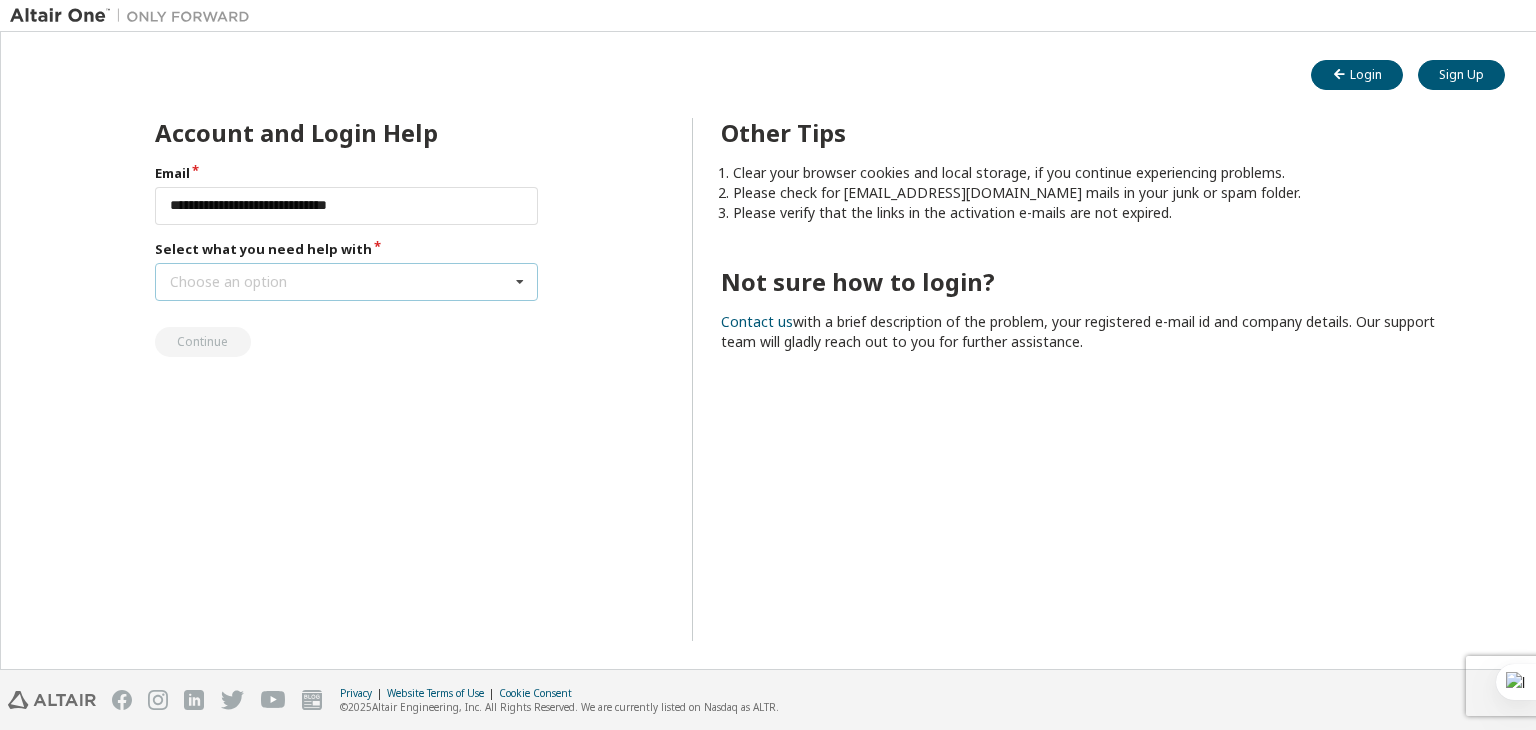 click on "Choose an option I forgot my password I did not receive activation mail My activation mail expired My account is locked I want to reset multi-factor authentication I don't know but can't login" at bounding box center (347, 282) 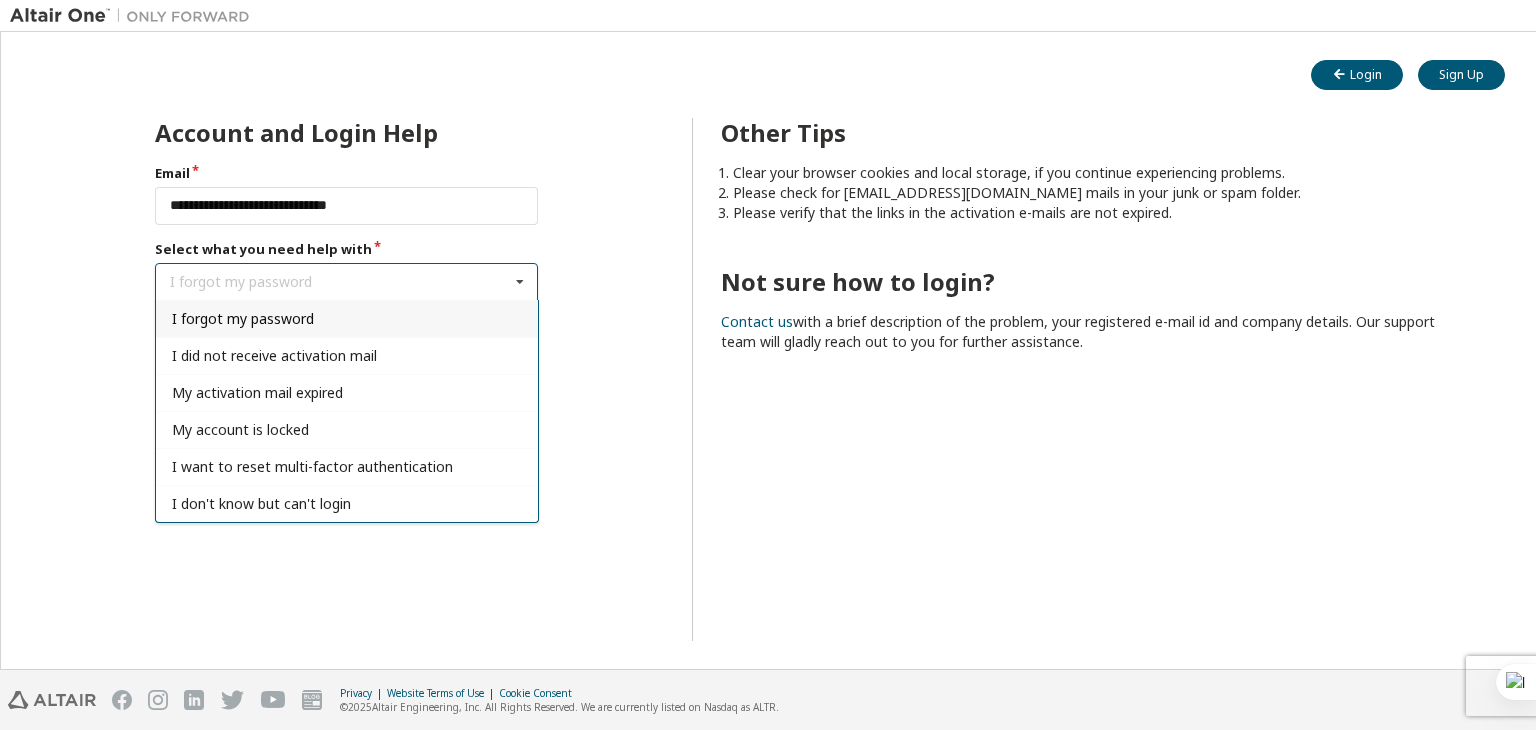 click on "I forgot my password" at bounding box center [347, 318] 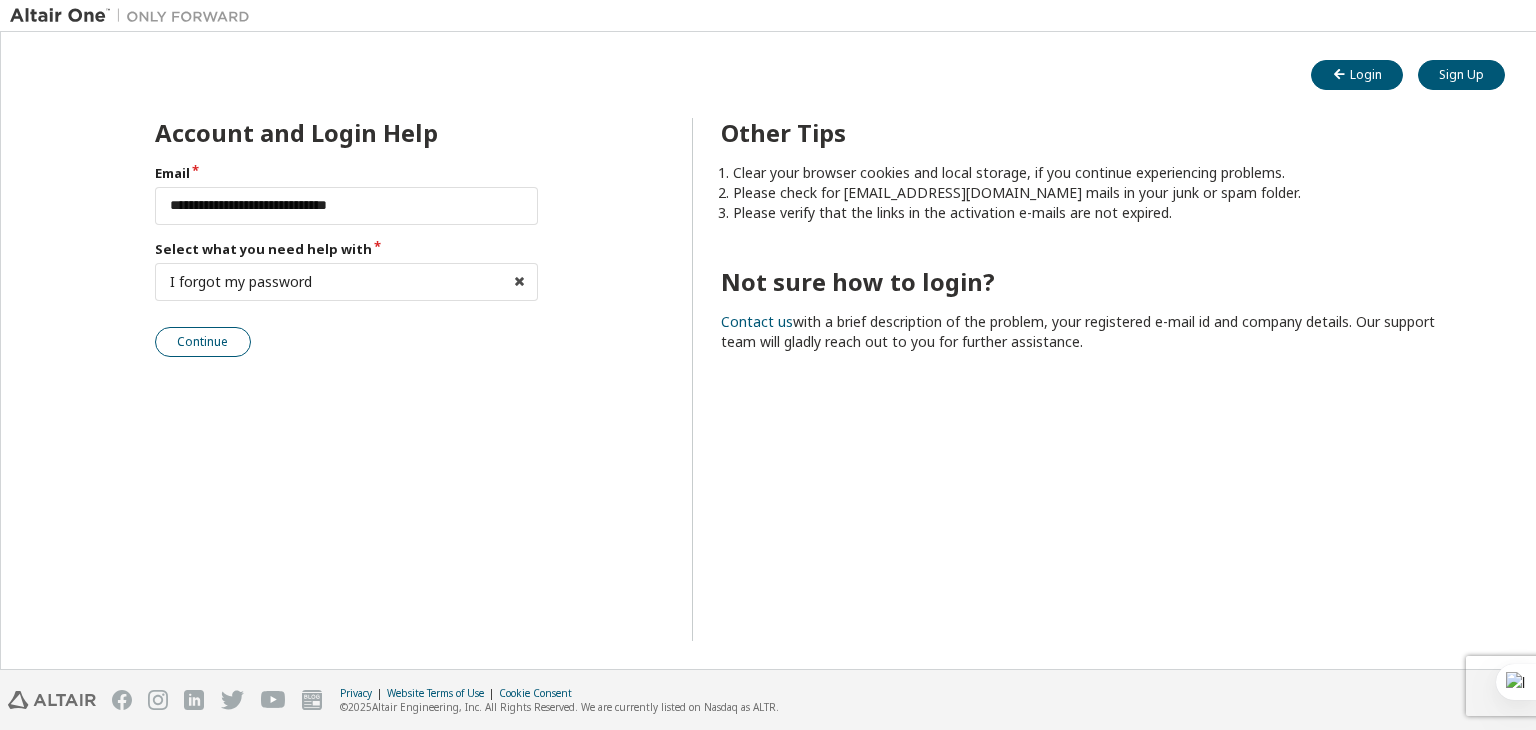 click on "Continue" at bounding box center (203, 342) 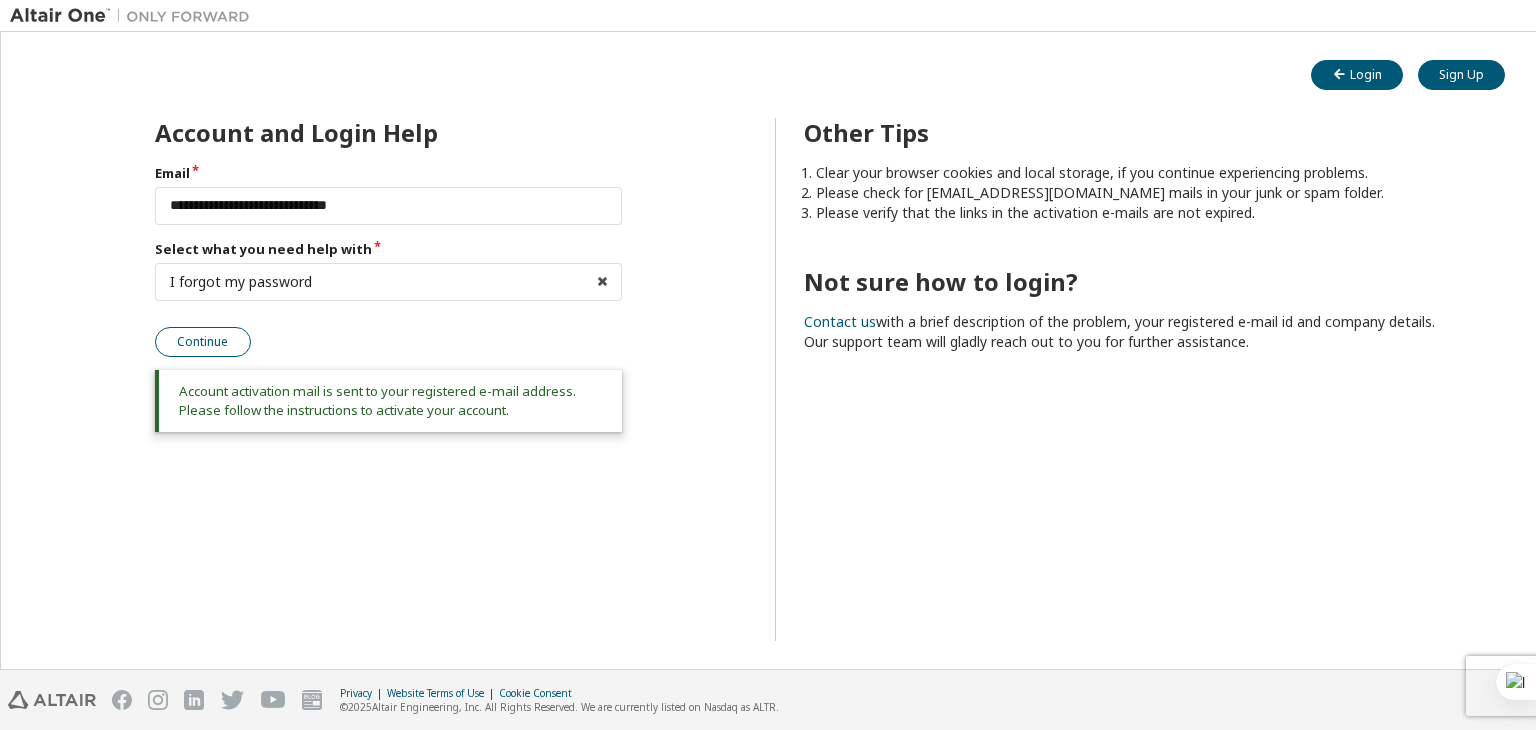 click on "Continue" at bounding box center [203, 342] 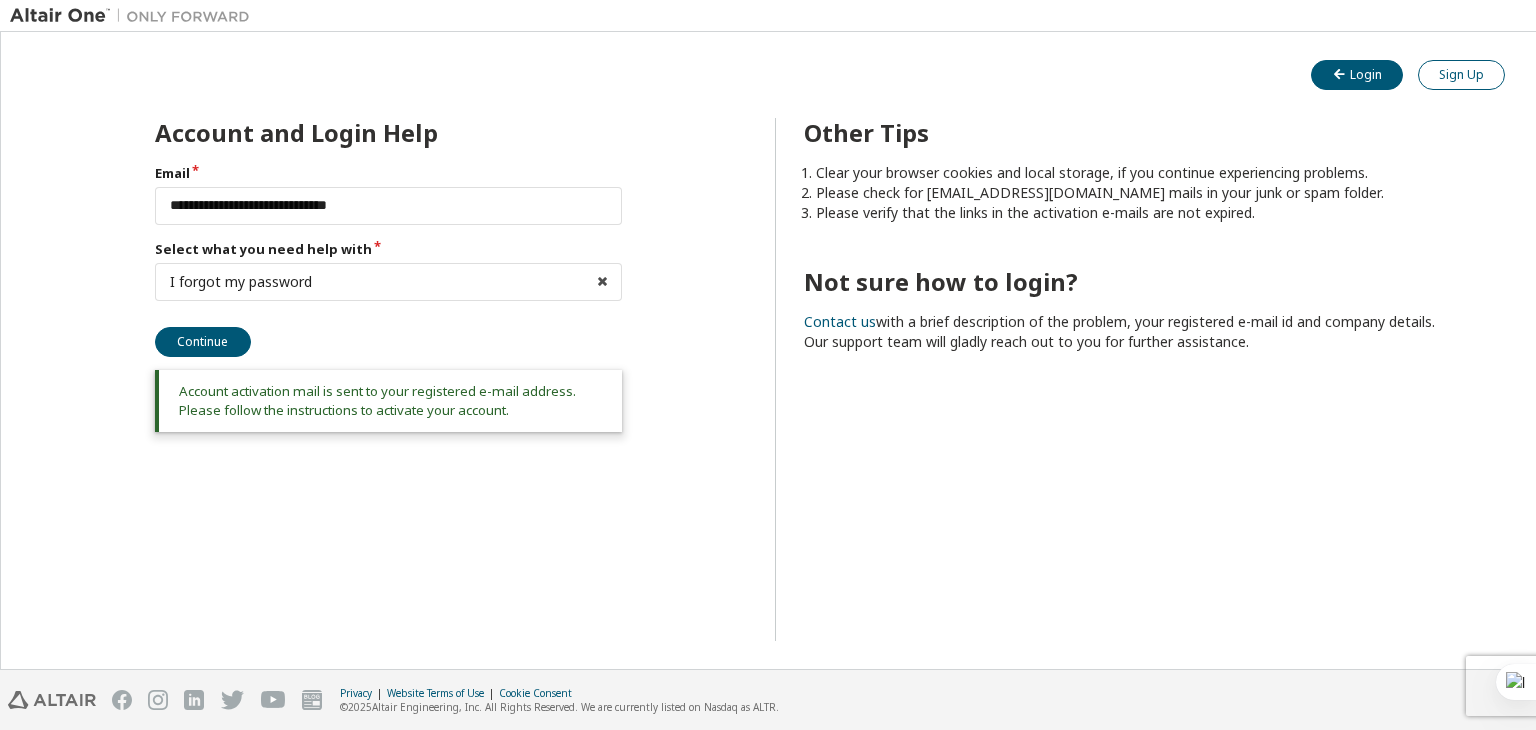 click on "Sign Up" at bounding box center [1461, 75] 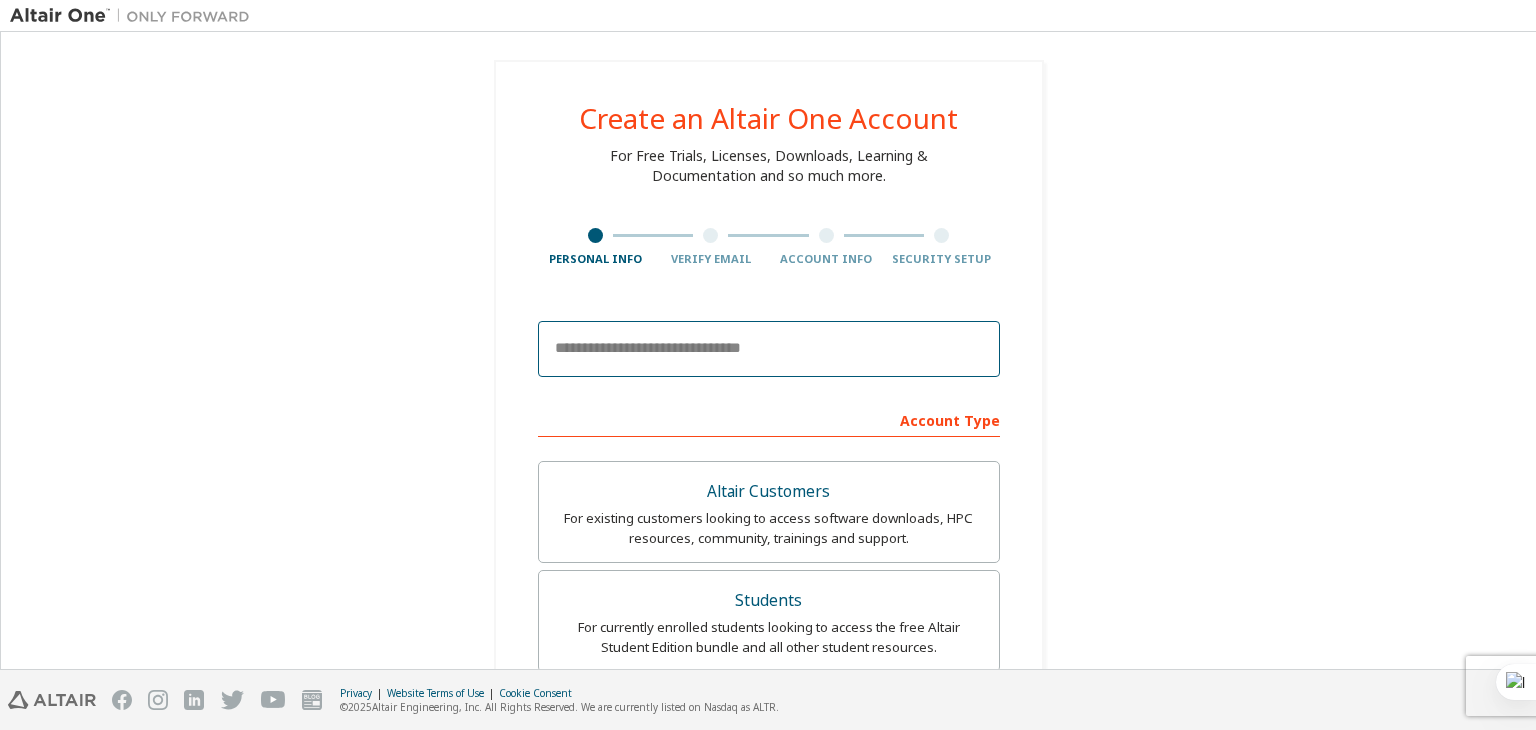 click at bounding box center [769, 349] 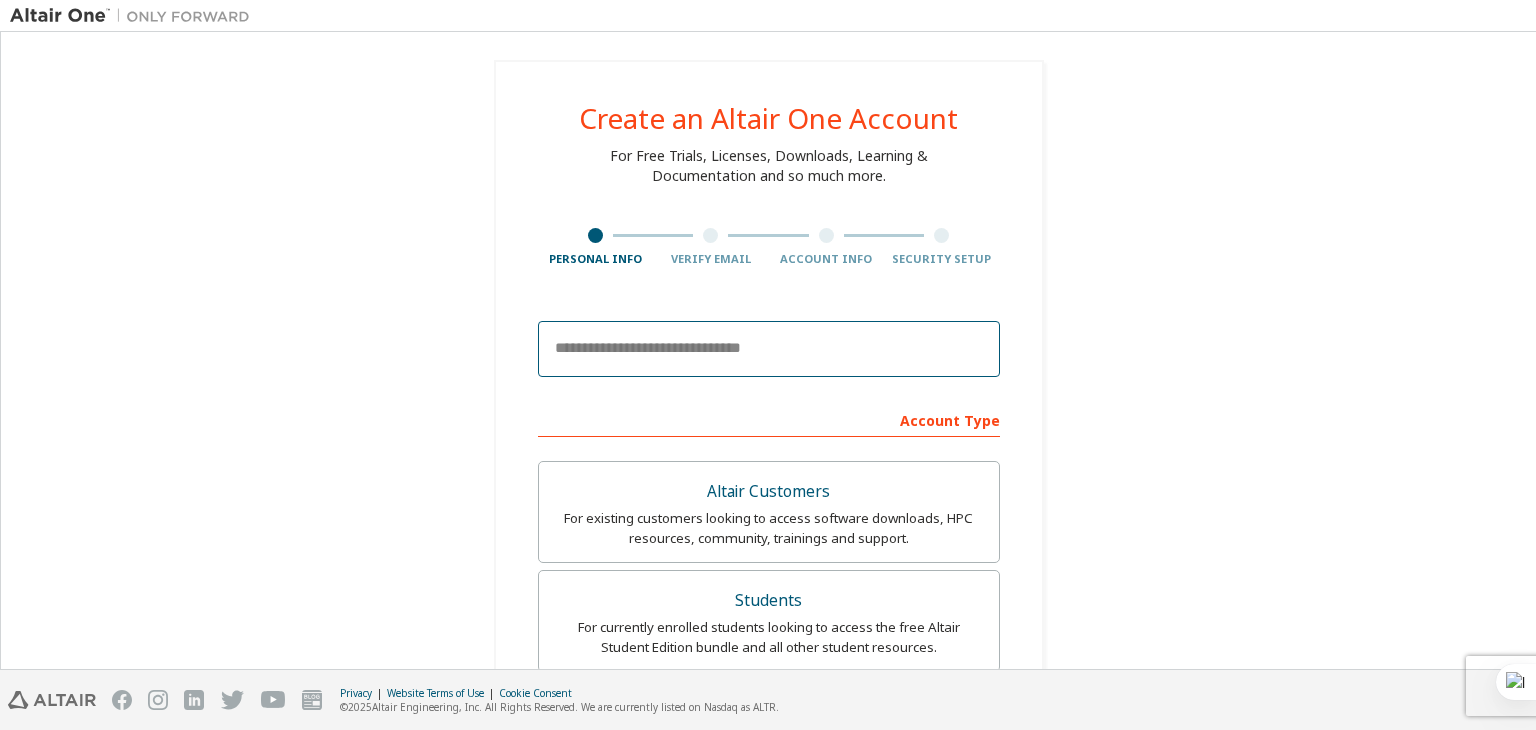 type on "**********" 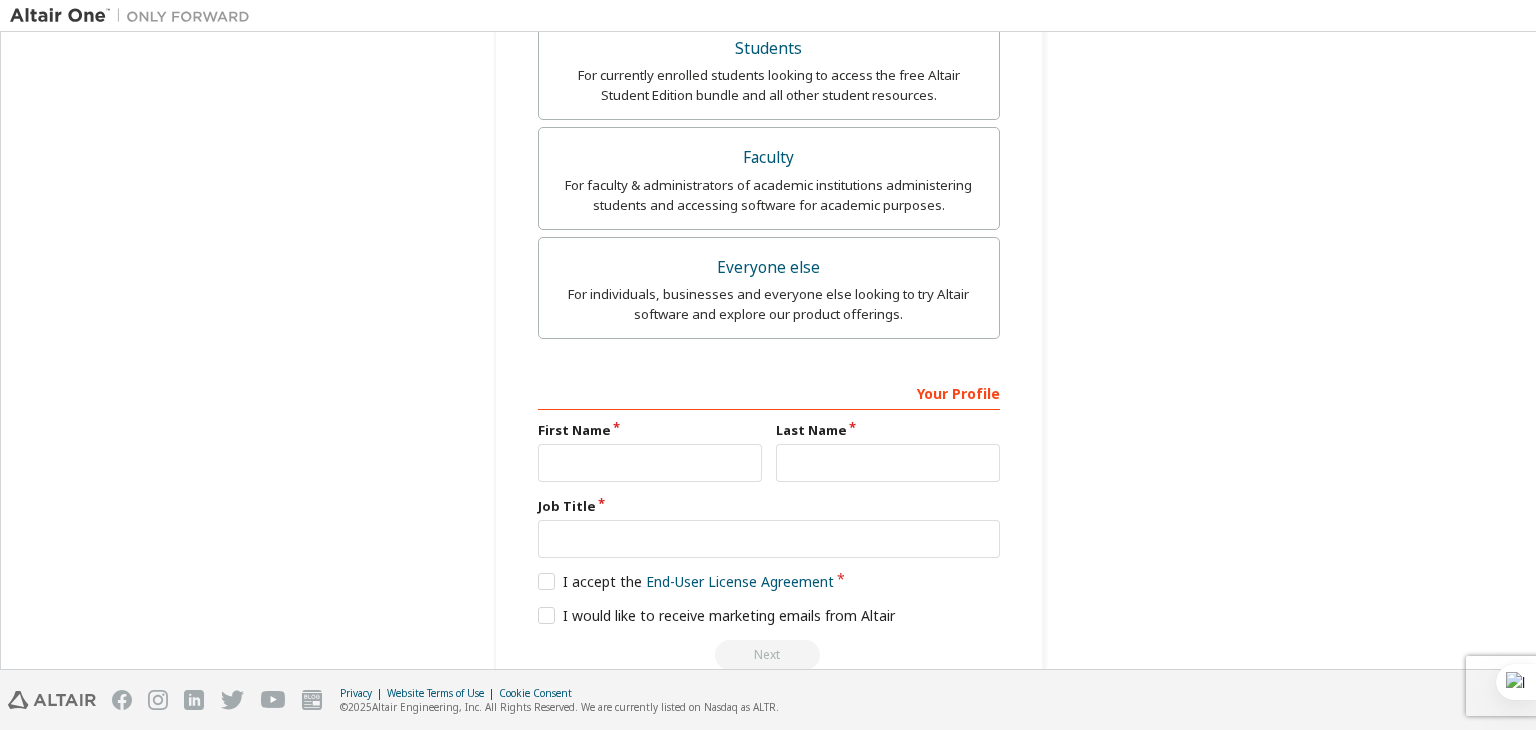 scroll, scrollTop: 592, scrollLeft: 0, axis: vertical 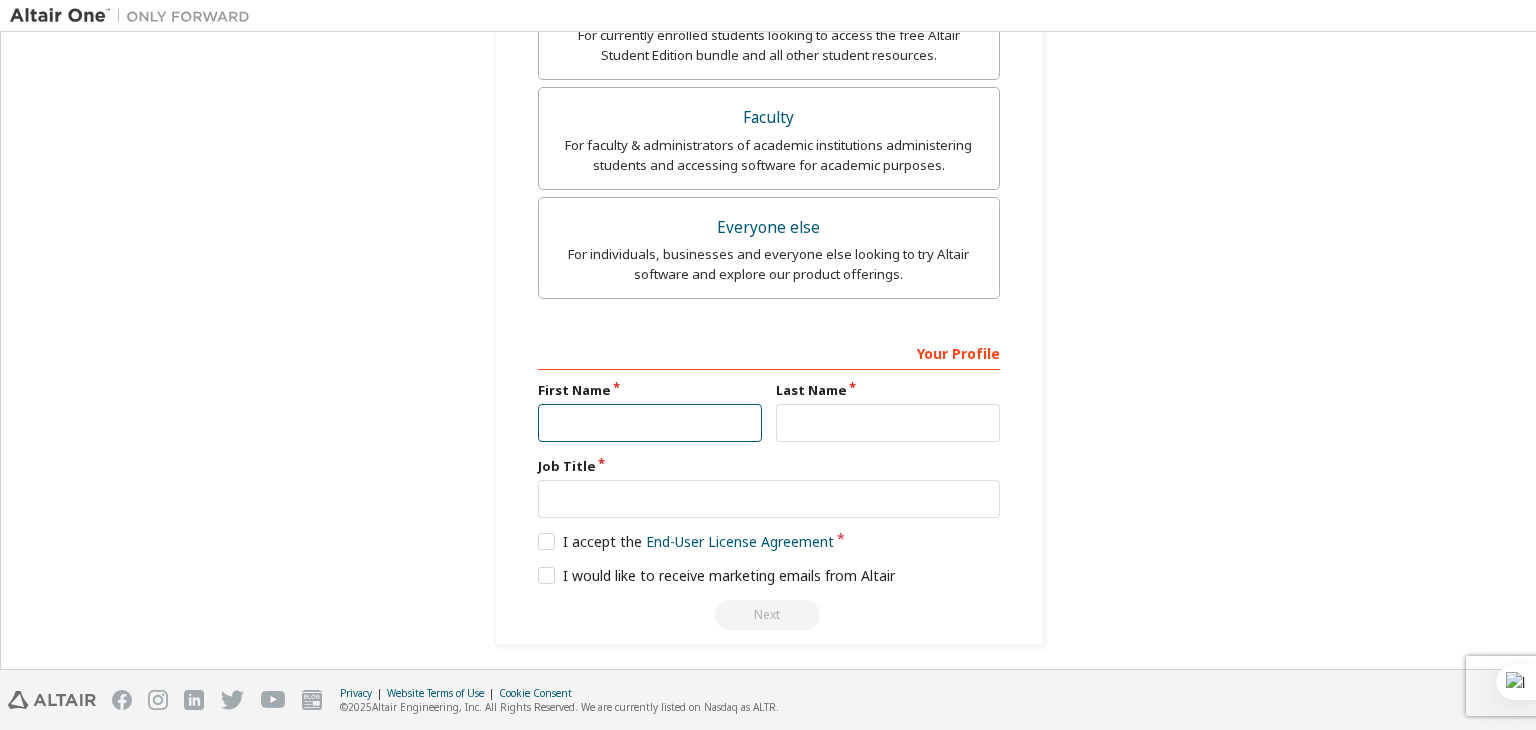 click at bounding box center (650, 423) 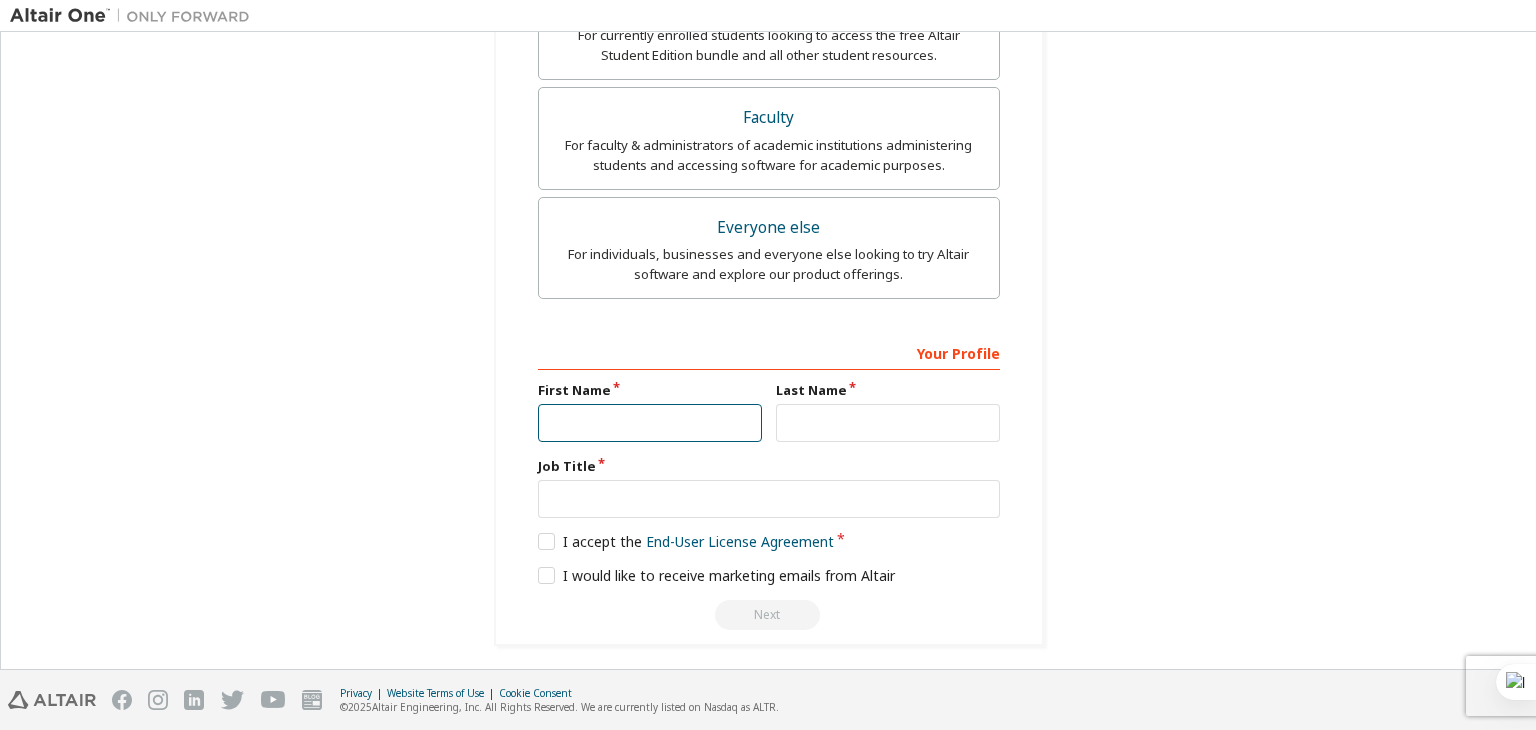 type on "*****" 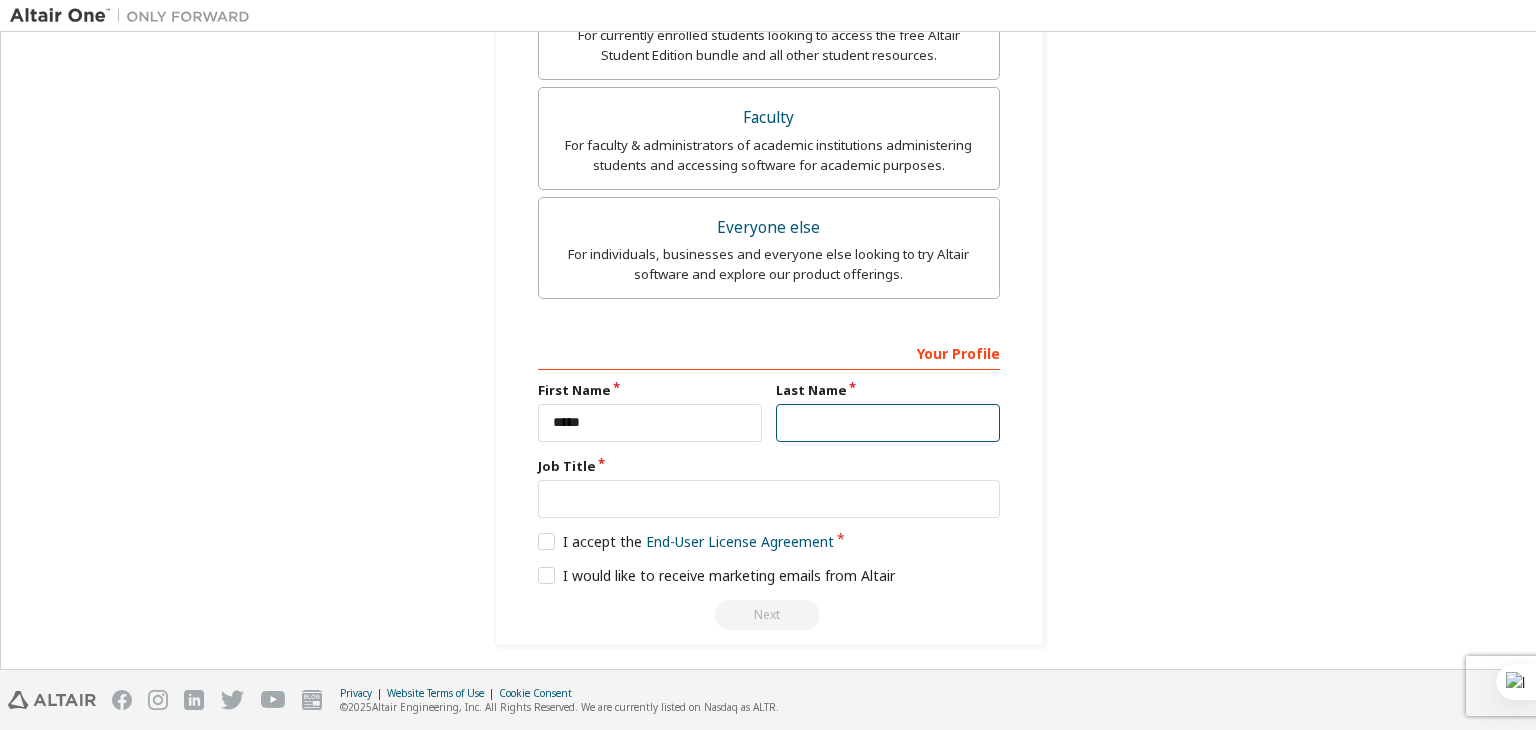 click at bounding box center [888, 423] 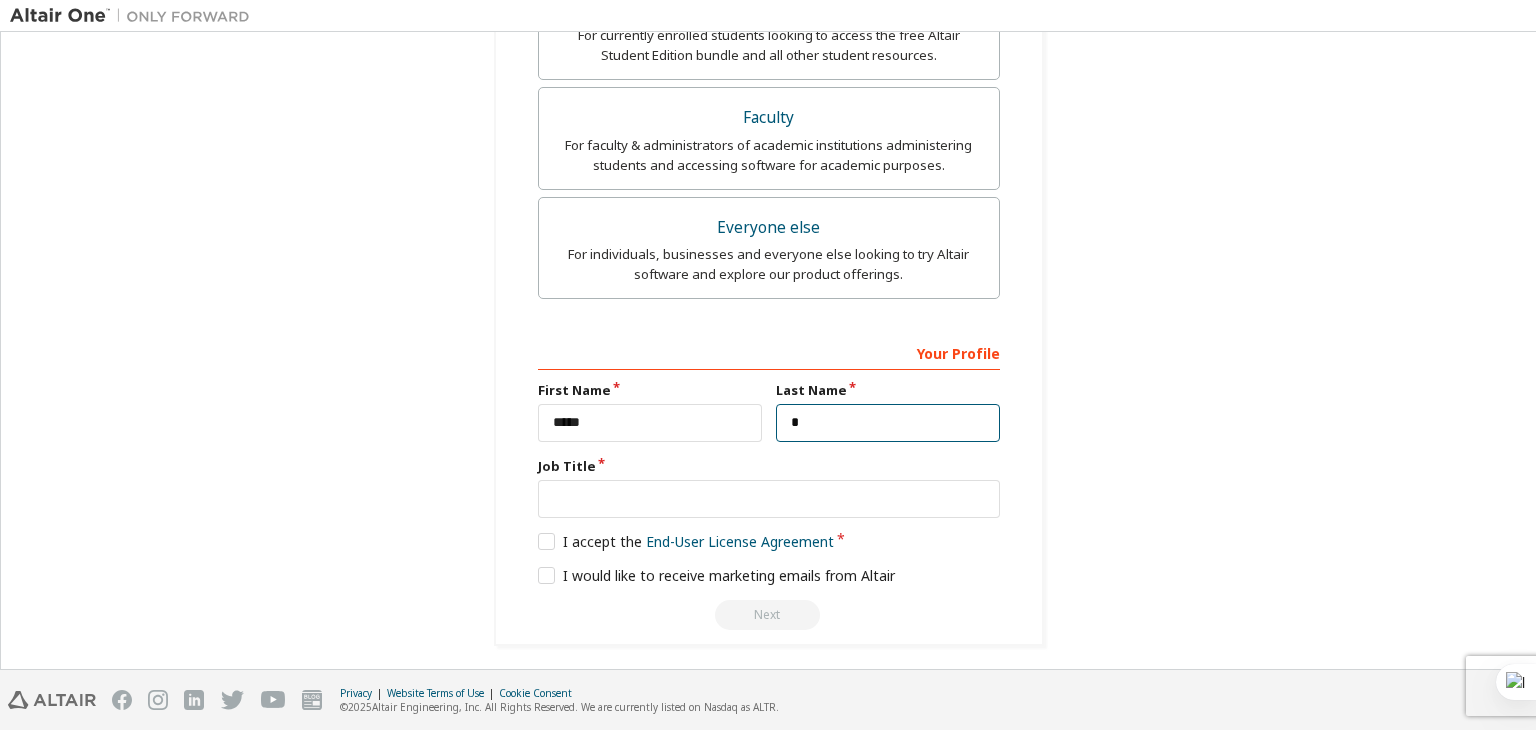 type on "*" 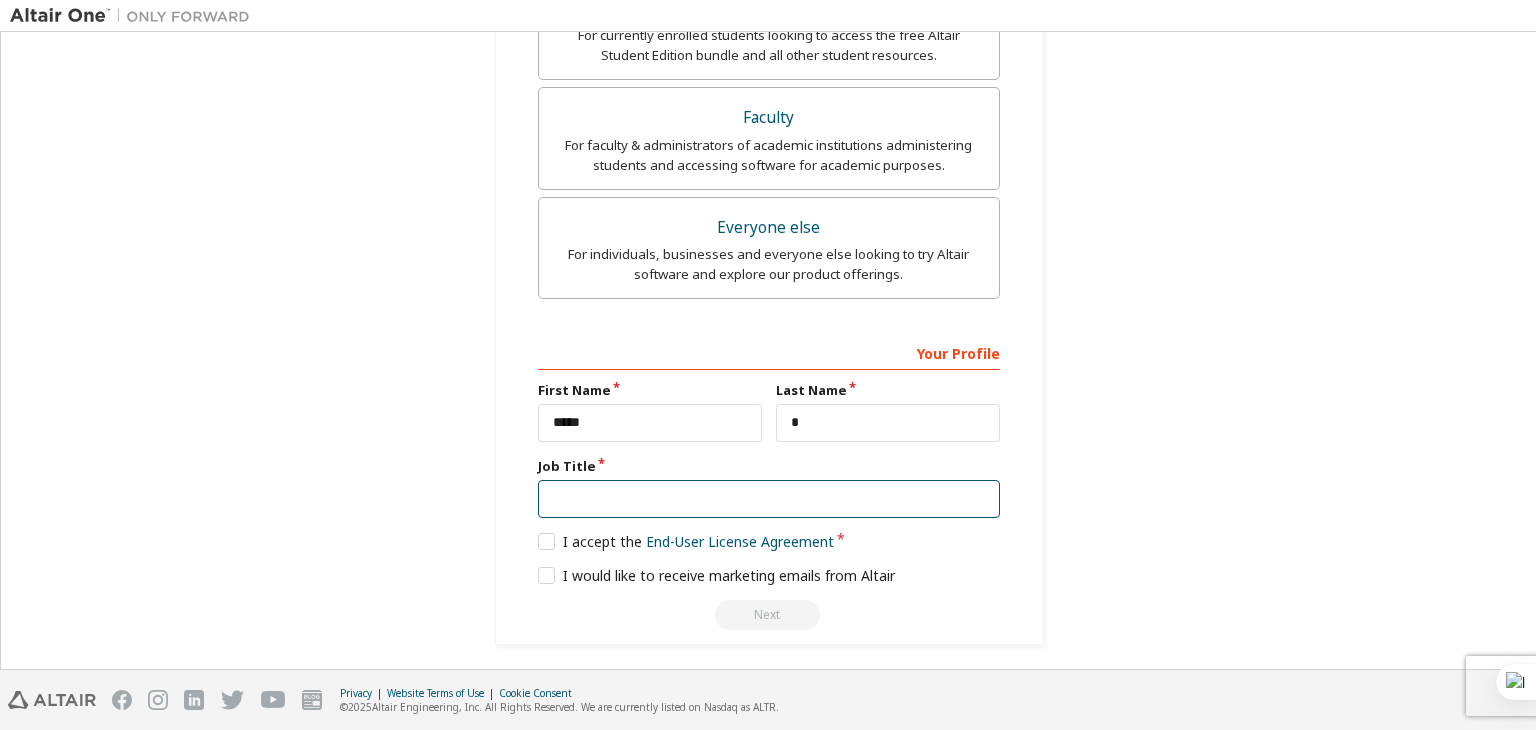 click at bounding box center [769, 499] 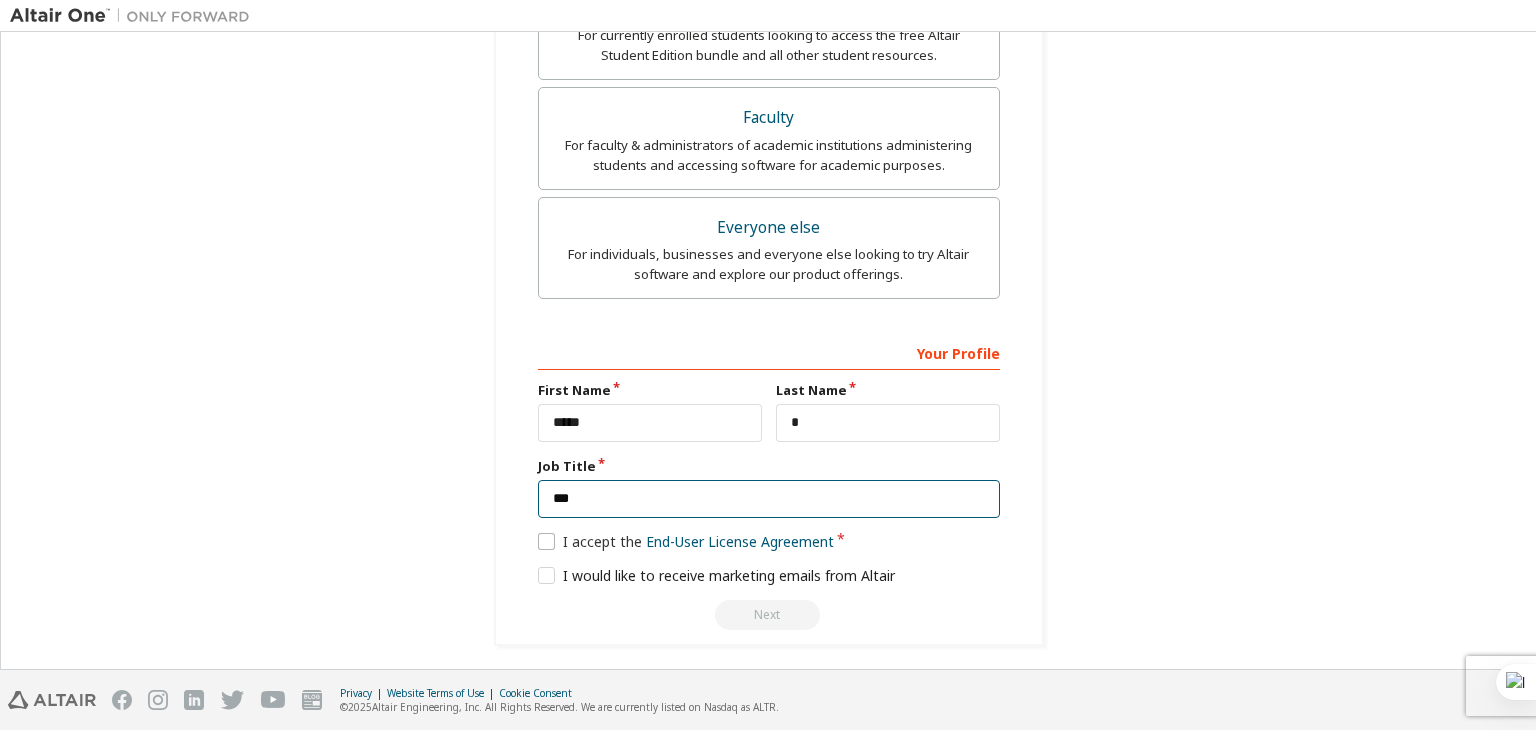 type on "***" 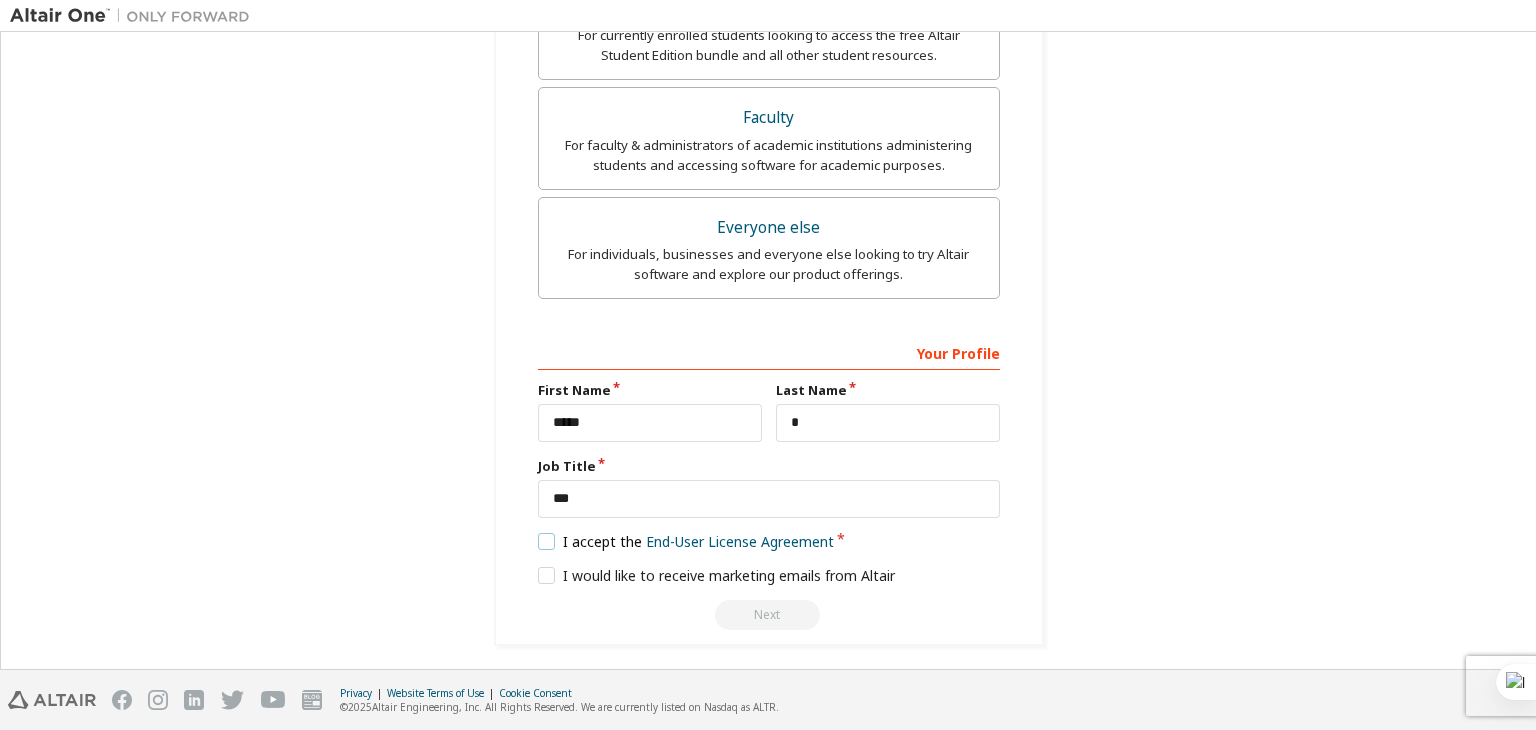 click on "I accept the    End-User License Agreement" at bounding box center (686, 541) 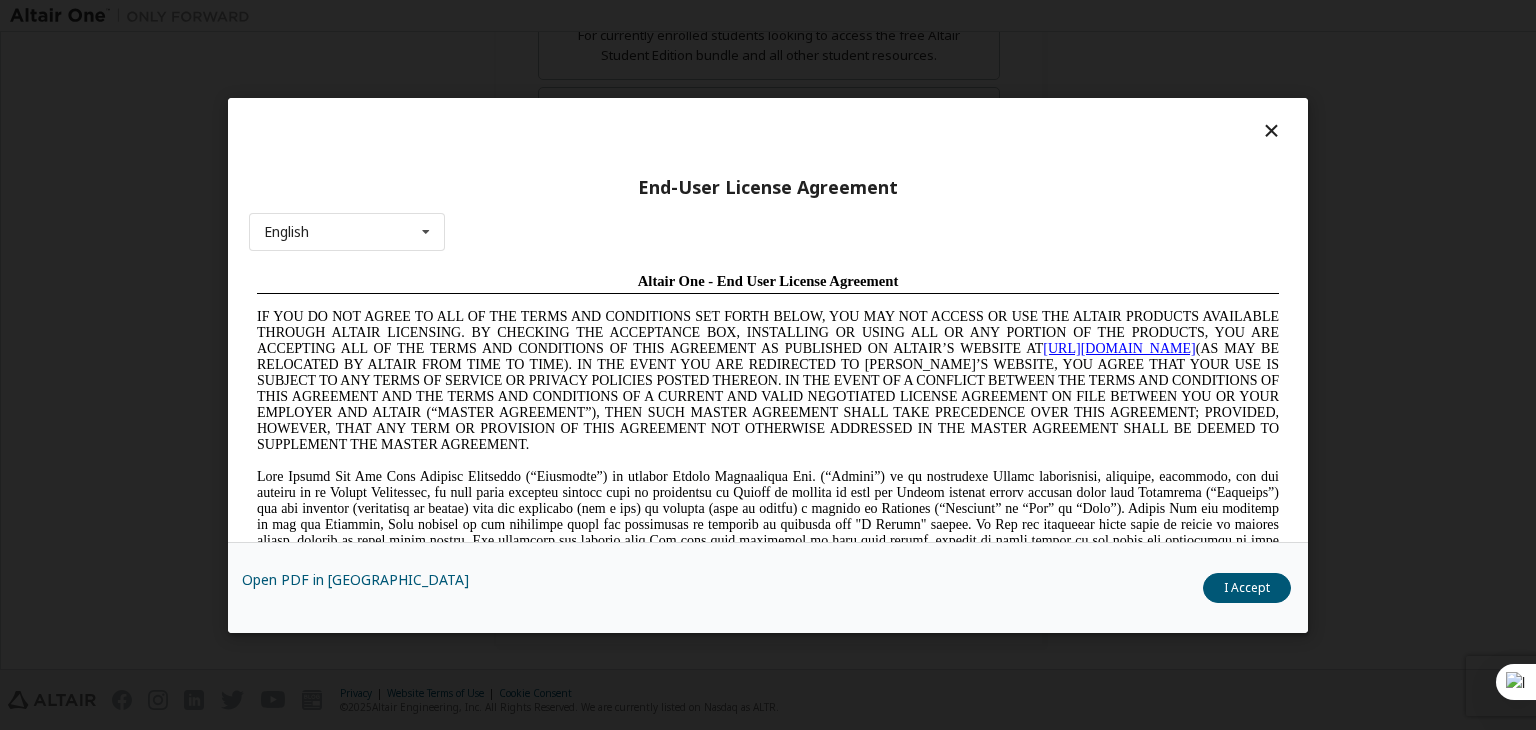 scroll, scrollTop: 0, scrollLeft: 0, axis: both 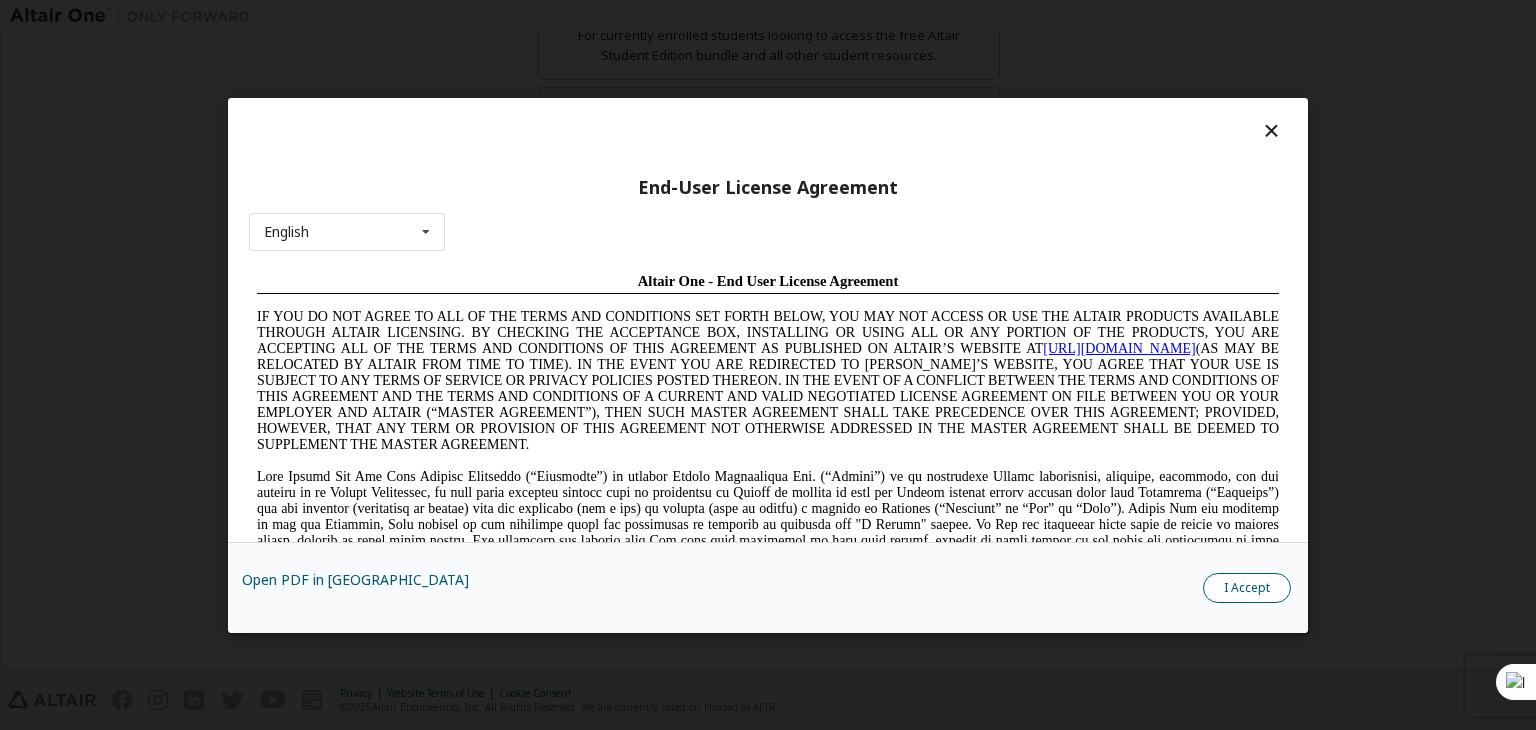 click on "I Accept" at bounding box center (1247, 588) 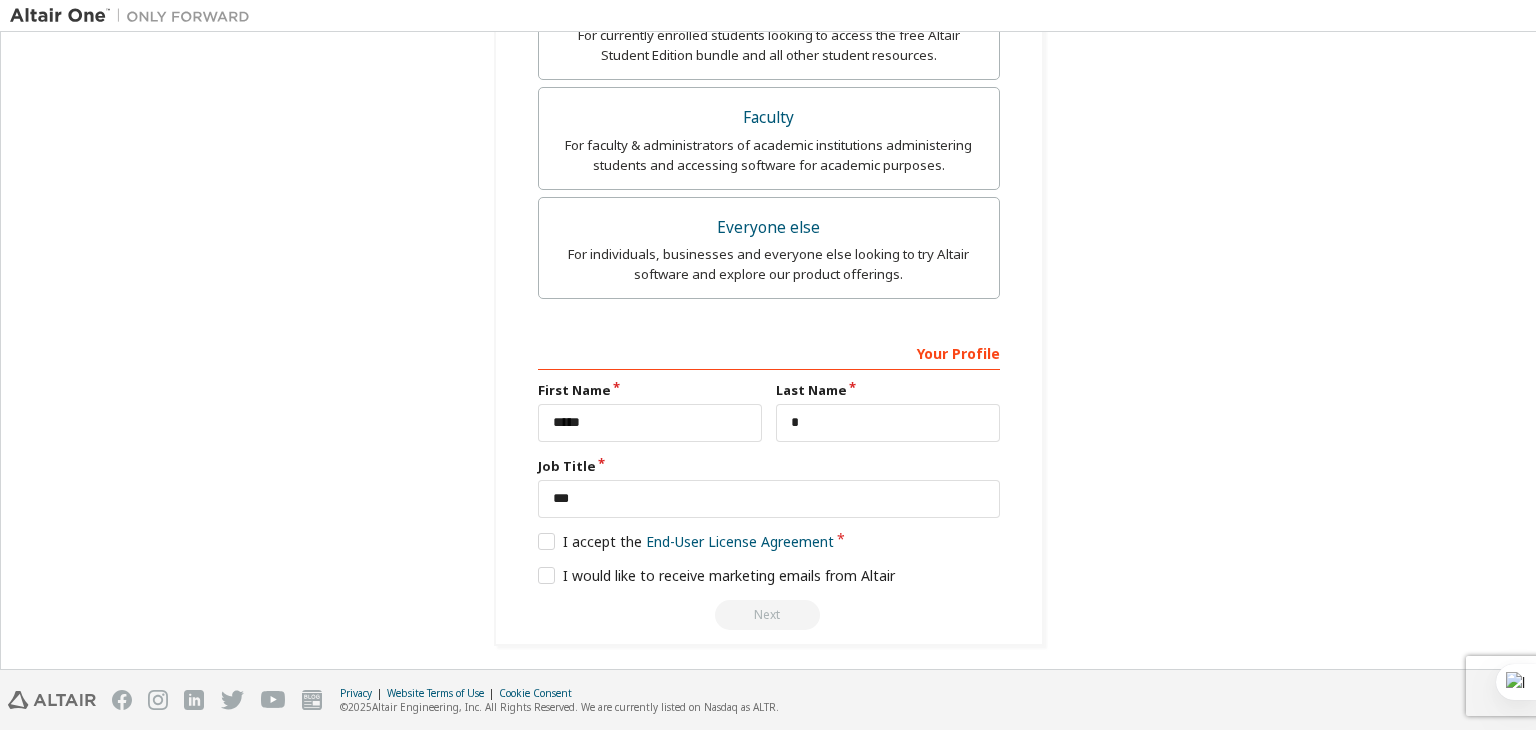 click on "Next" at bounding box center [769, 615] 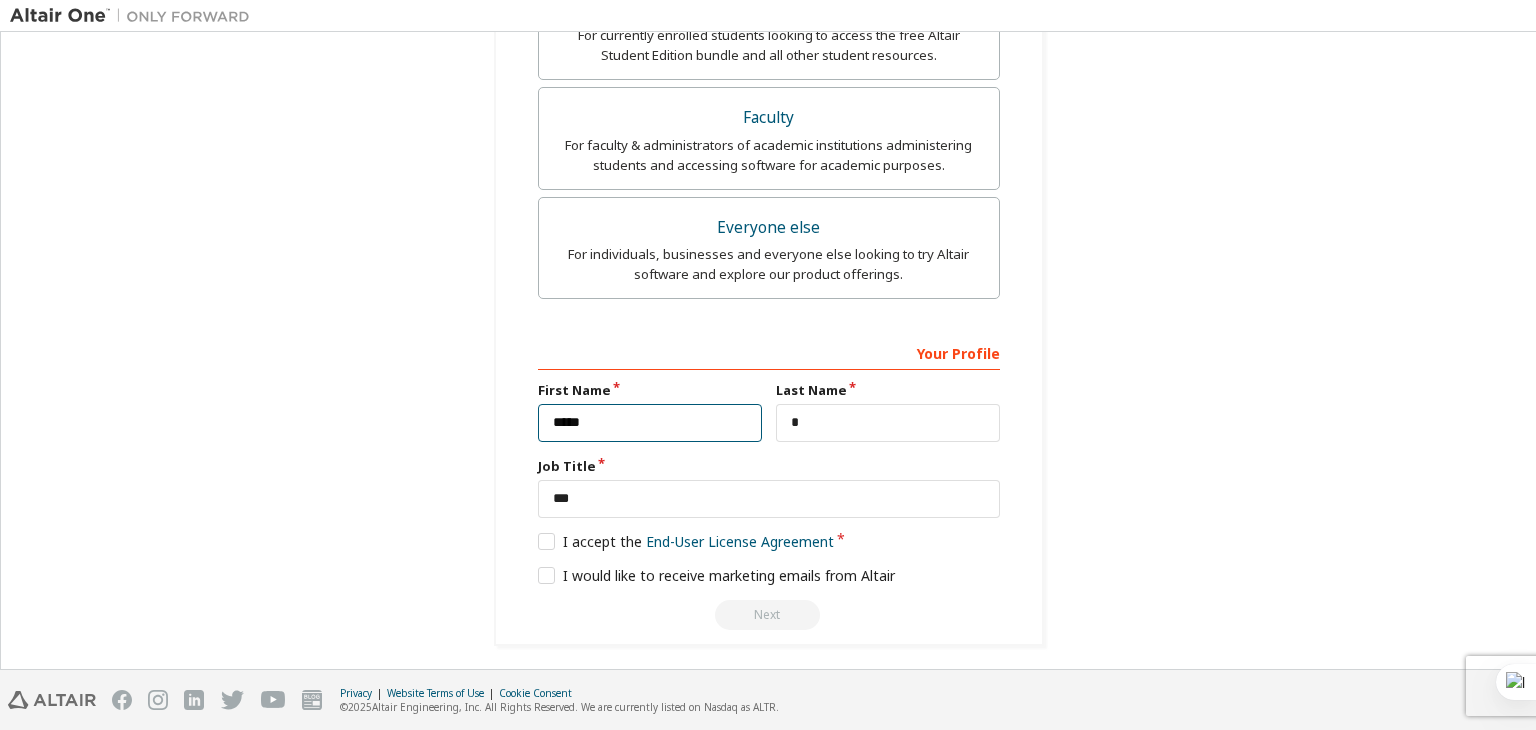 click on "*****" at bounding box center (650, 423) 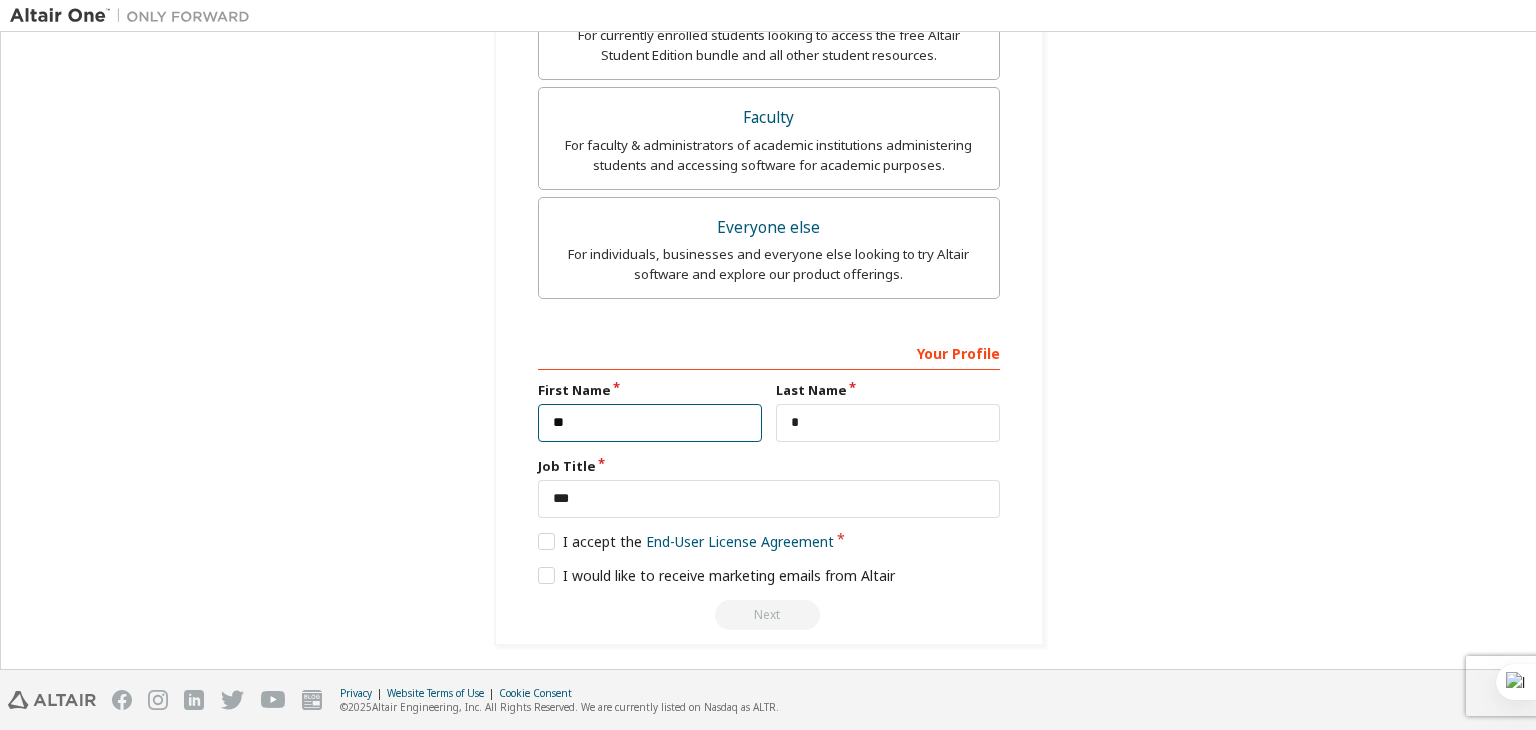 type on "*" 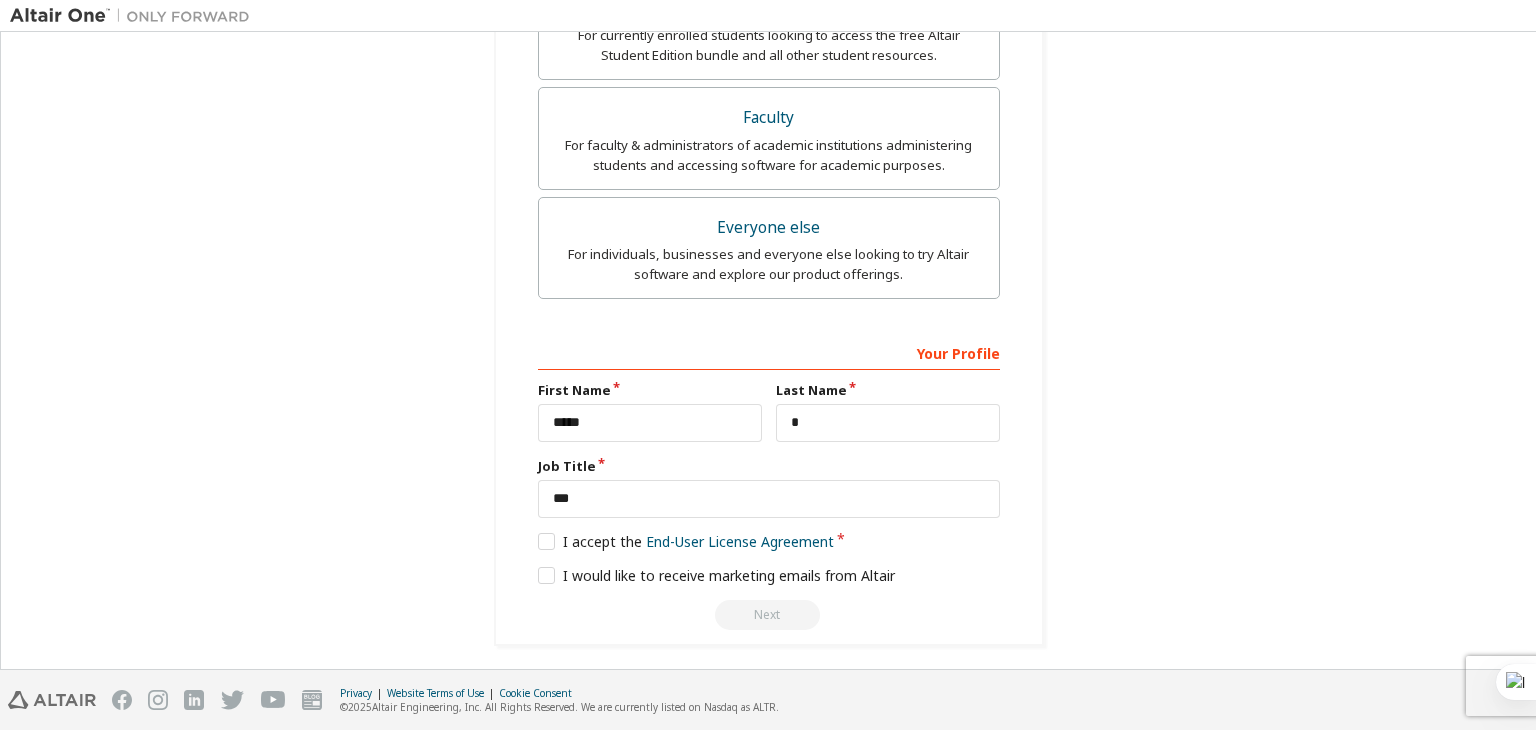 click on "Next" at bounding box center [769, 615] 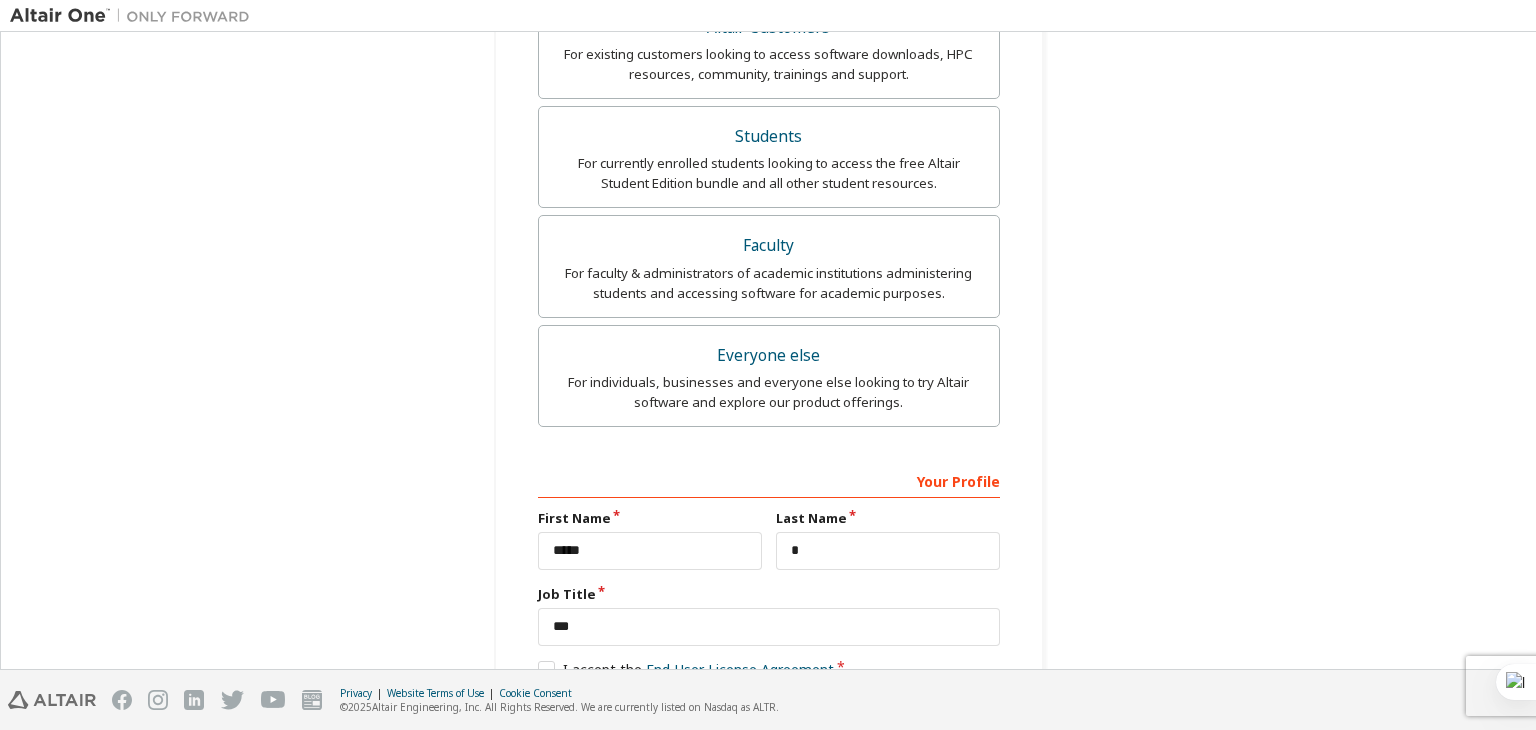 scroll, scrollTop: 470, scrollLeft: 0, axis: vertical 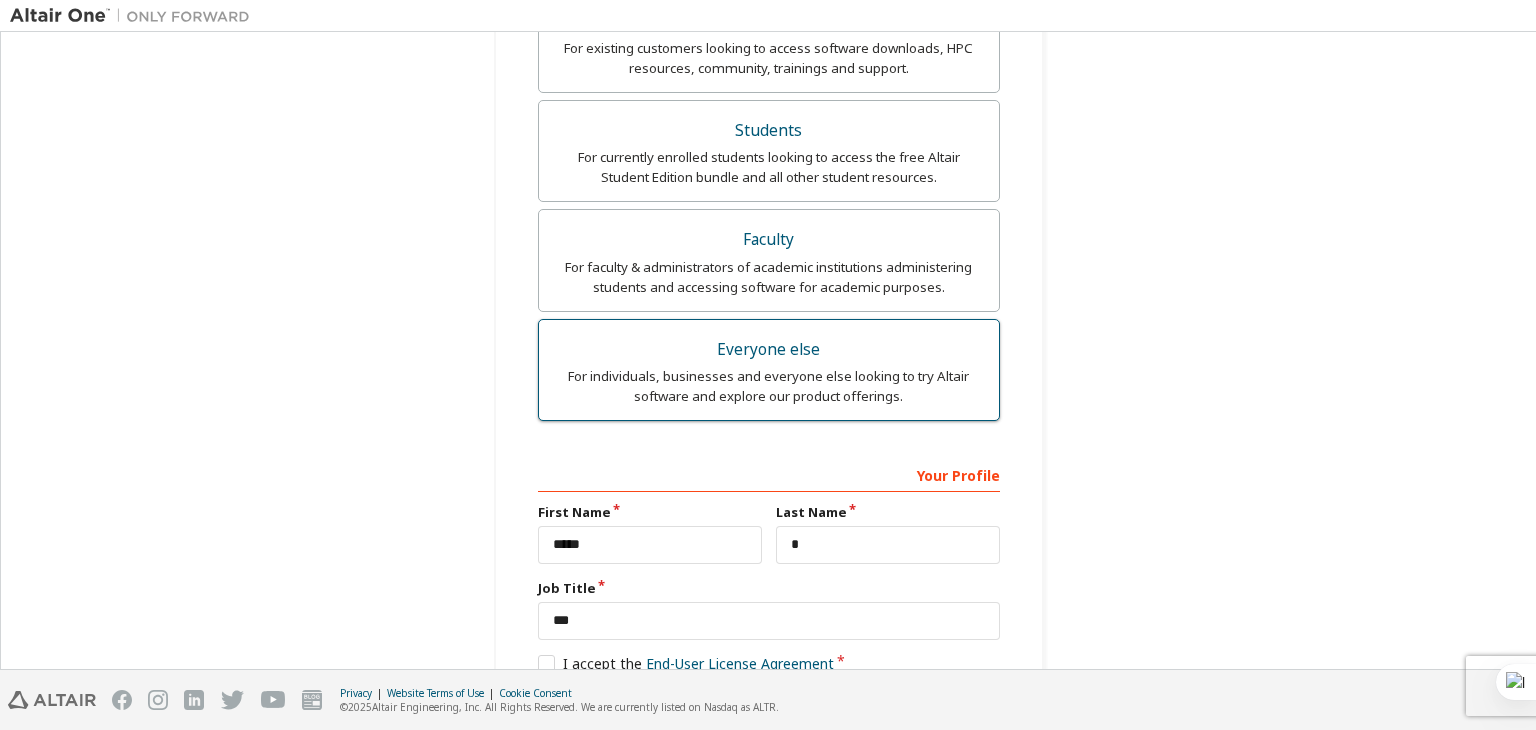 click on "For individuals, businesses and everyone else looking to try Altair software and explore our product offerings." at bounding box center (769, 386) 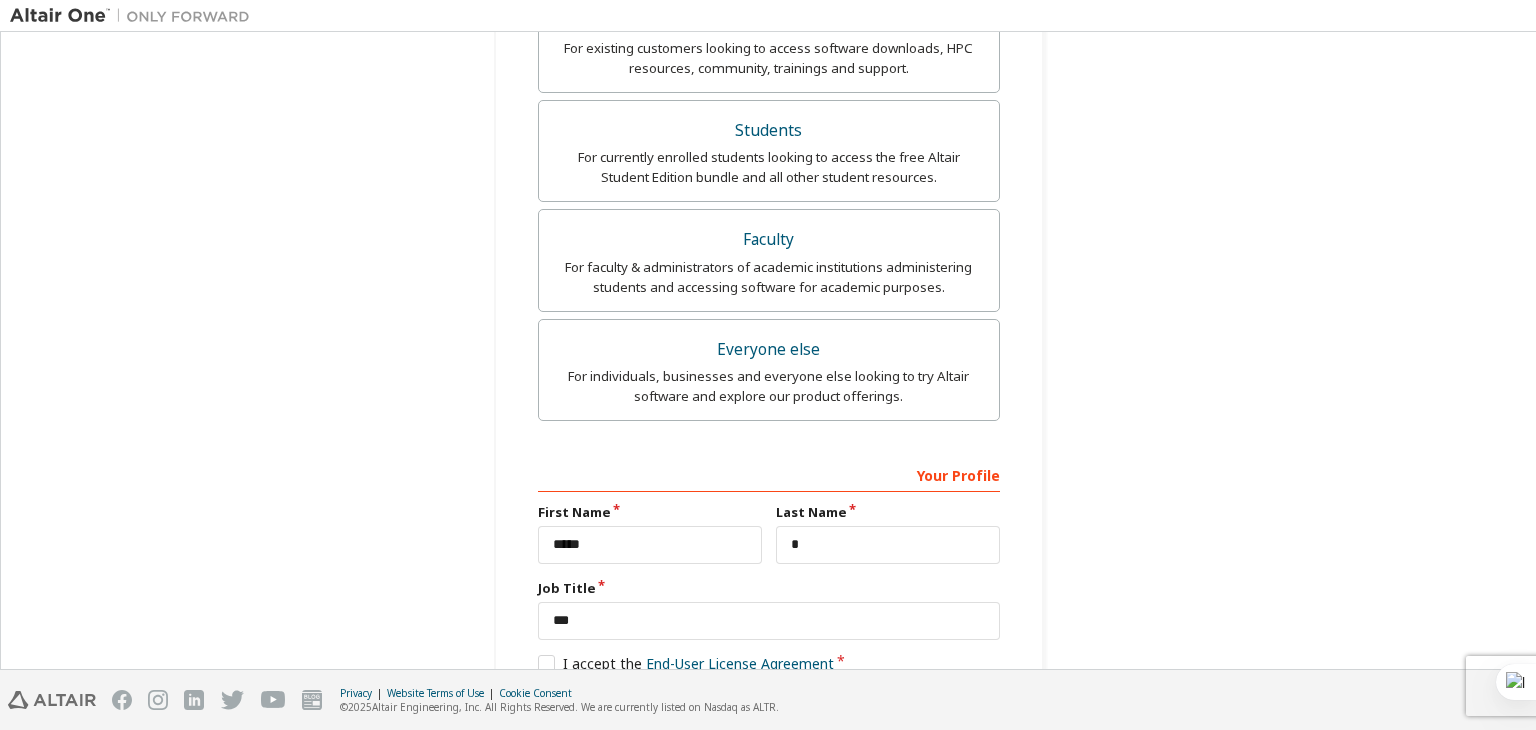 scroll, scrollTop: 592, scrollLeft: 0, axis: vertical 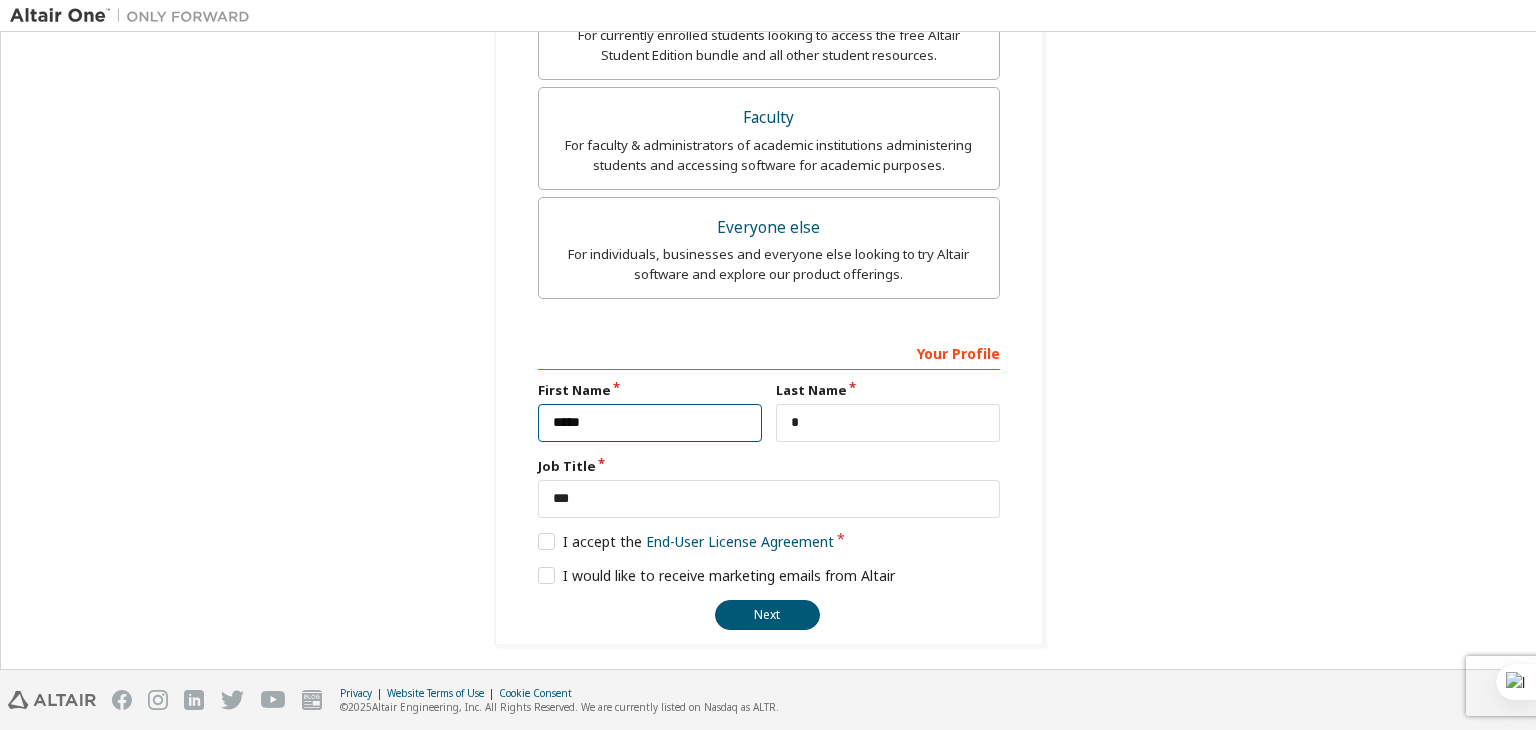 click on "*****" at bounding box center [650, 423] 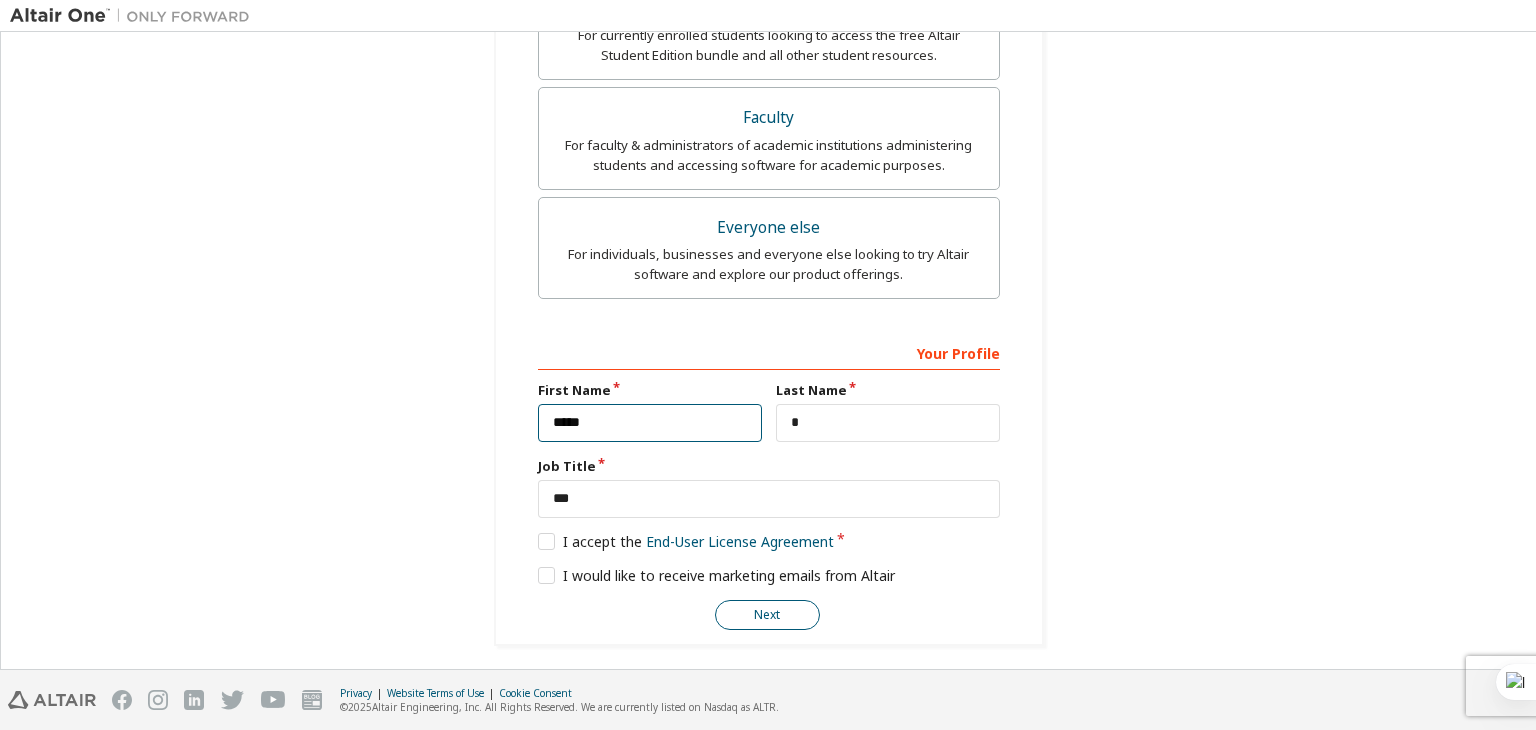 type on "*****" 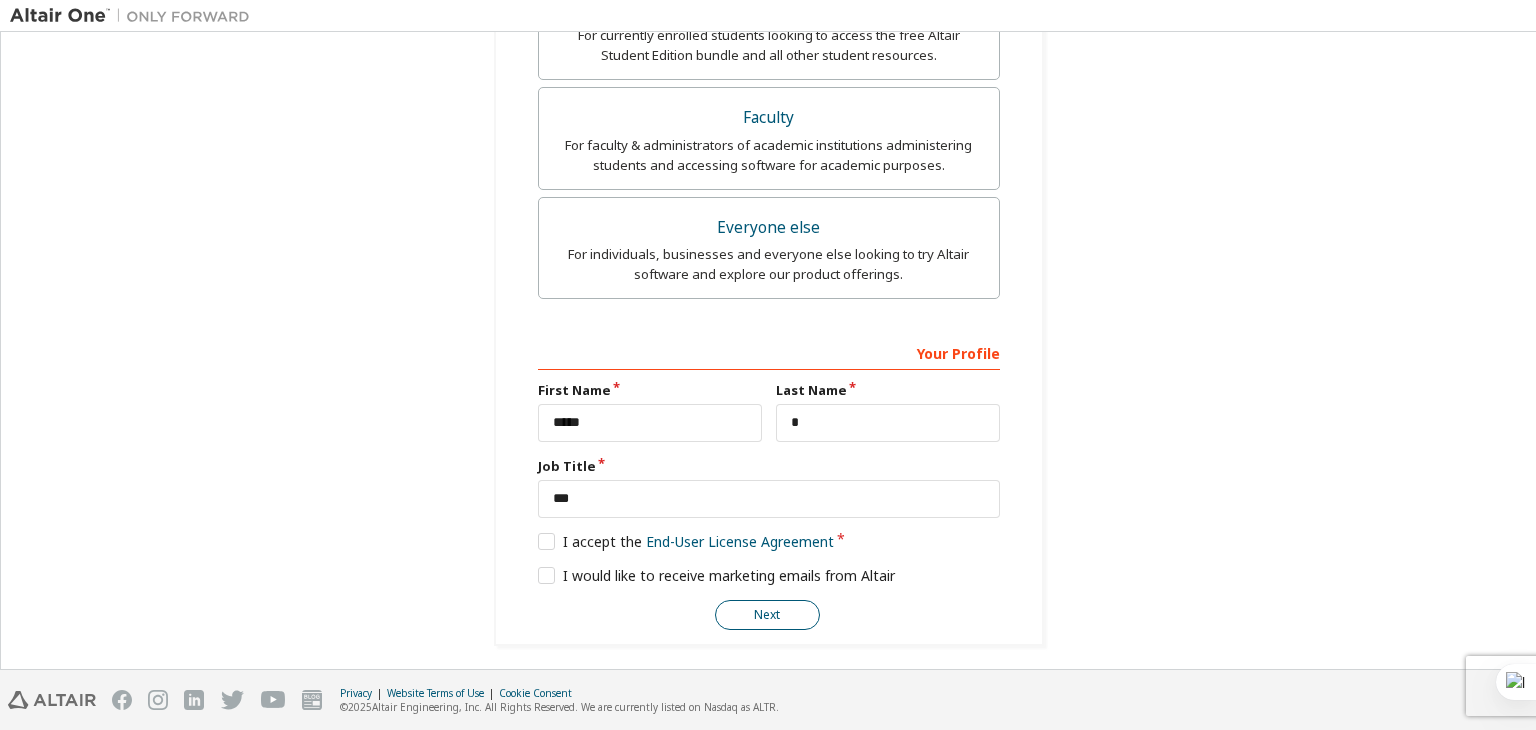 click on "Next" at bounding box center (767, 615) 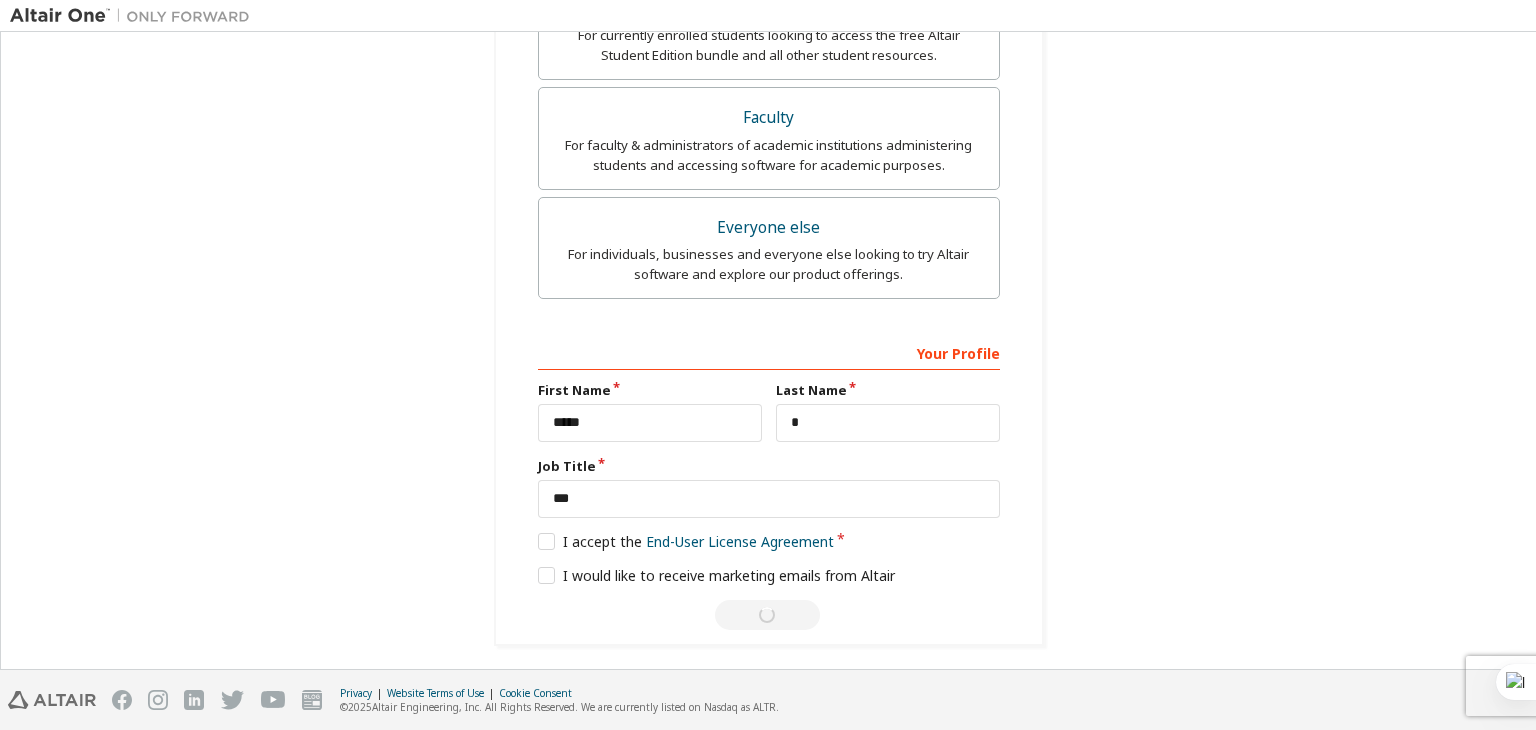 scroll, scrollTop: 0, scrollLeft: 0, axis: both 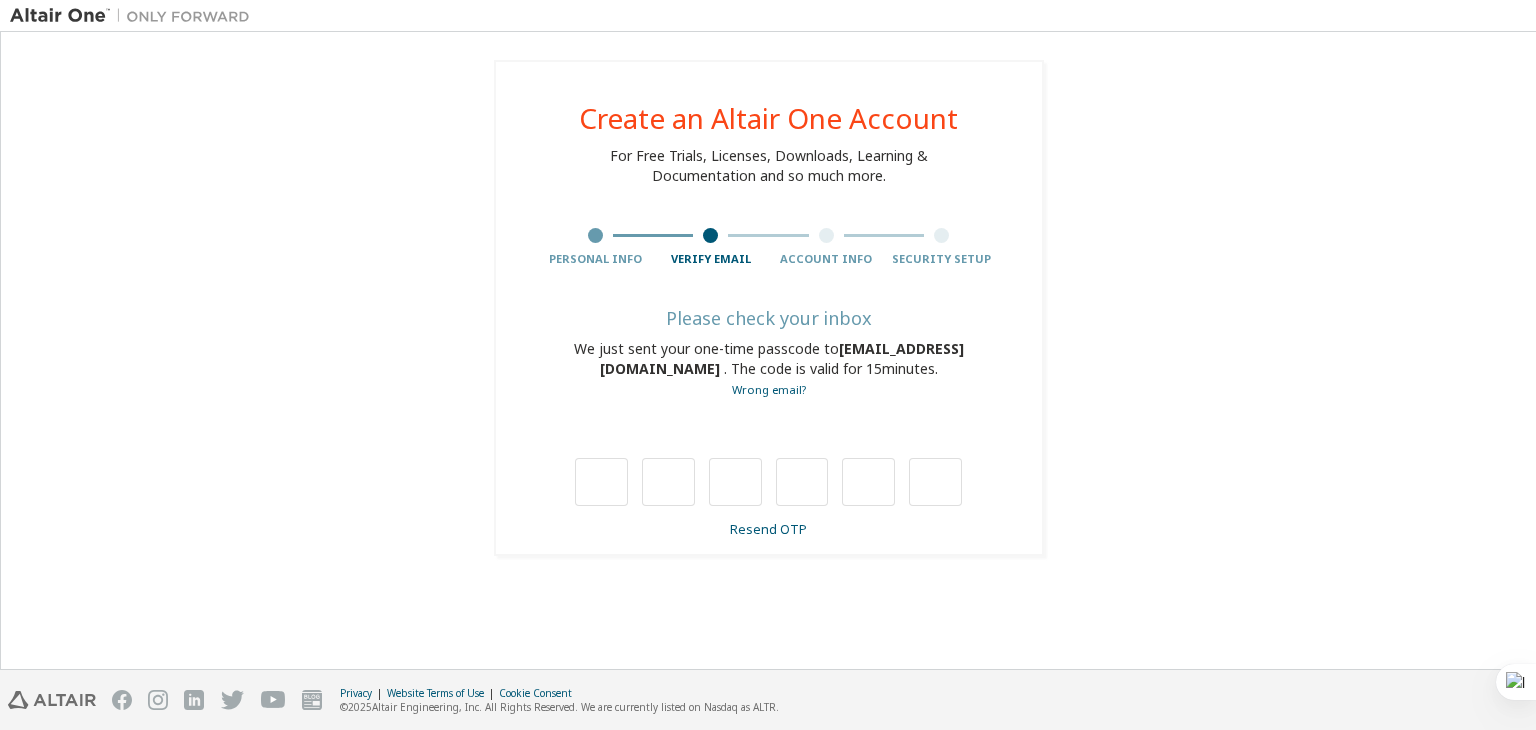 type on "*" 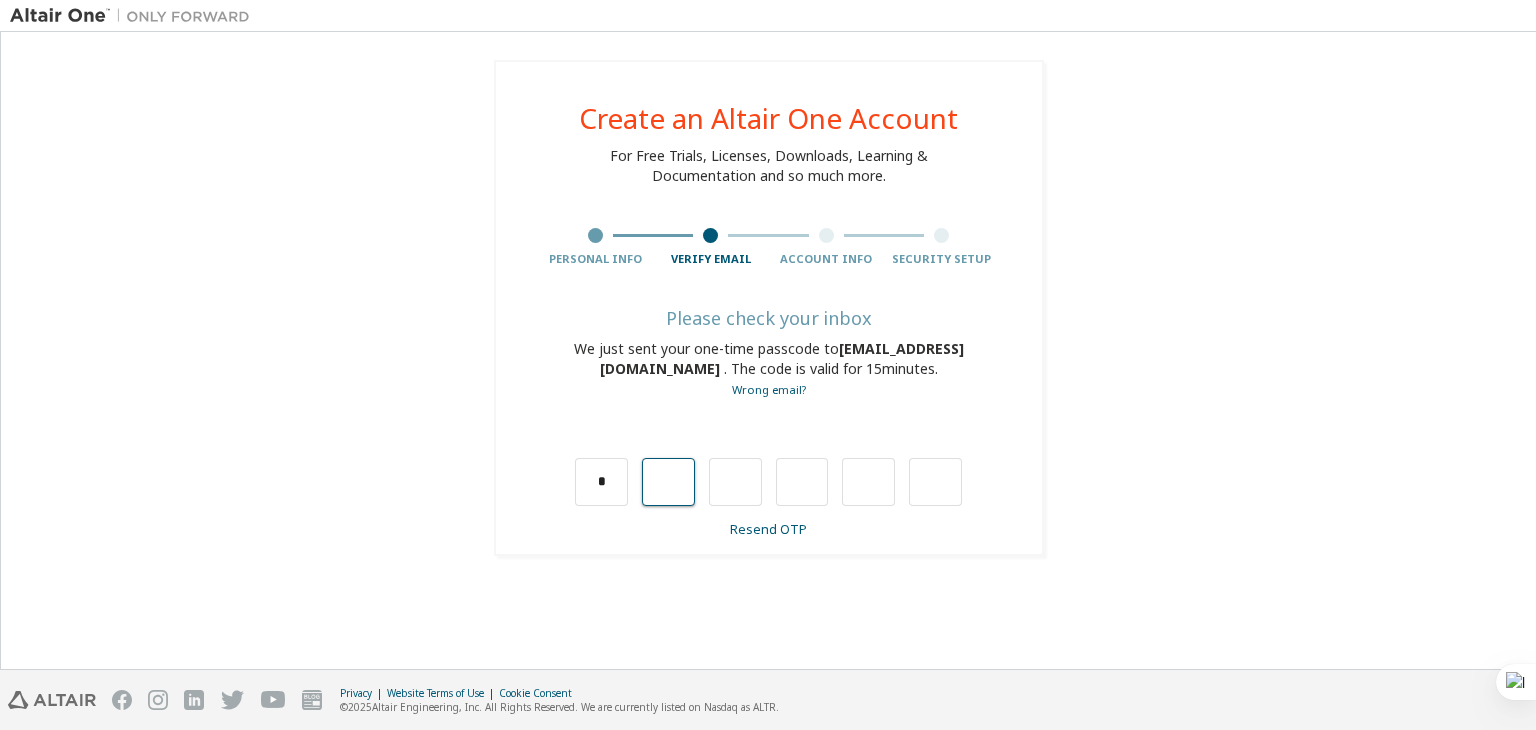 type on "*" 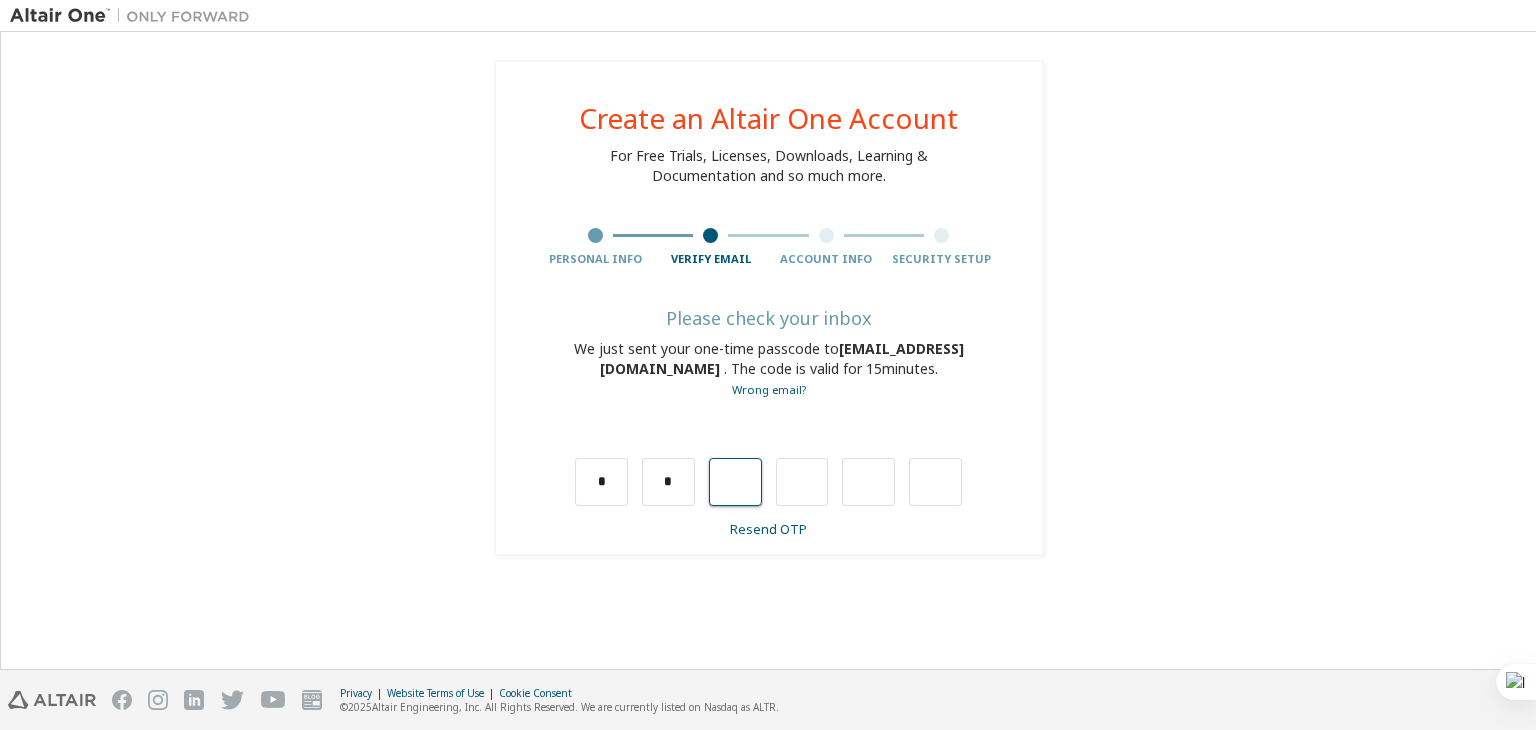 type on "*" 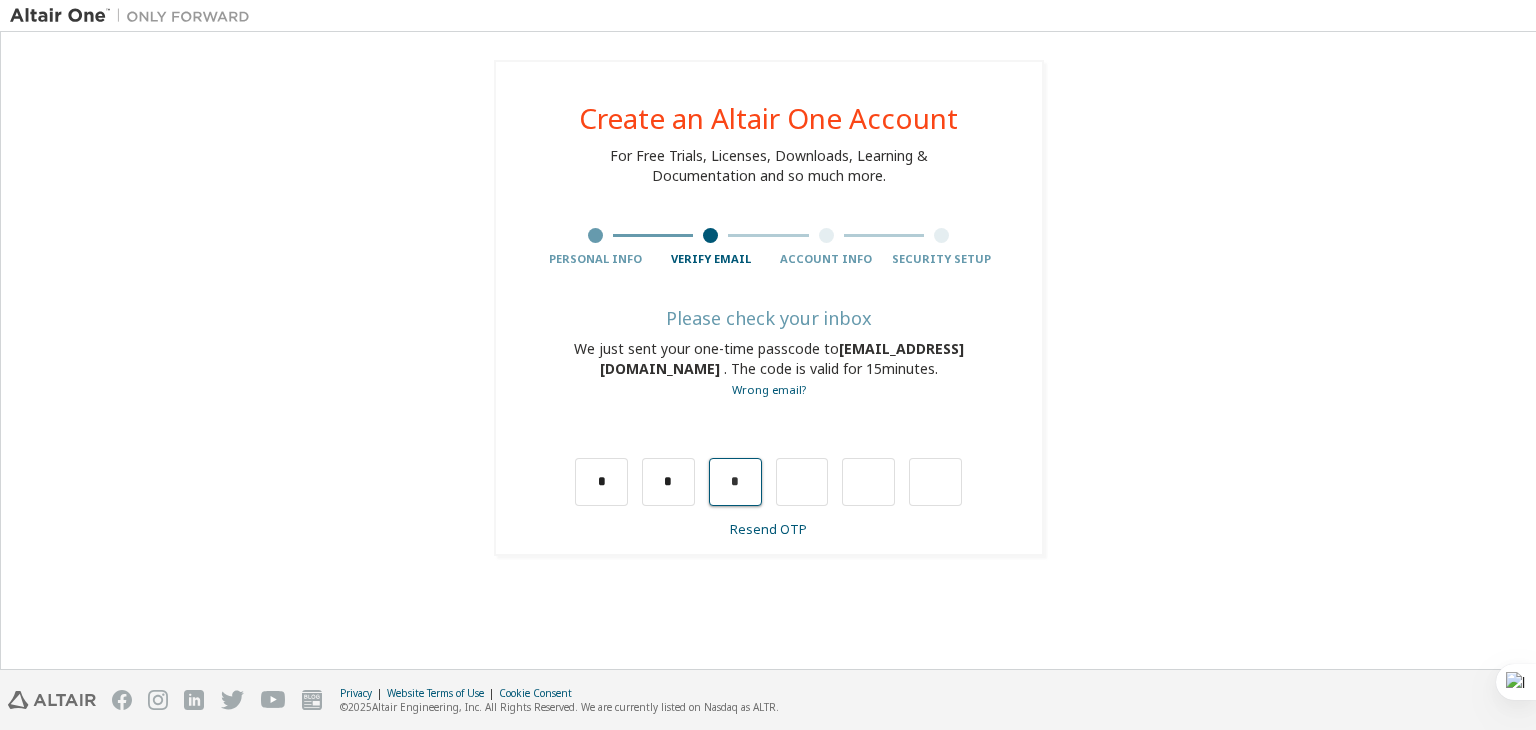 click on "*" at bounding box center [735, 482] 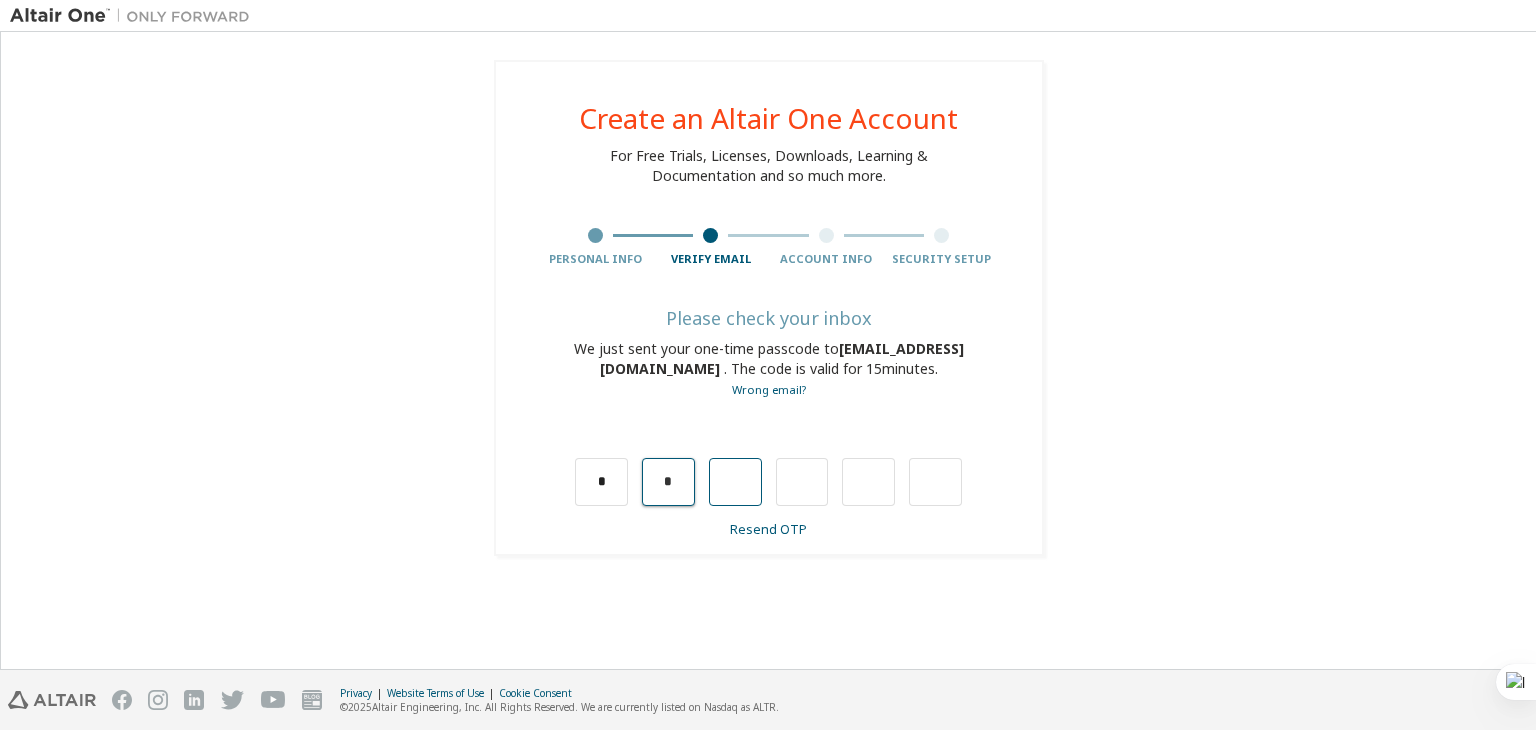 type 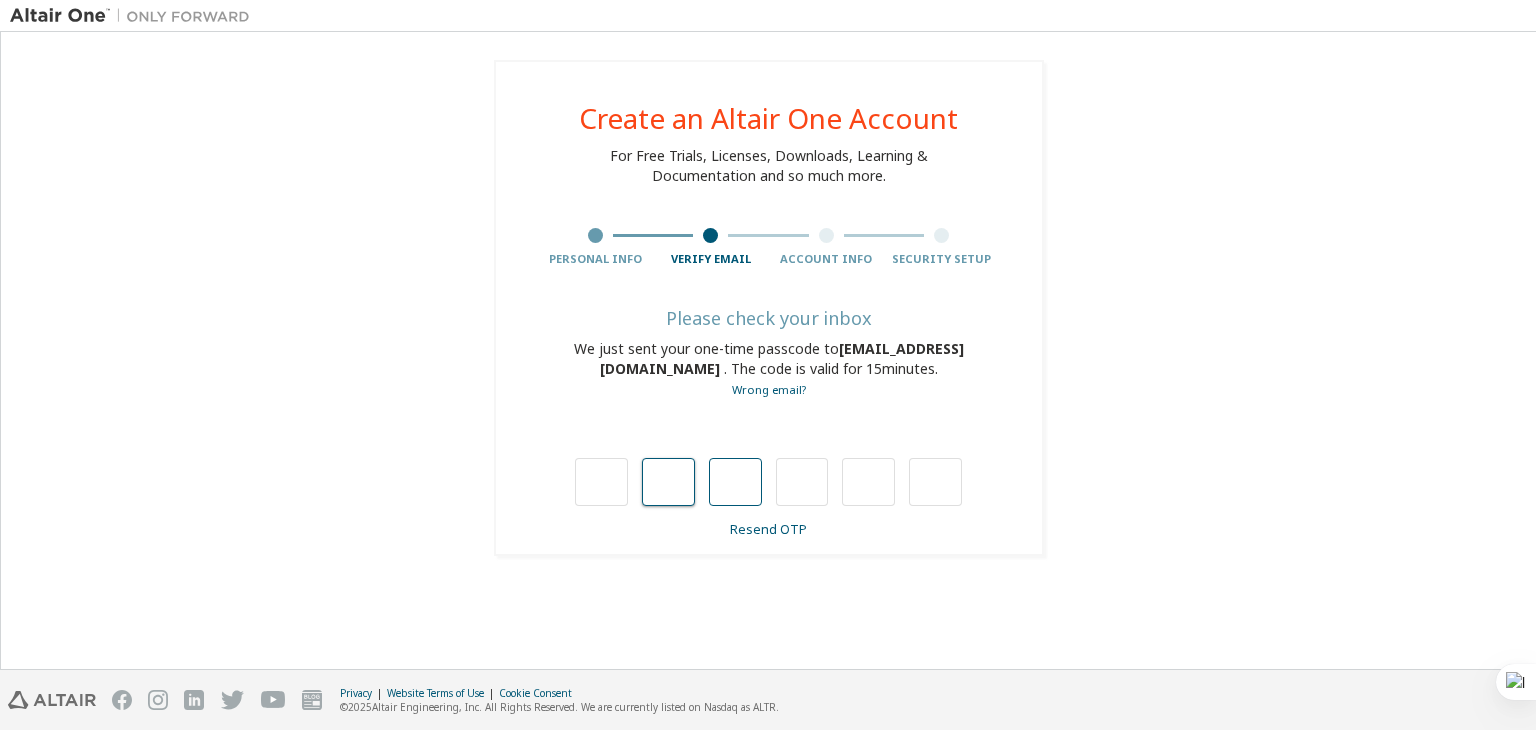 type on "*" 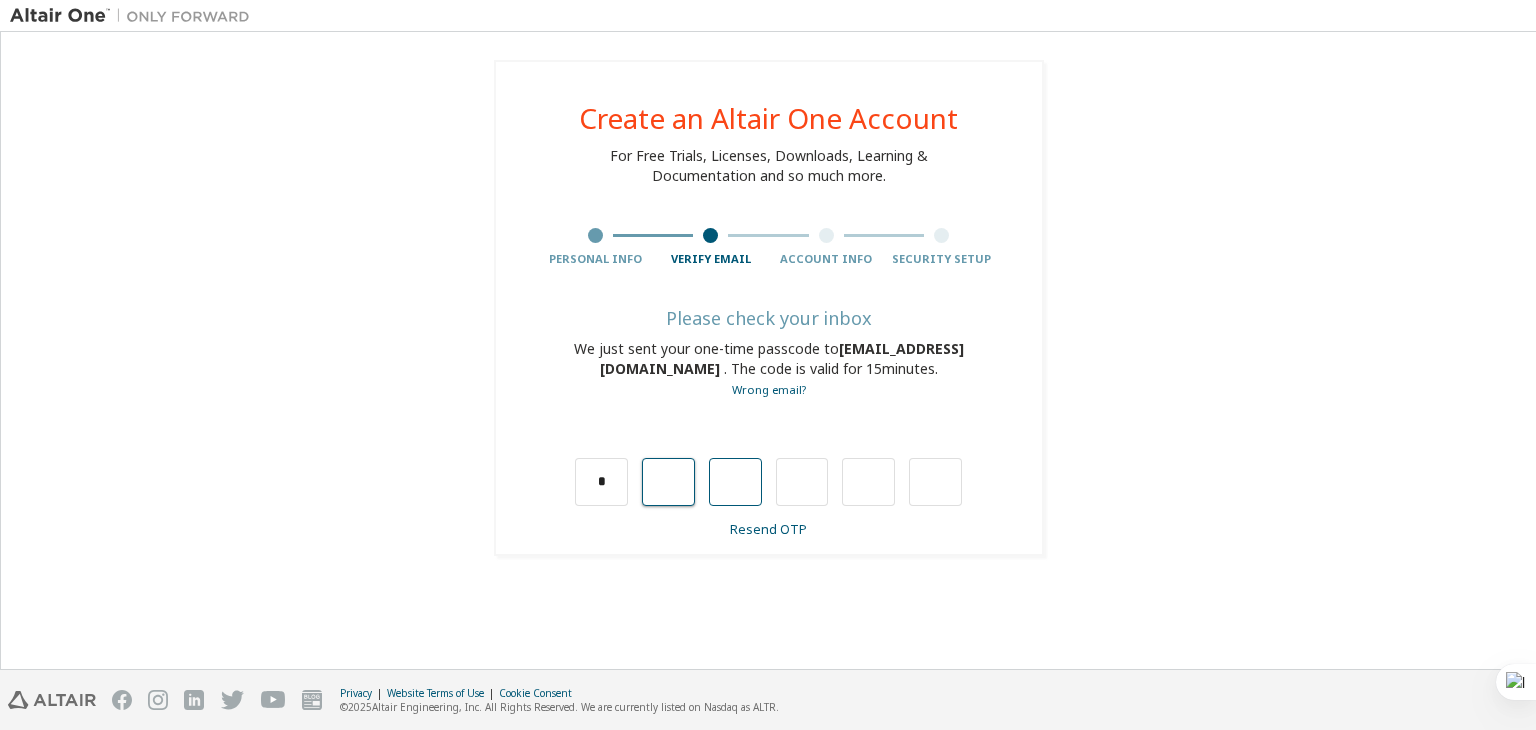 type on "*" 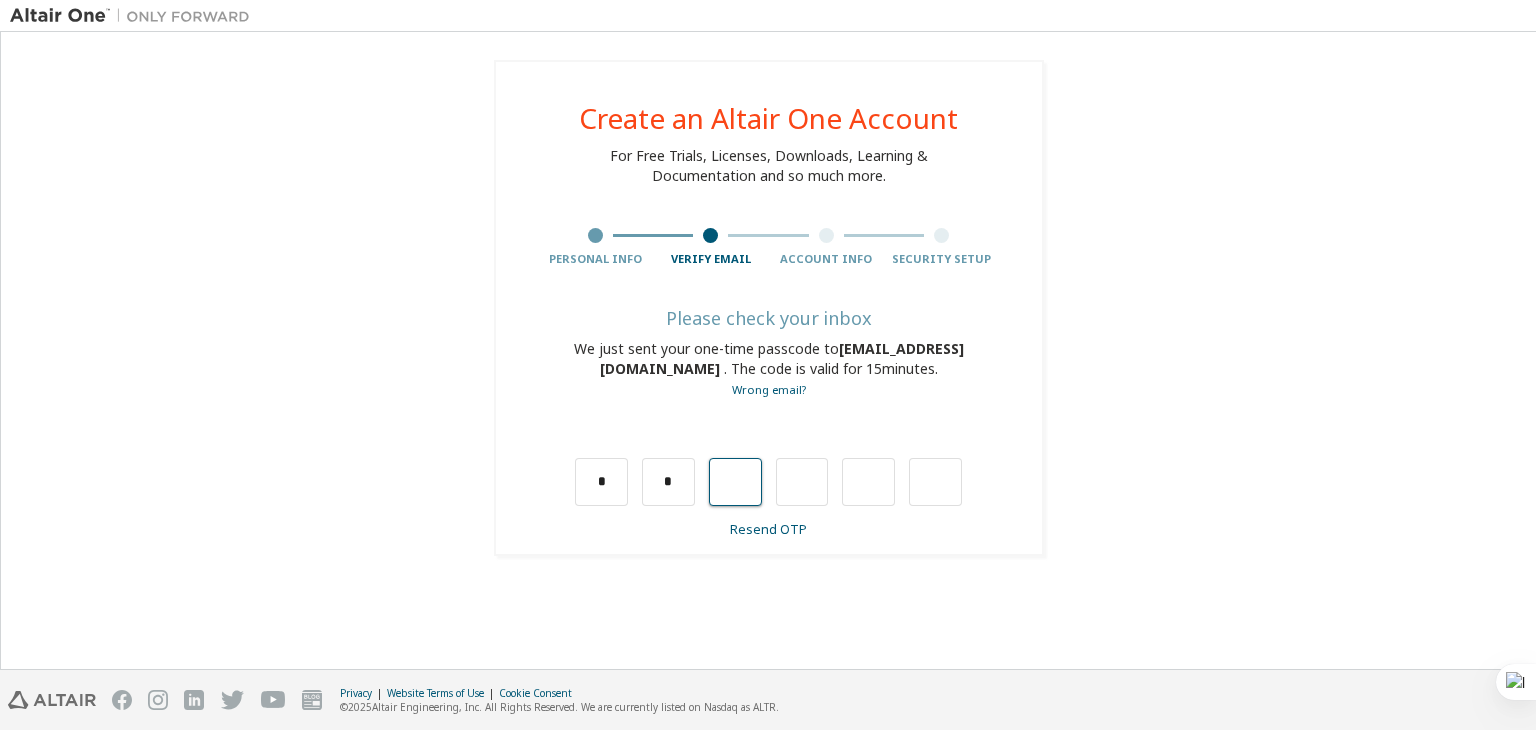 type on "*" 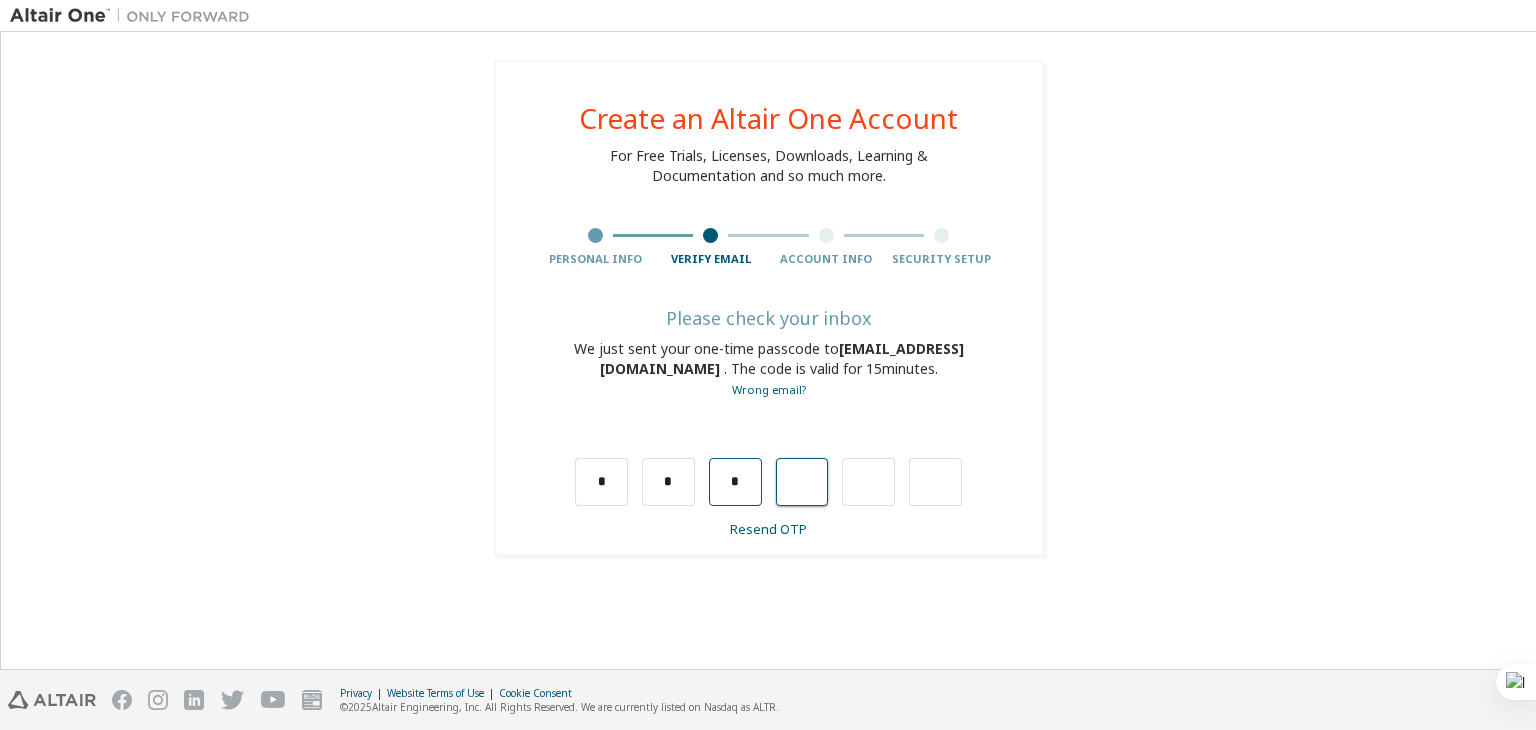 type on "*" 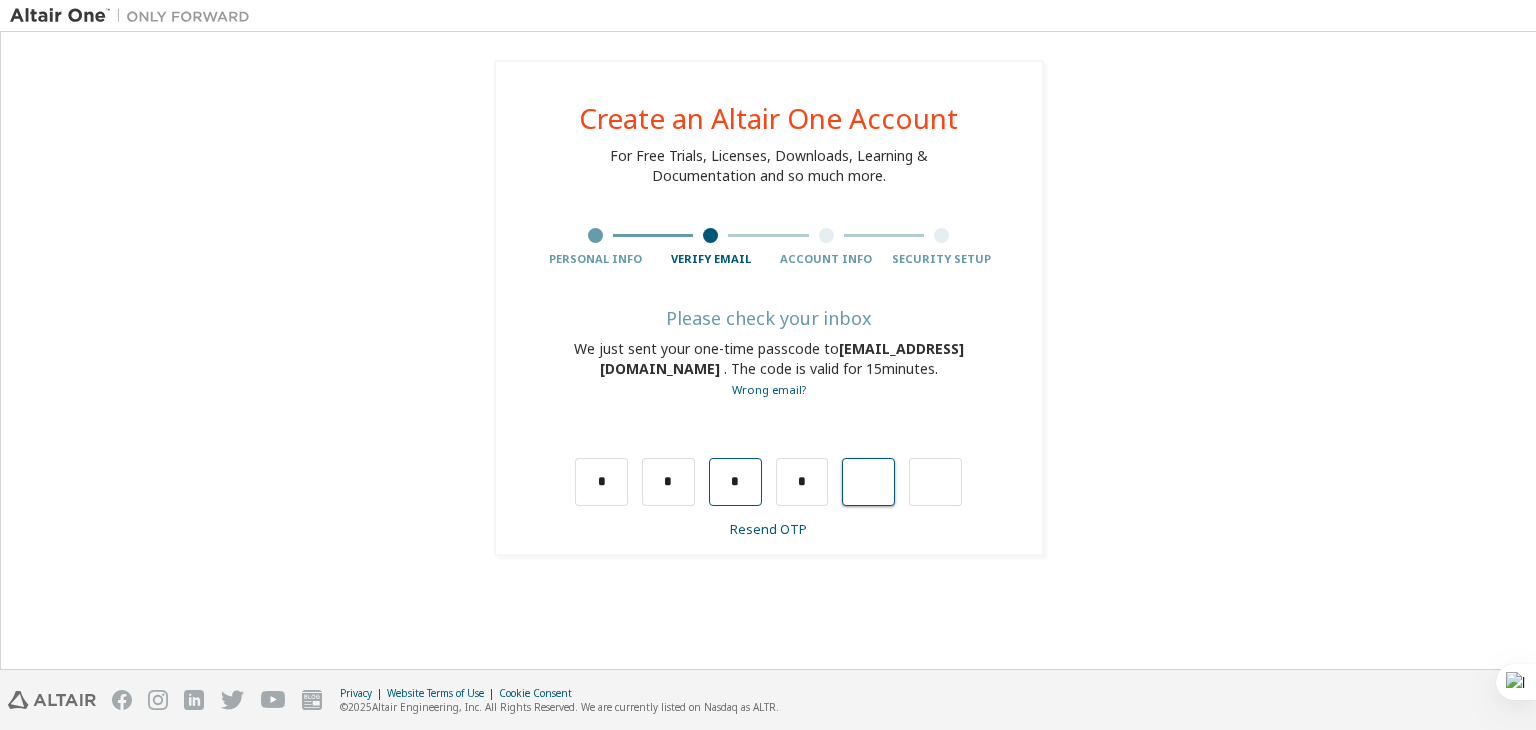 type on "*" 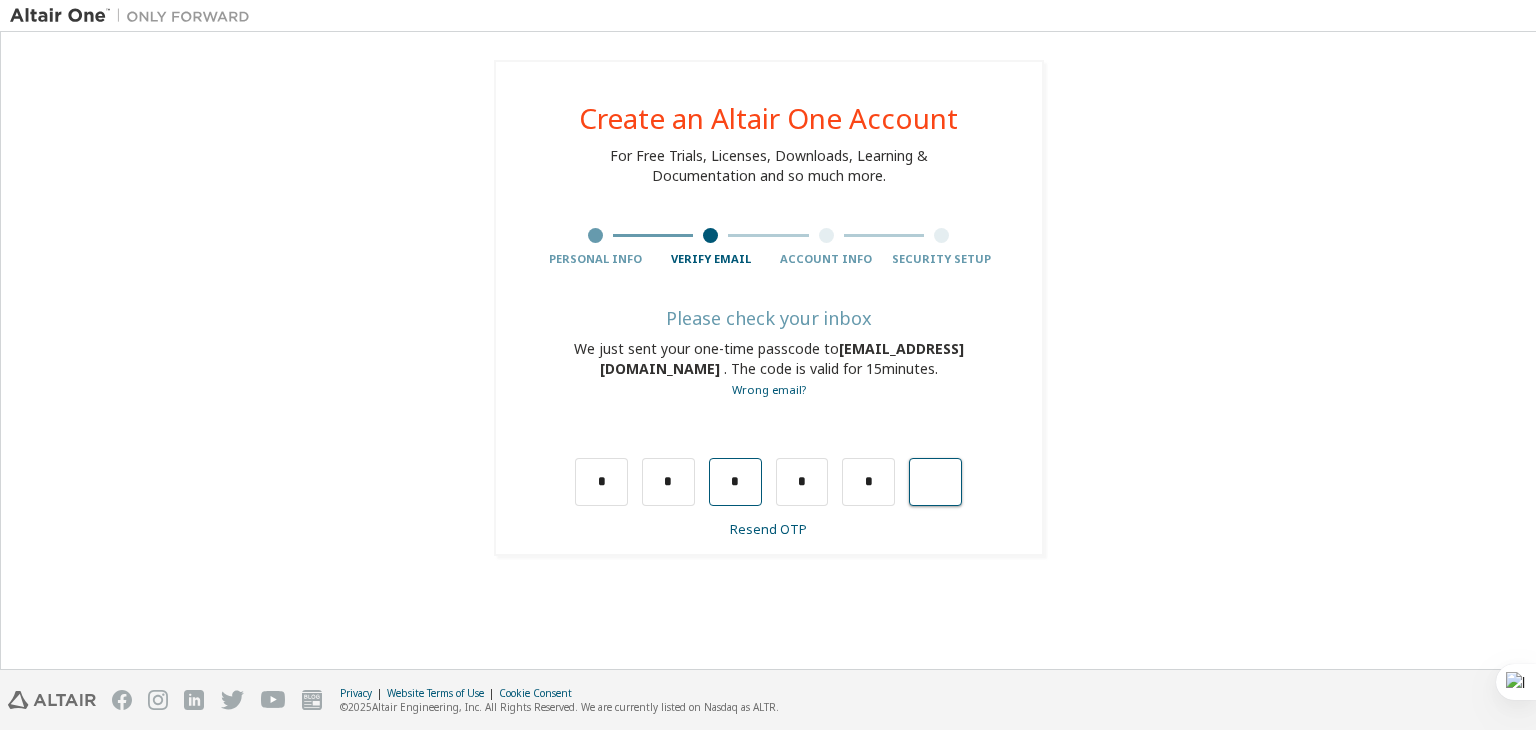type on "*" 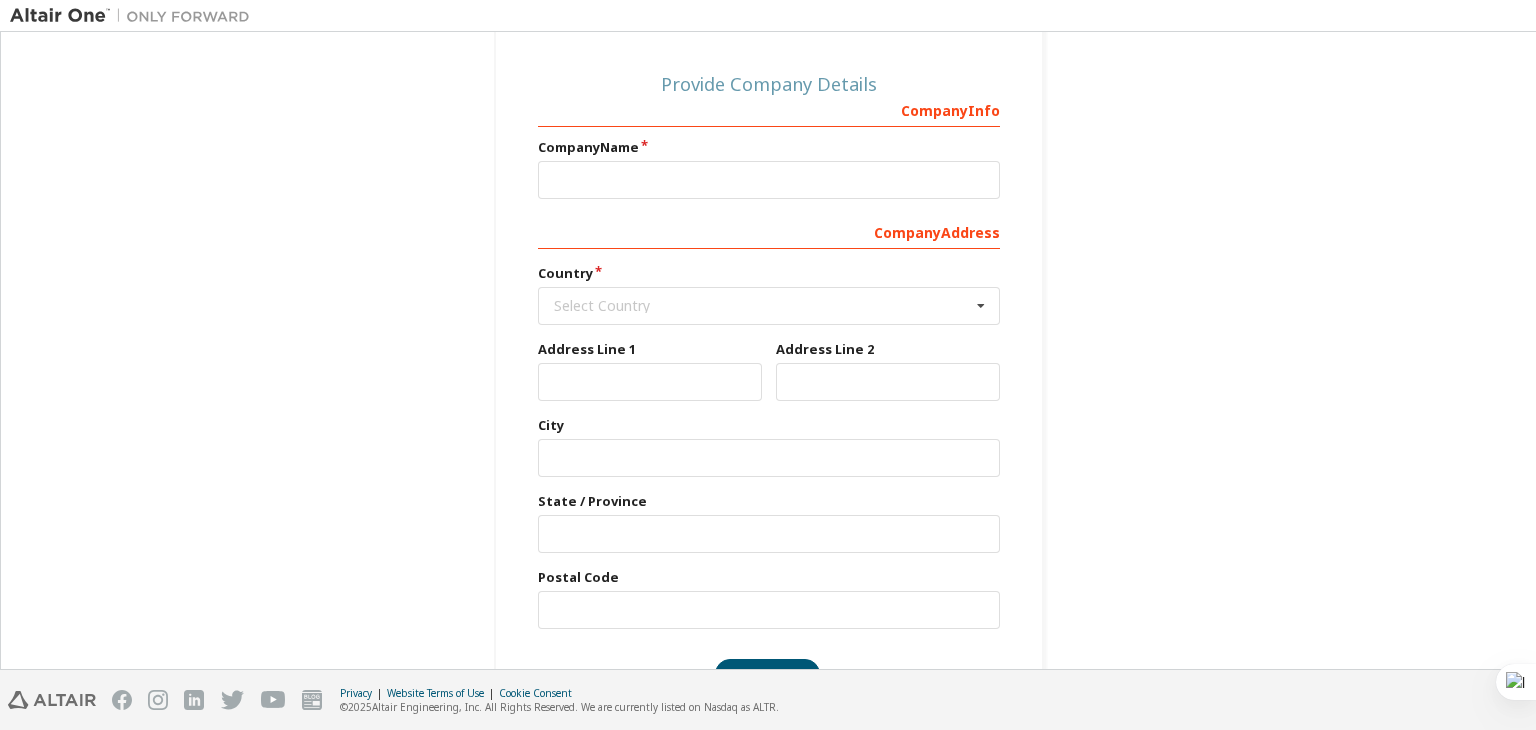 scroll, scrollTop: 294, scrollLeft: 0, axis: vertical 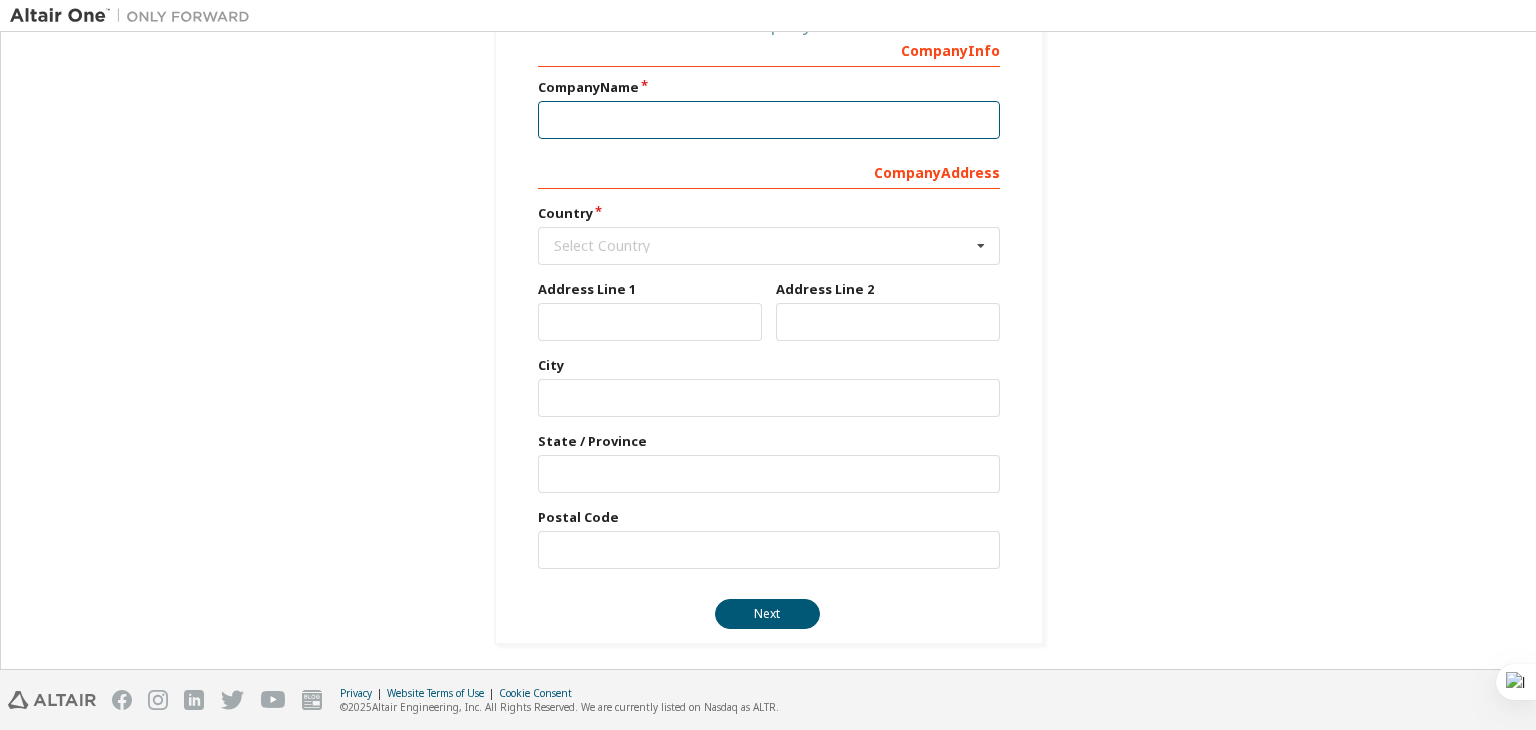 click at bounding box center [769, 120] 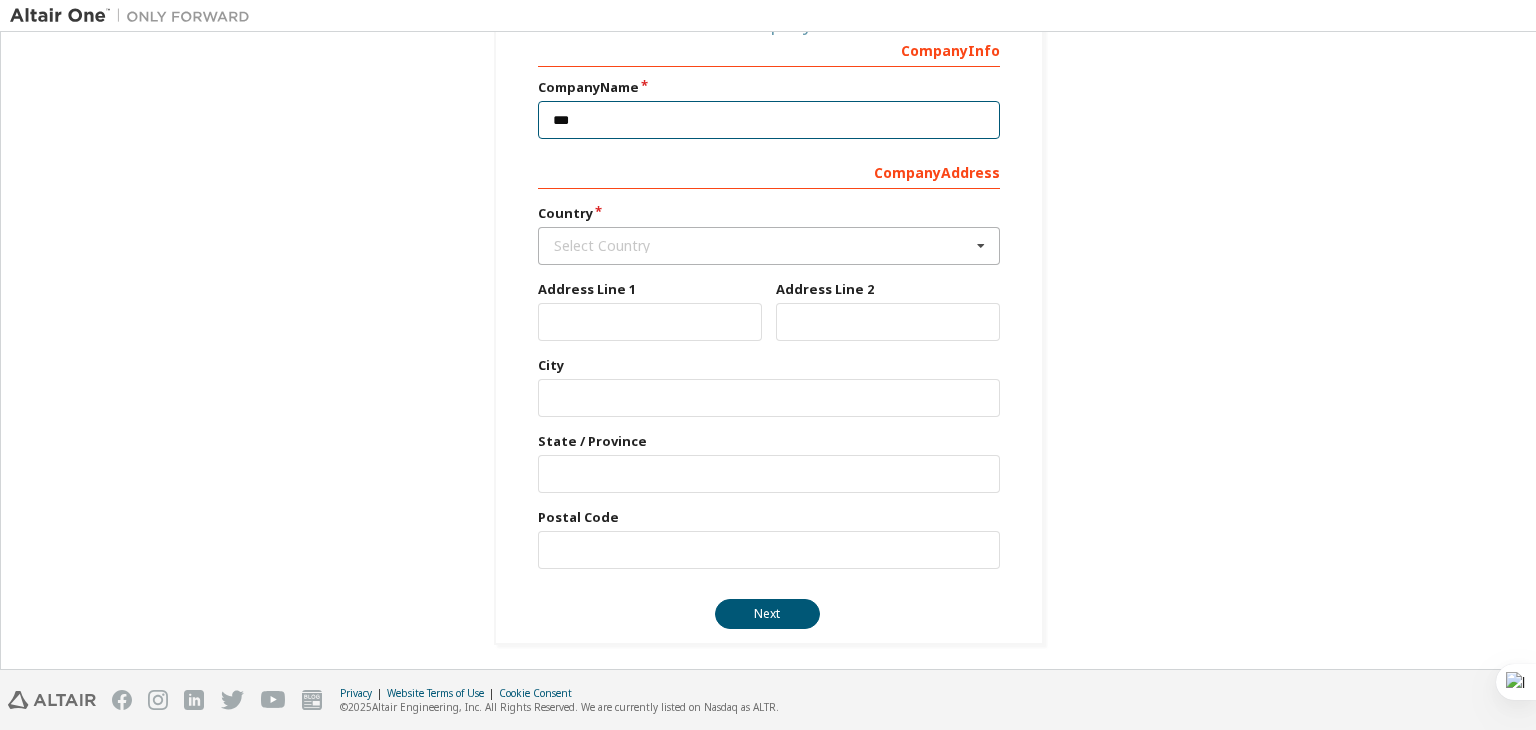 type on "***" 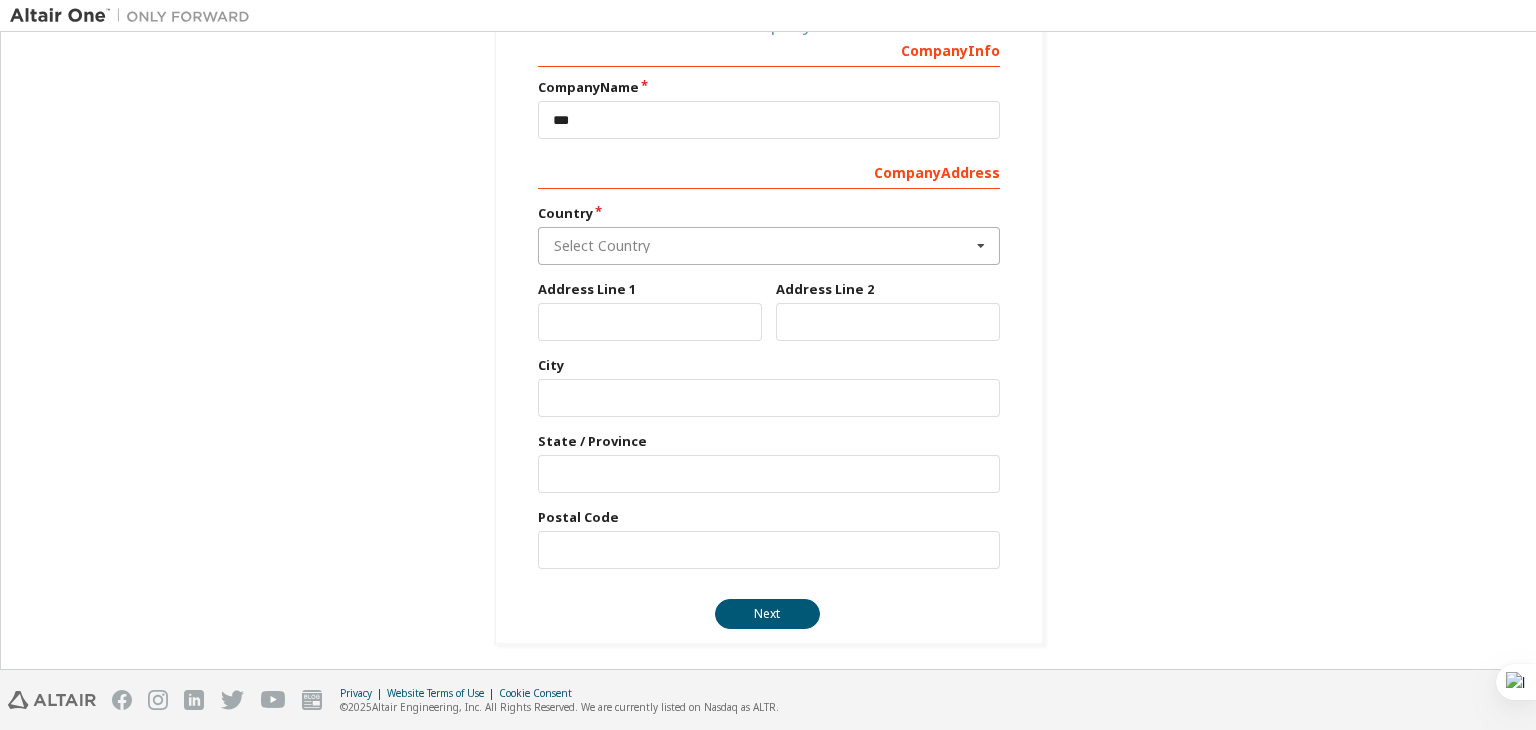 click at bounding box center [770, 246] 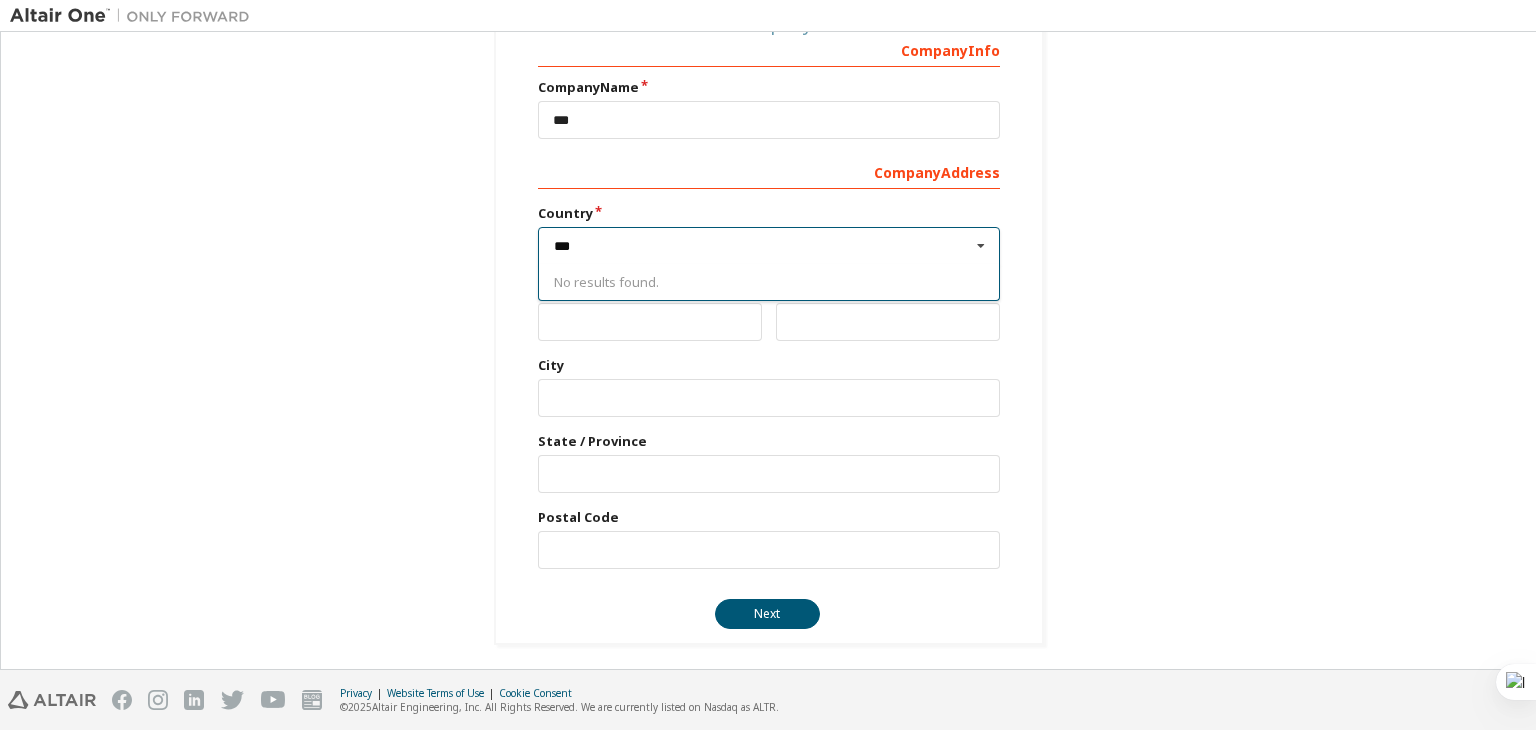 type on "***" 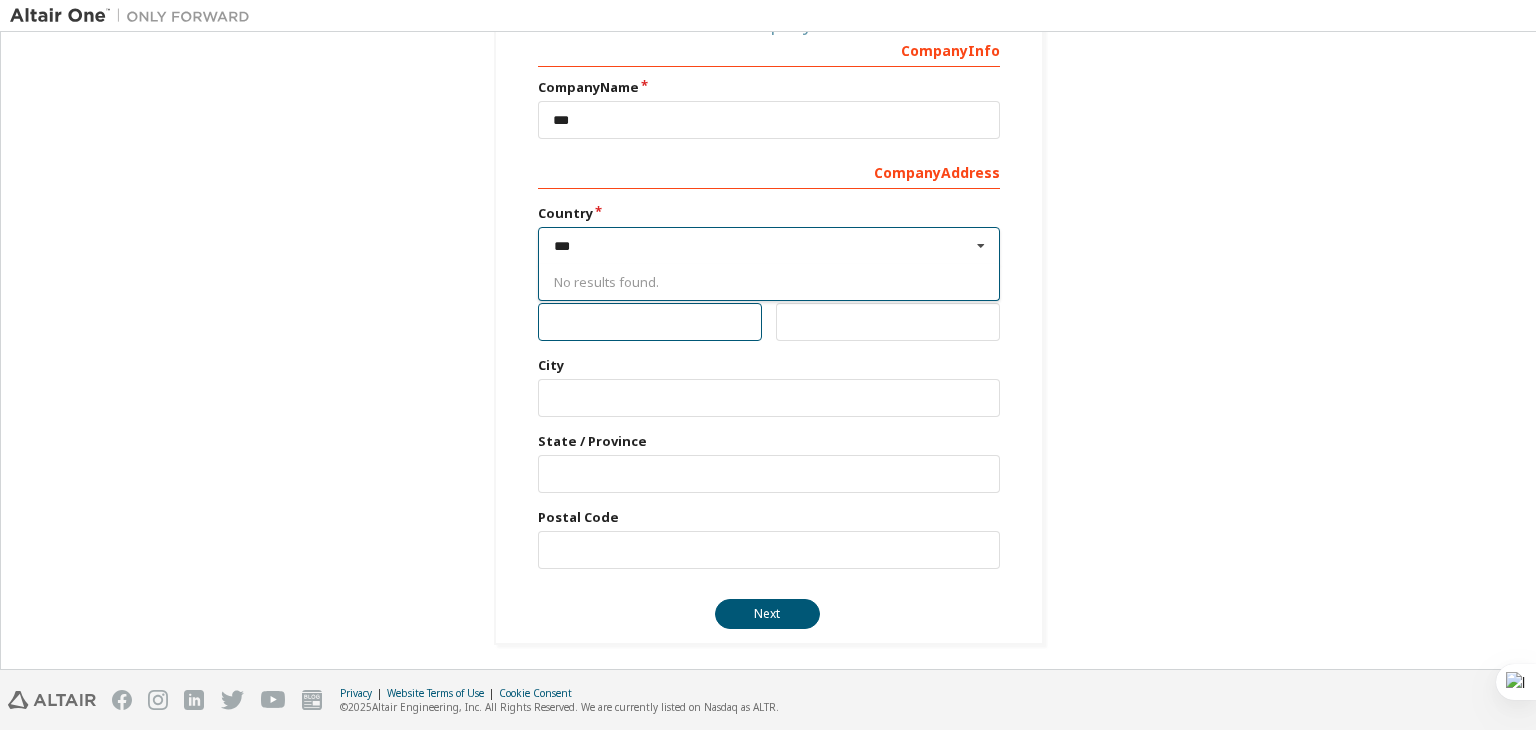 type 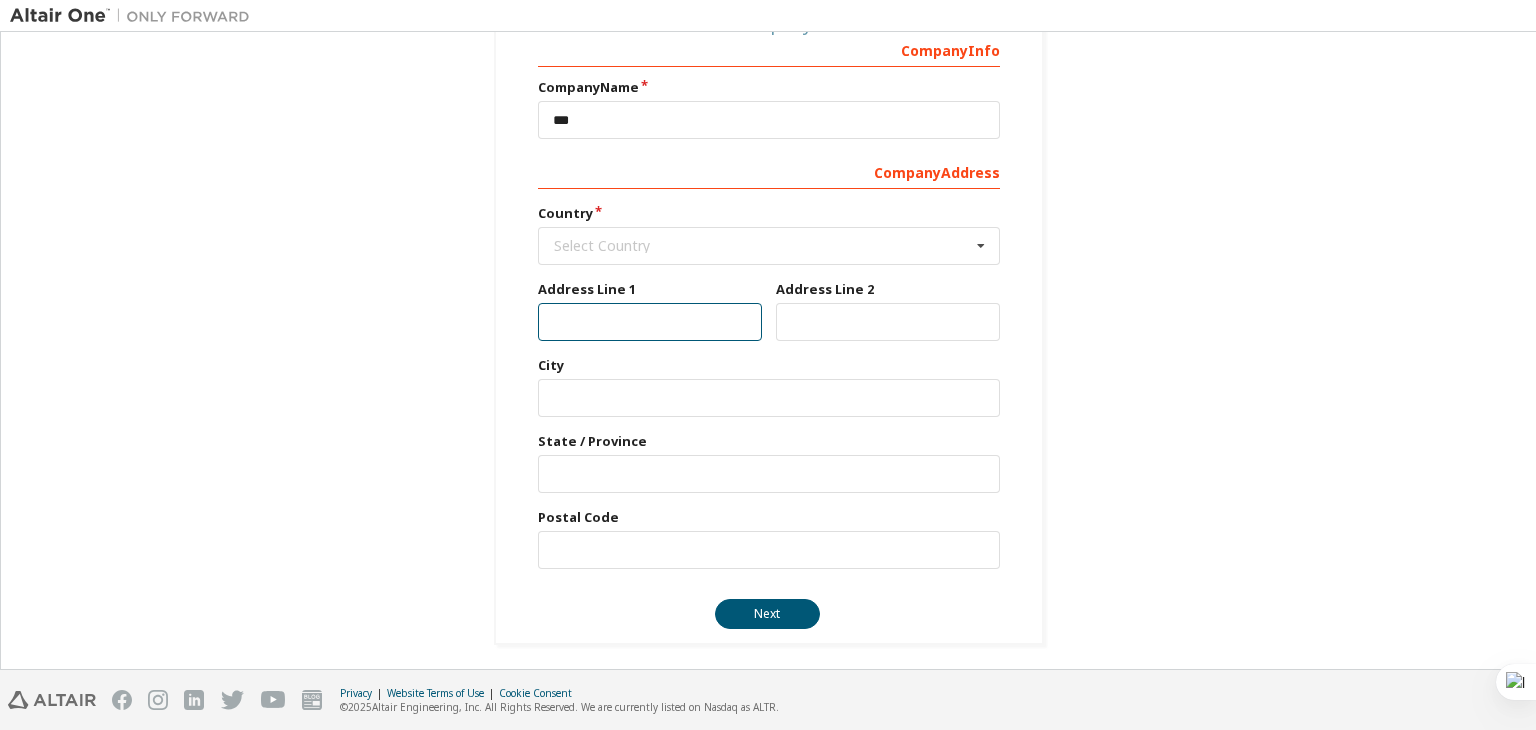 click at bounding box center [650, 322] 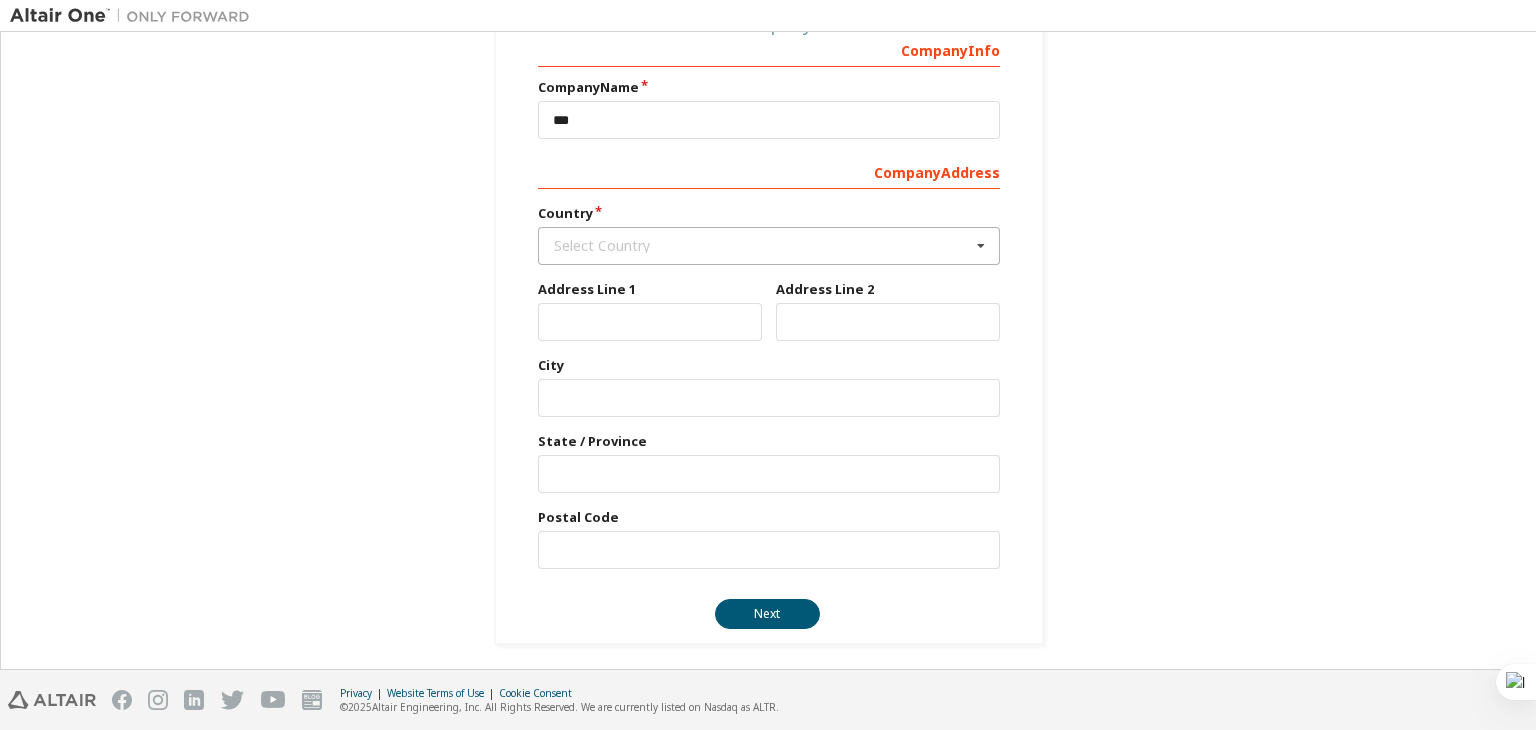 click on "Select Country" at bounding box center [762, 246] 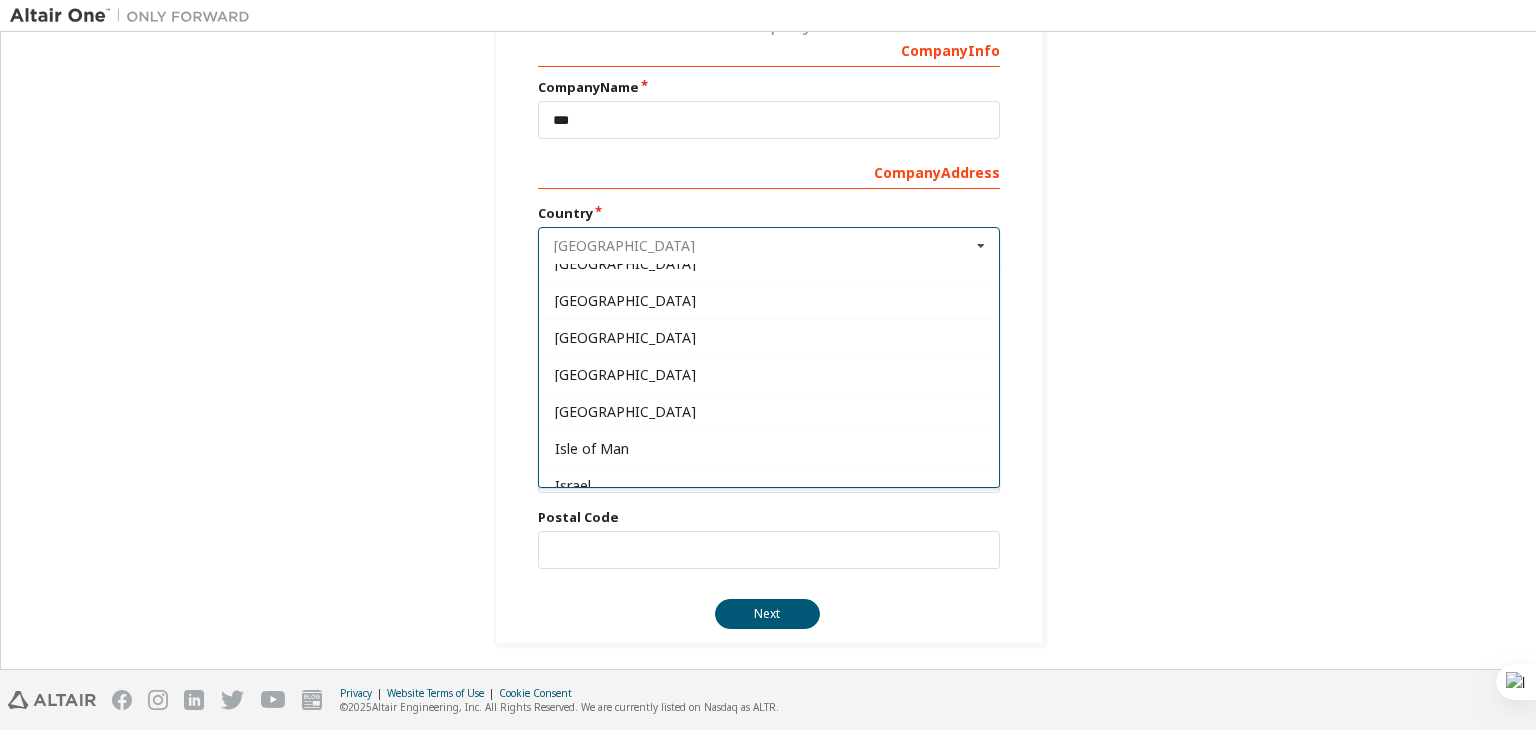scroll, scrollTop: 3677, scrollLeft: 0, axis: vertical 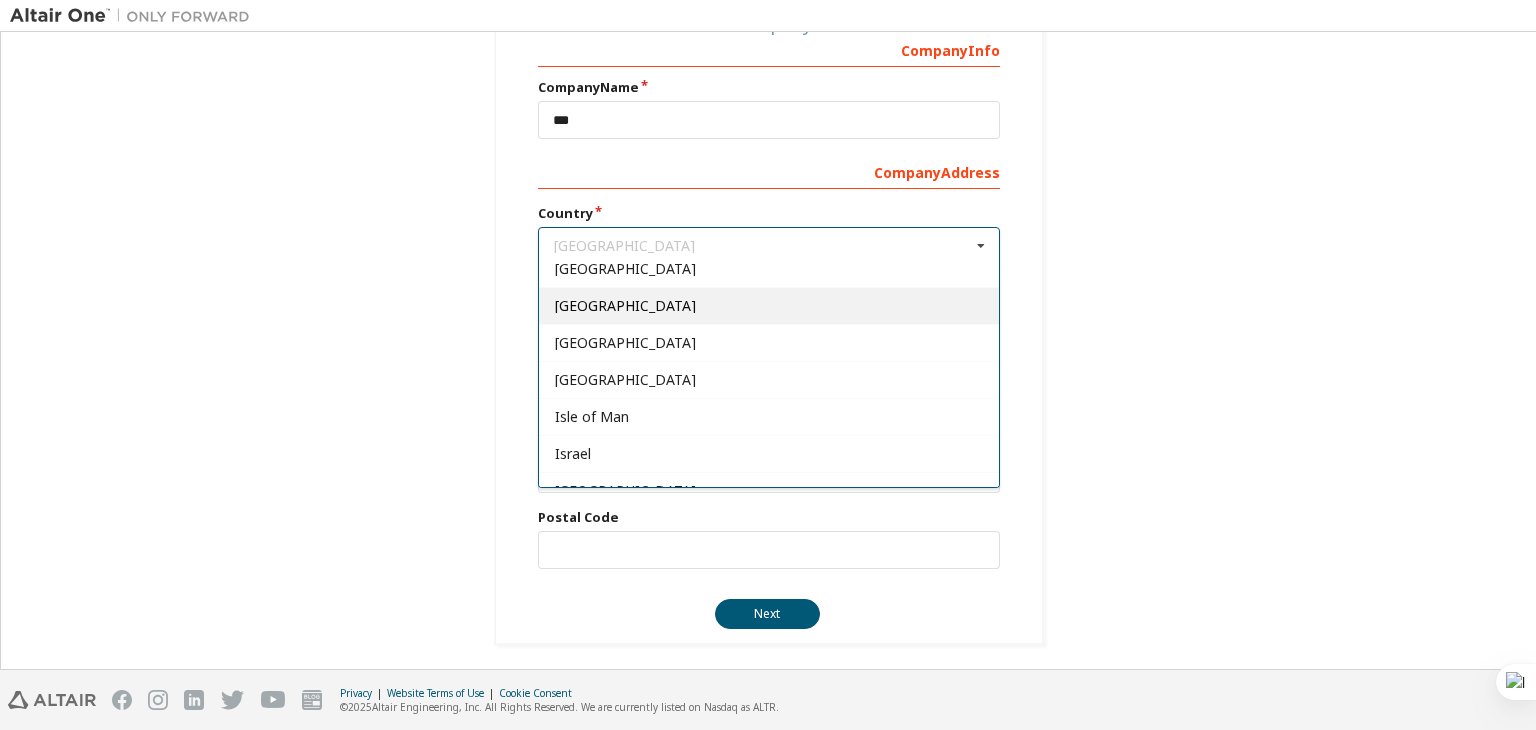 click on "India" at bounding box center (769, 305) 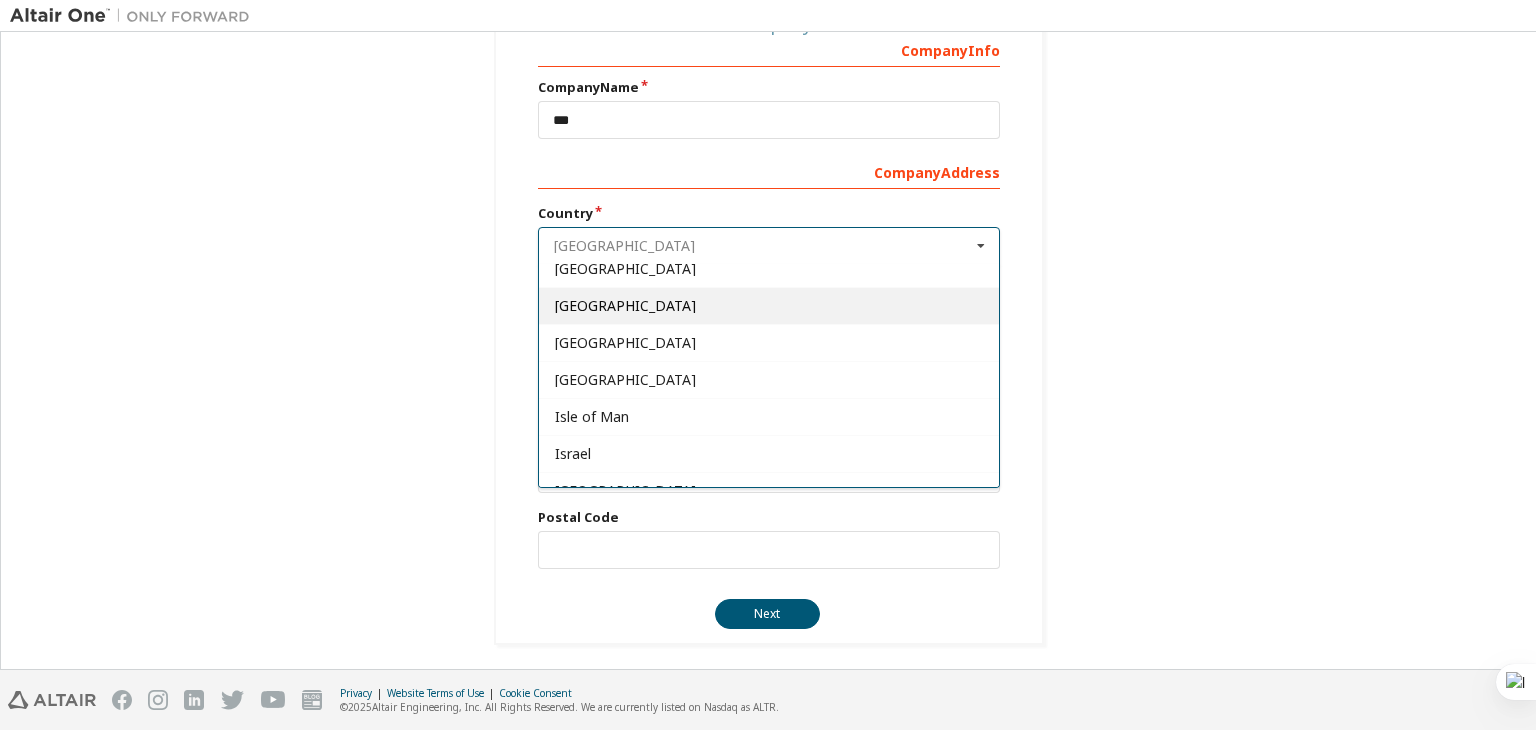 type on "***" 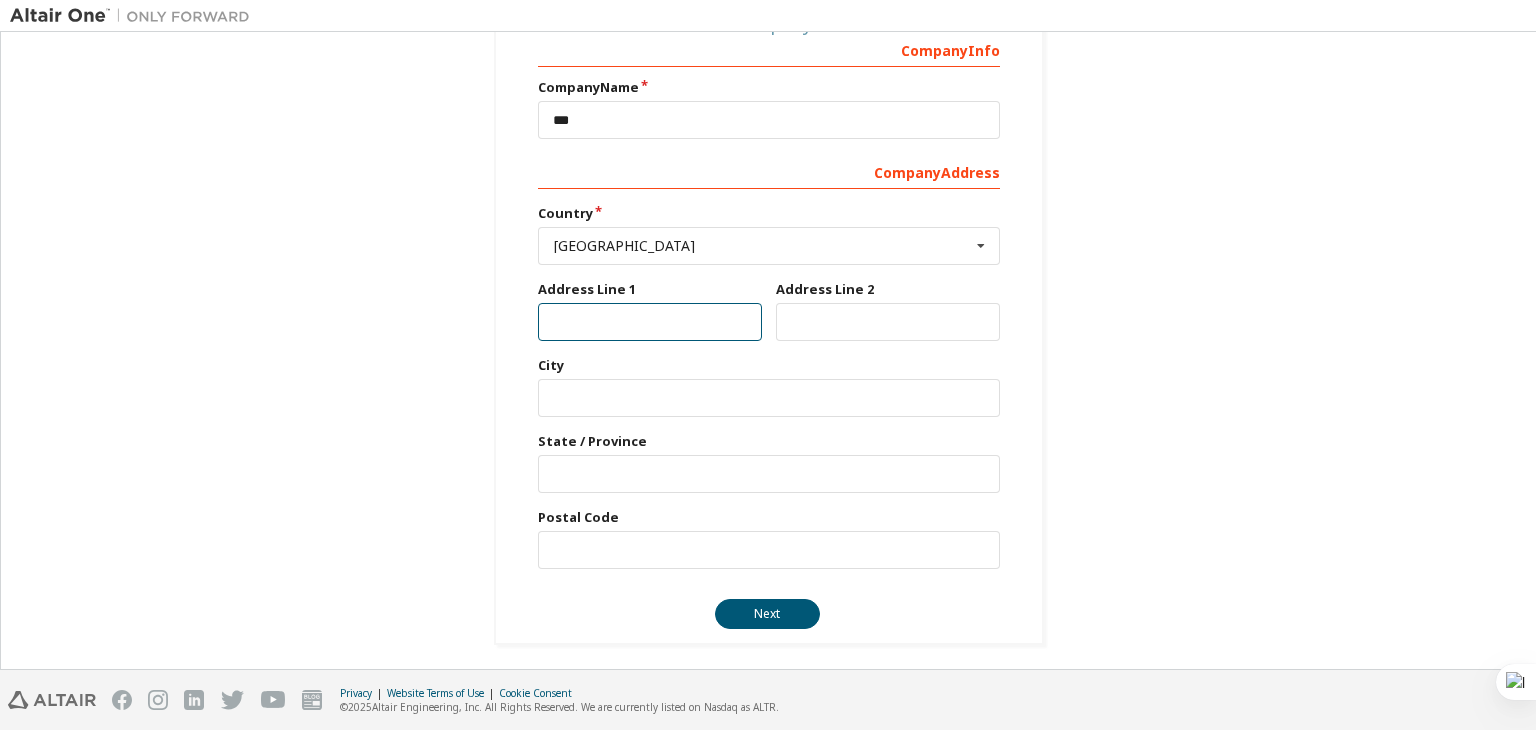 click at bounding box center [650, 322] 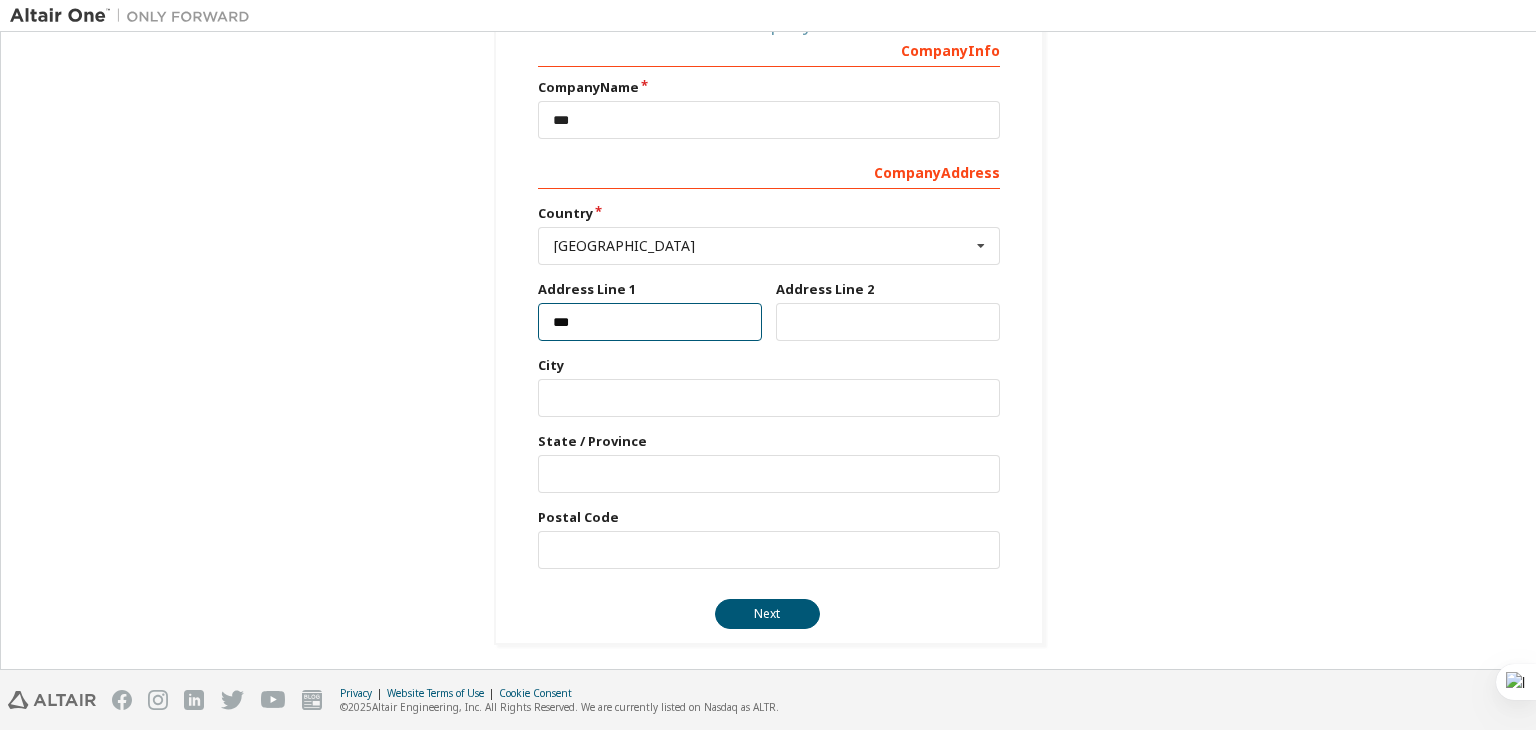 type on "***" 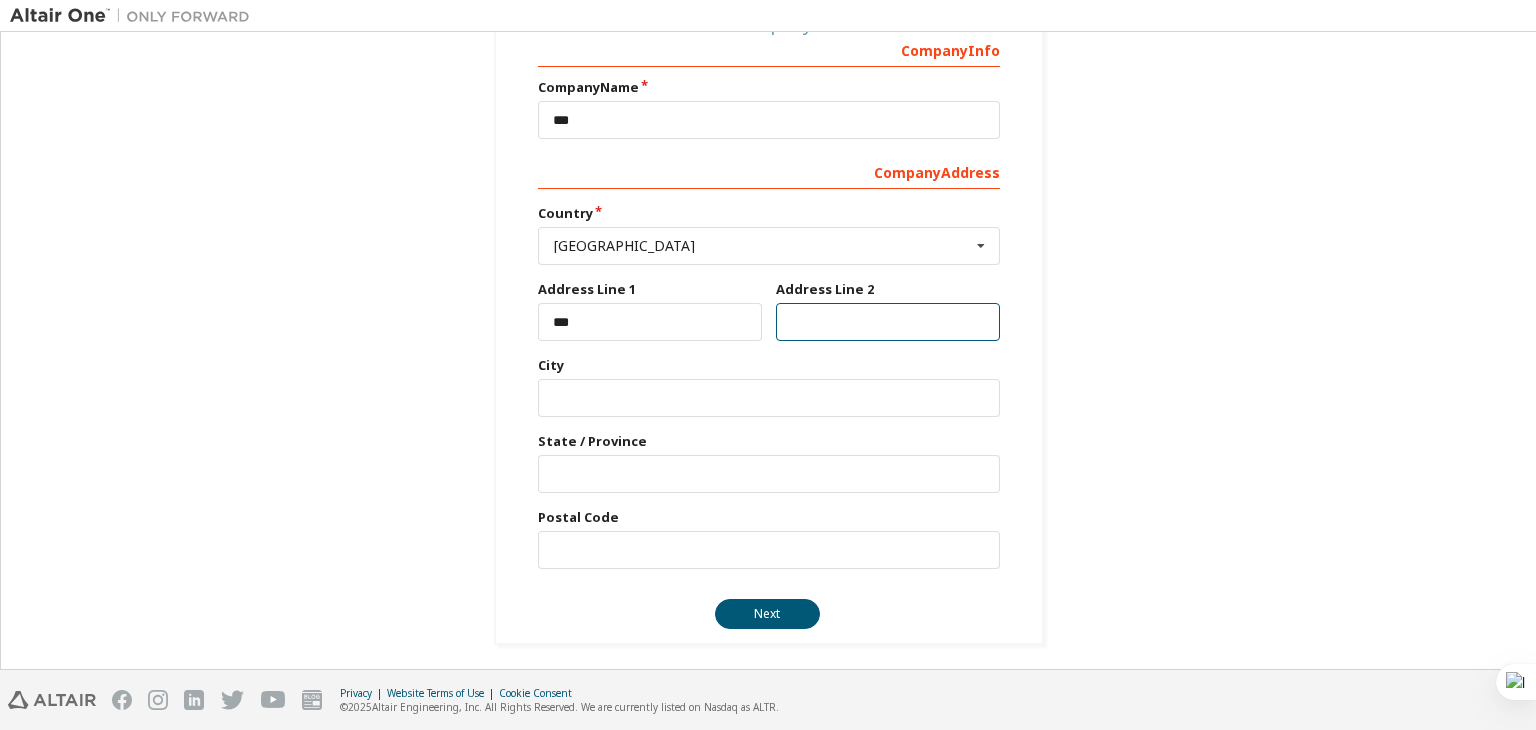 click at bounding box center (888, 322) 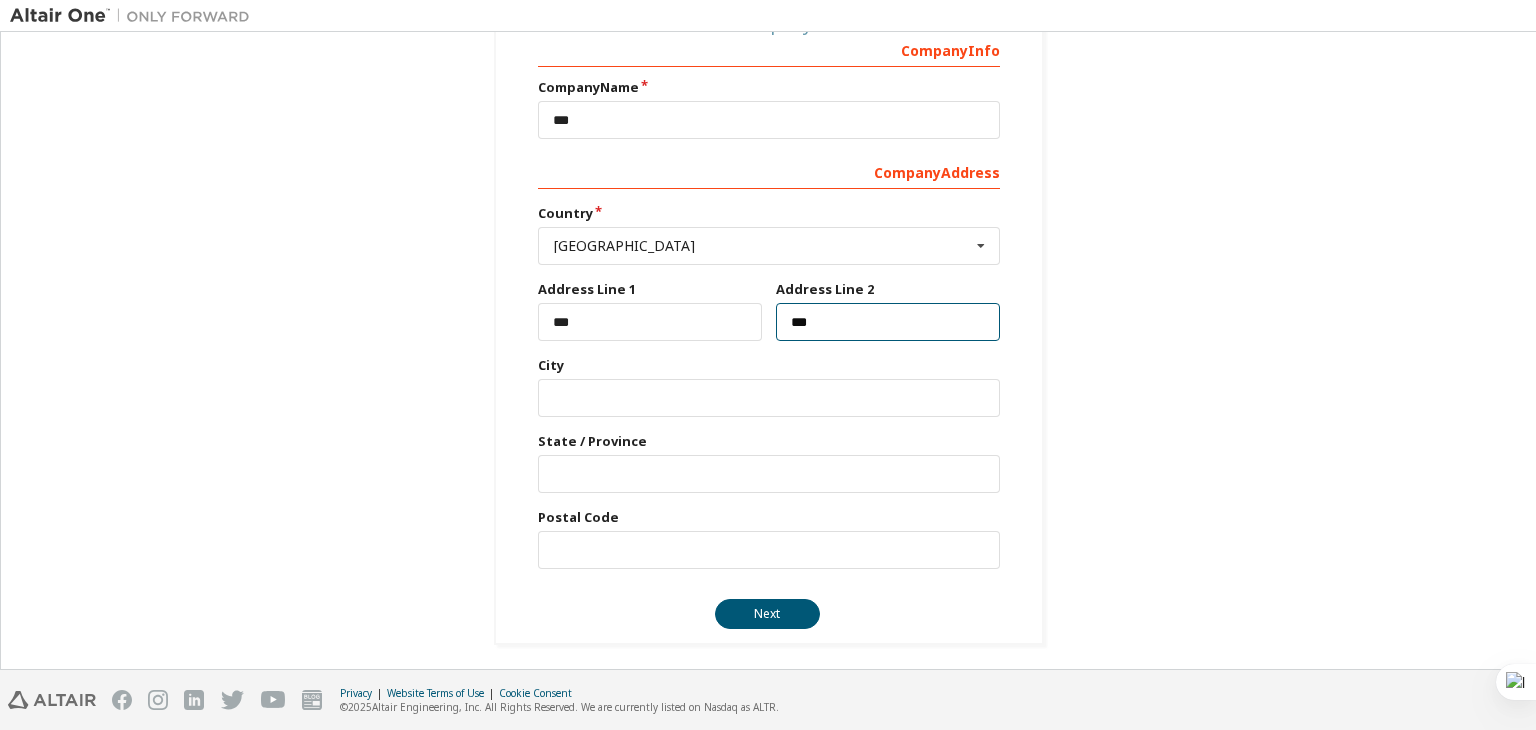type on "***" 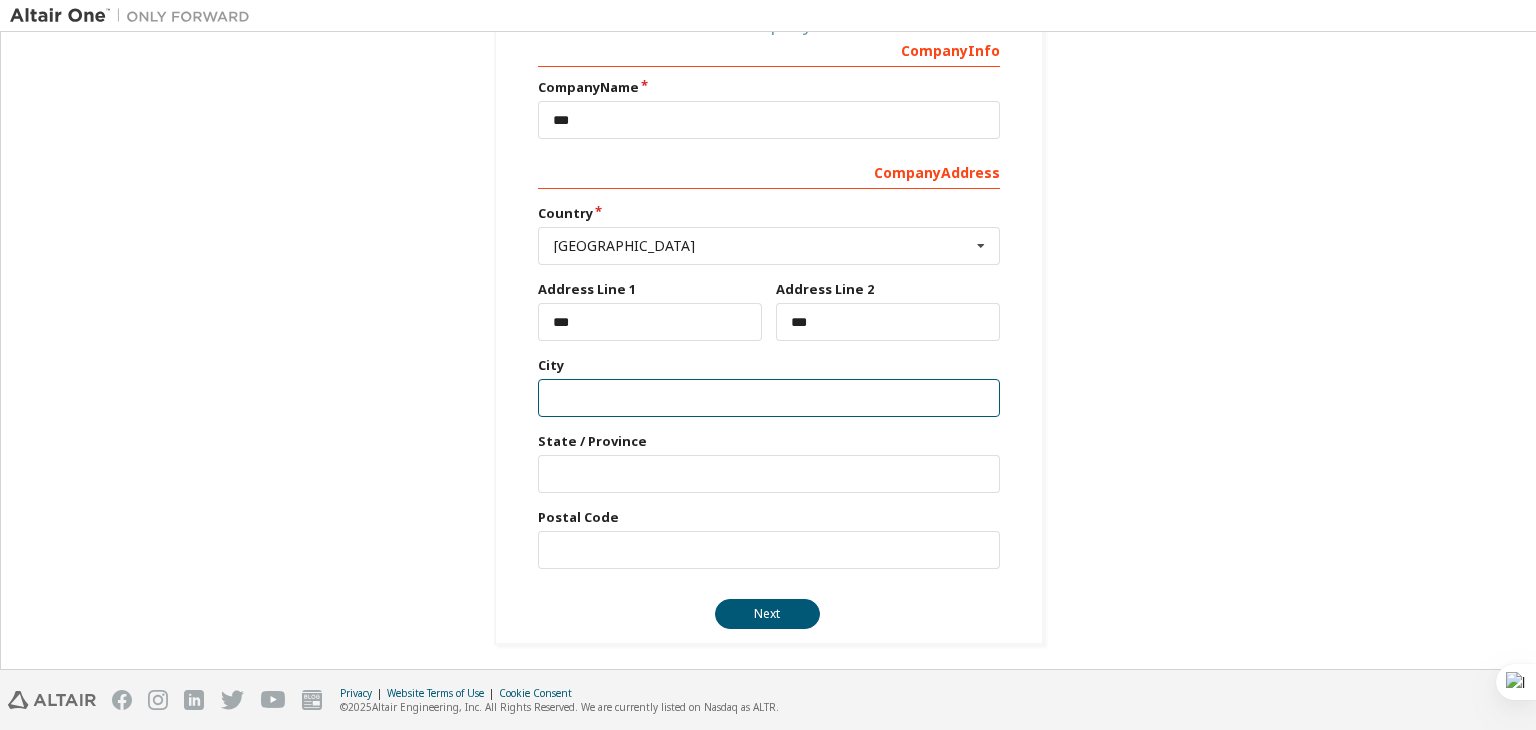 click at bounding box center (769, 398) 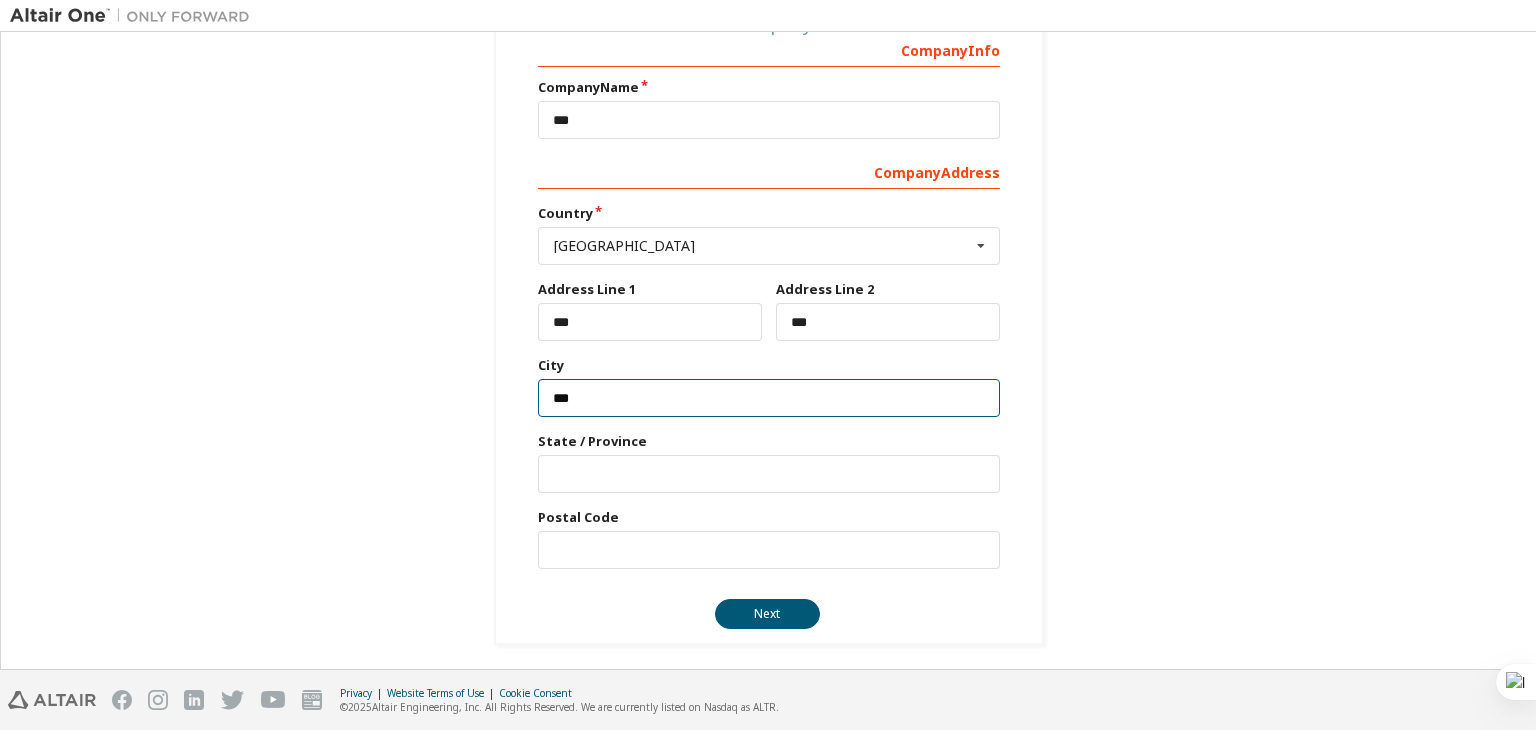 type on "***" 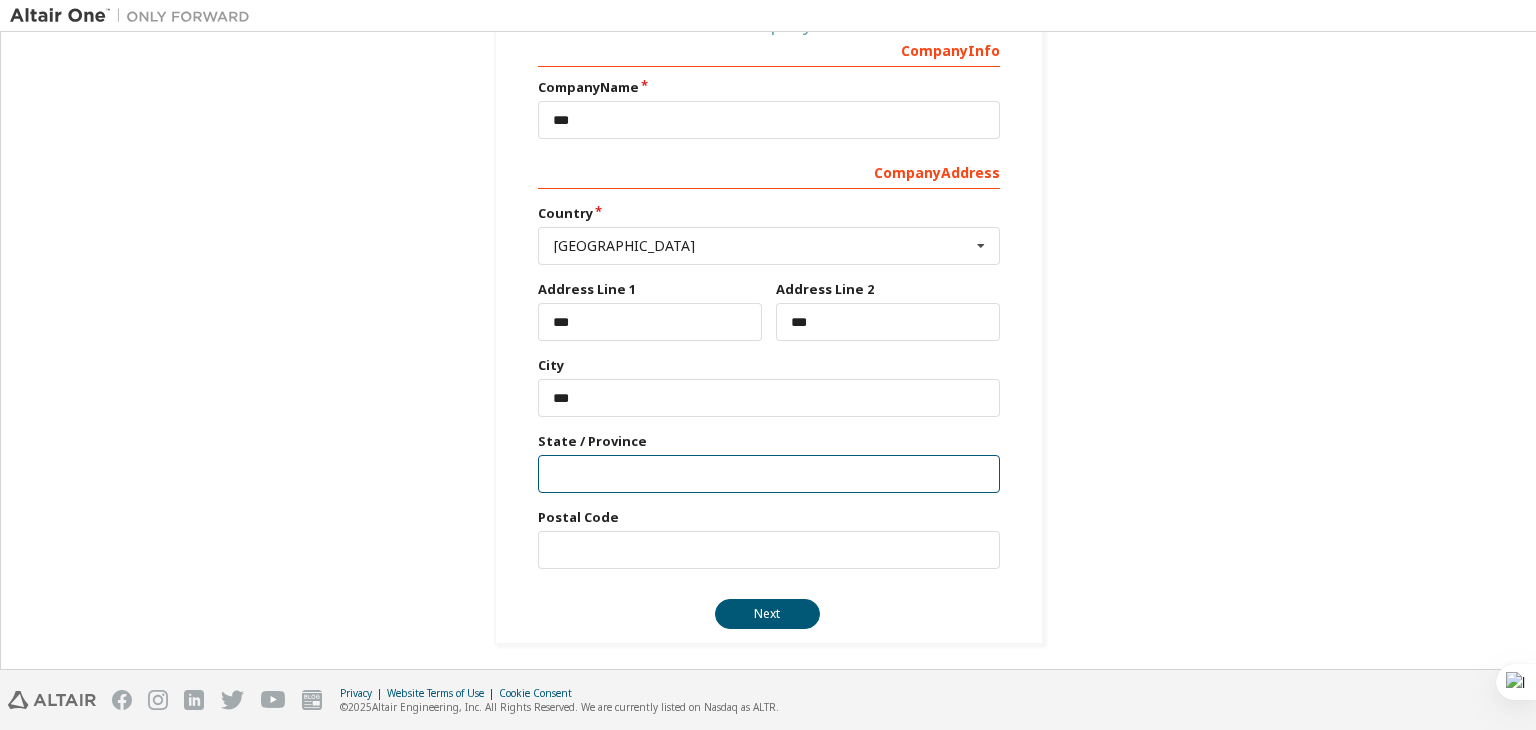 click at bounding box center (769, 474) 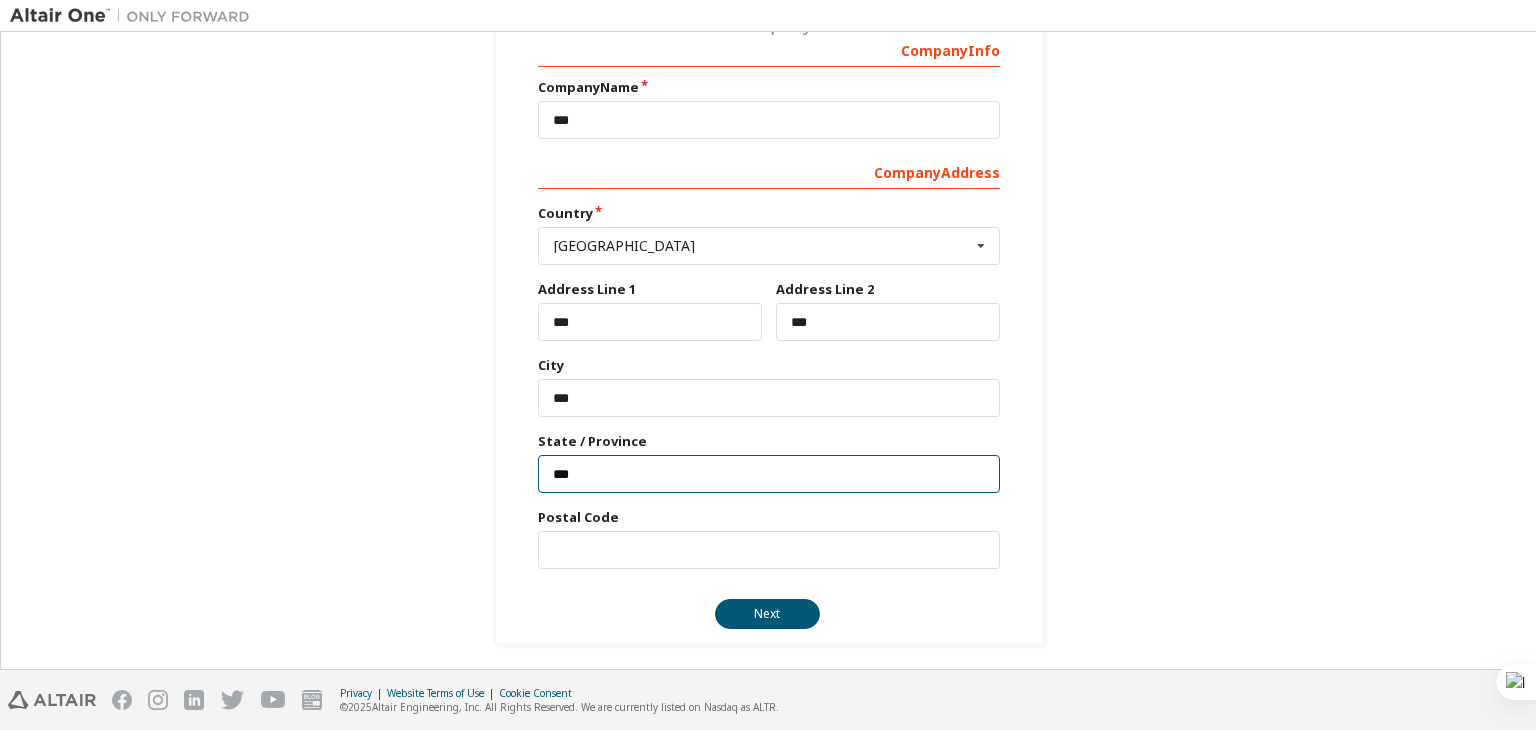 type on "***" 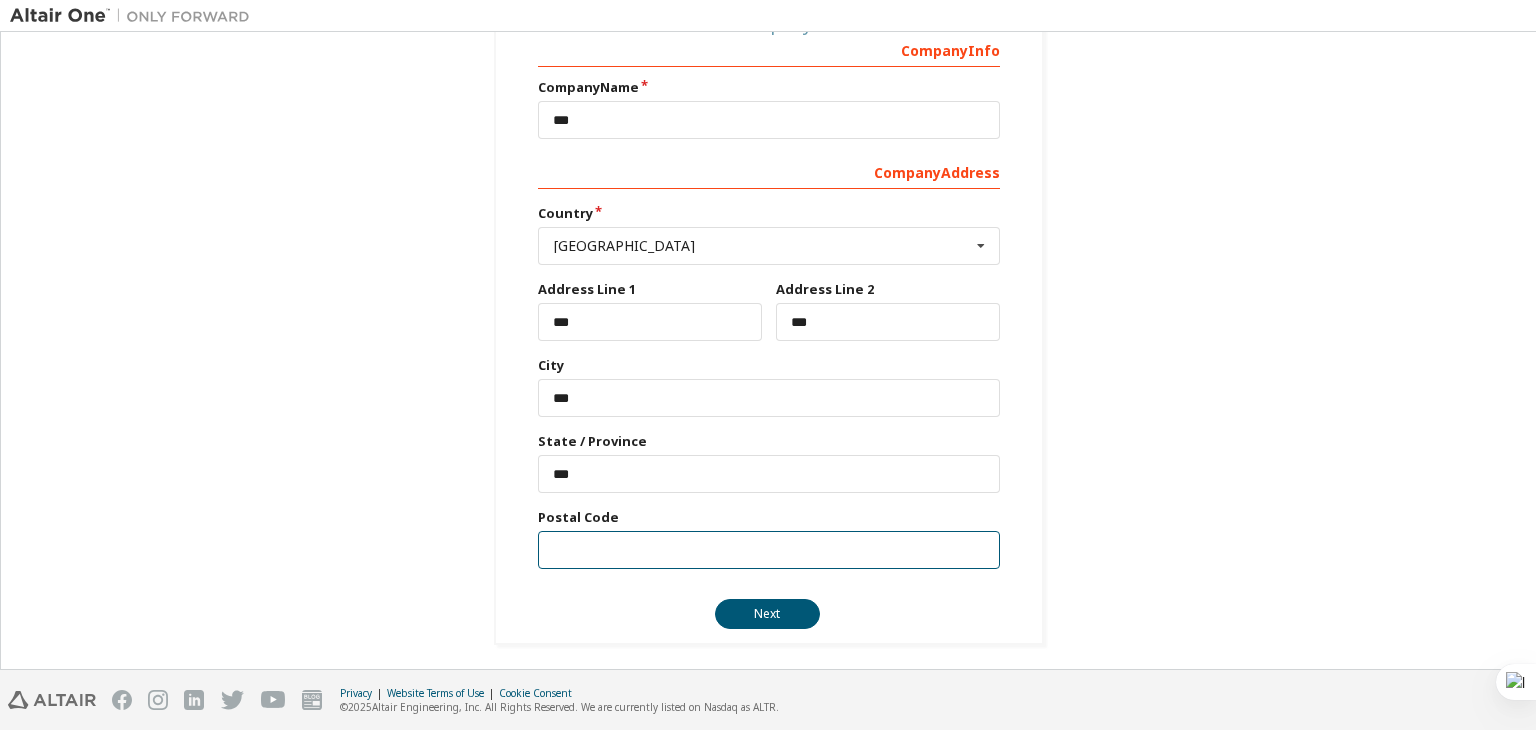 click at bounding box center (769, 550) 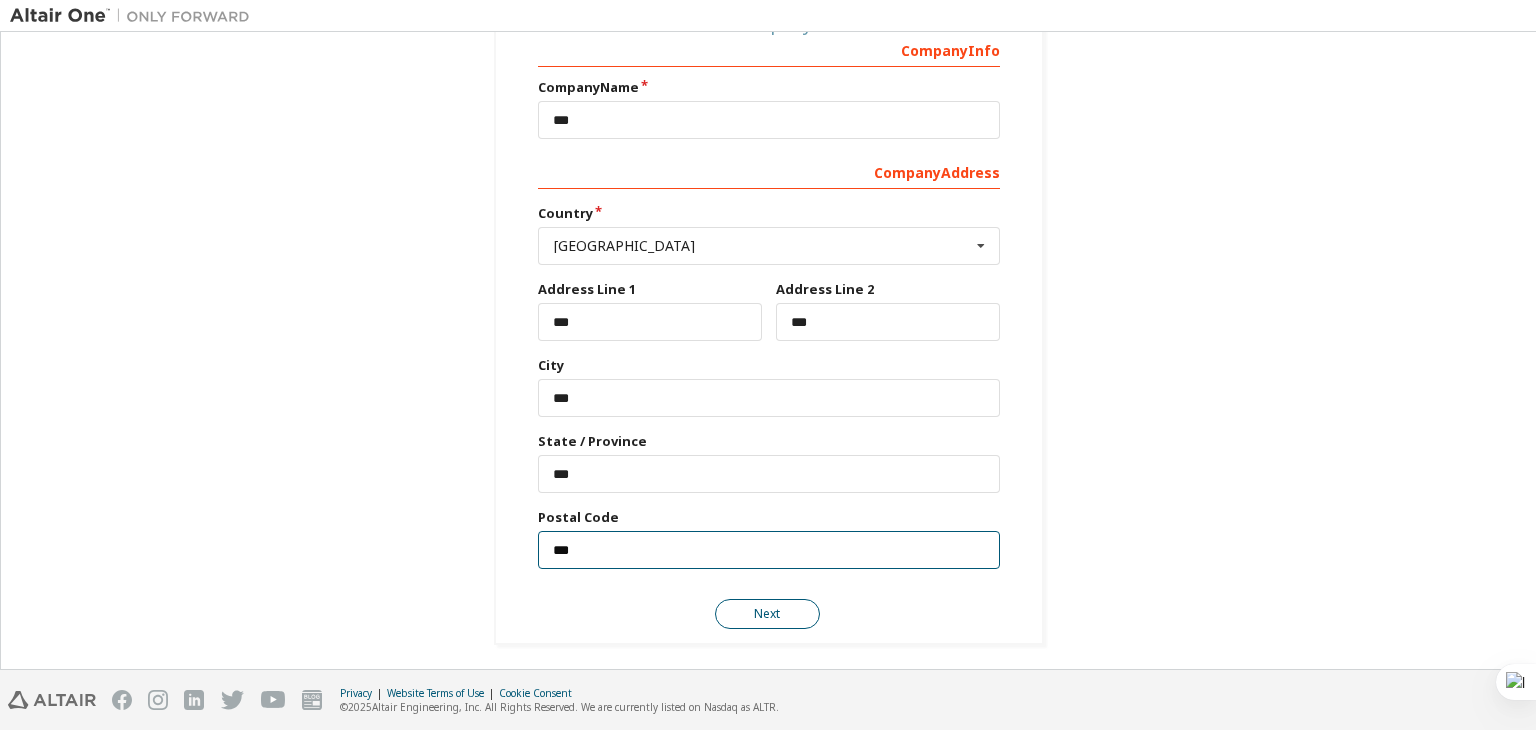 type on "***" 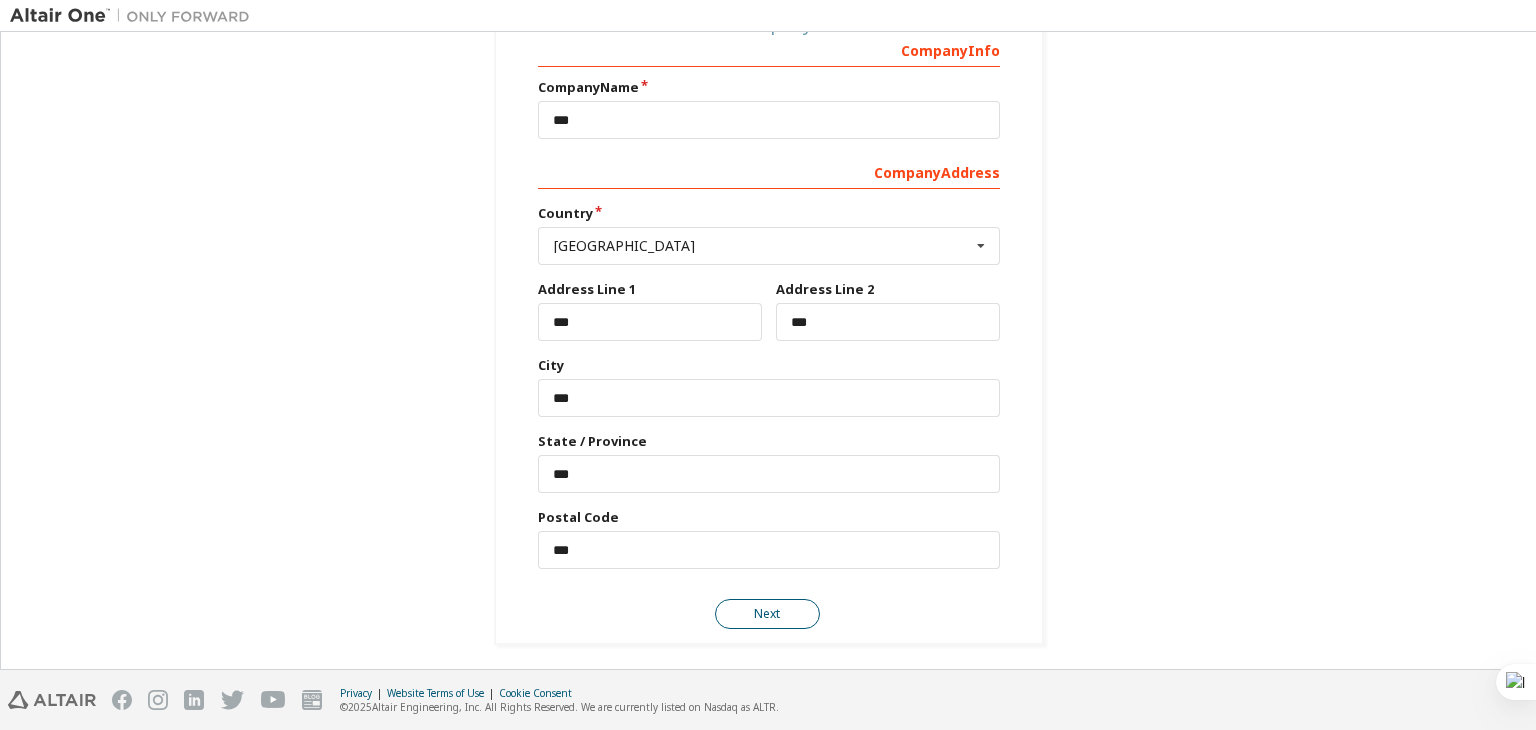 click on "Next" at bounding box center (767, 614) 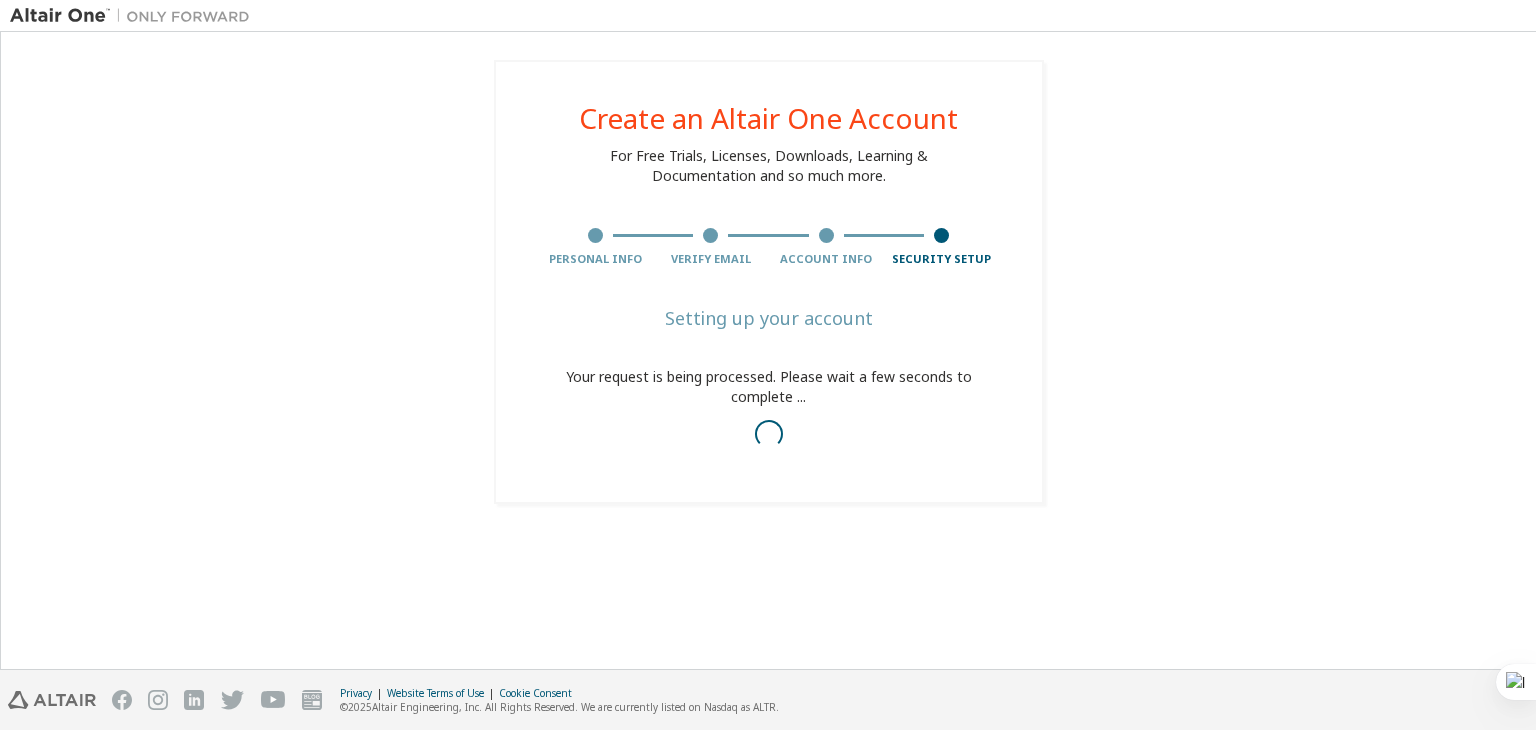 scroll, scrollTop: 0, scrollLeft: 0, axis: both 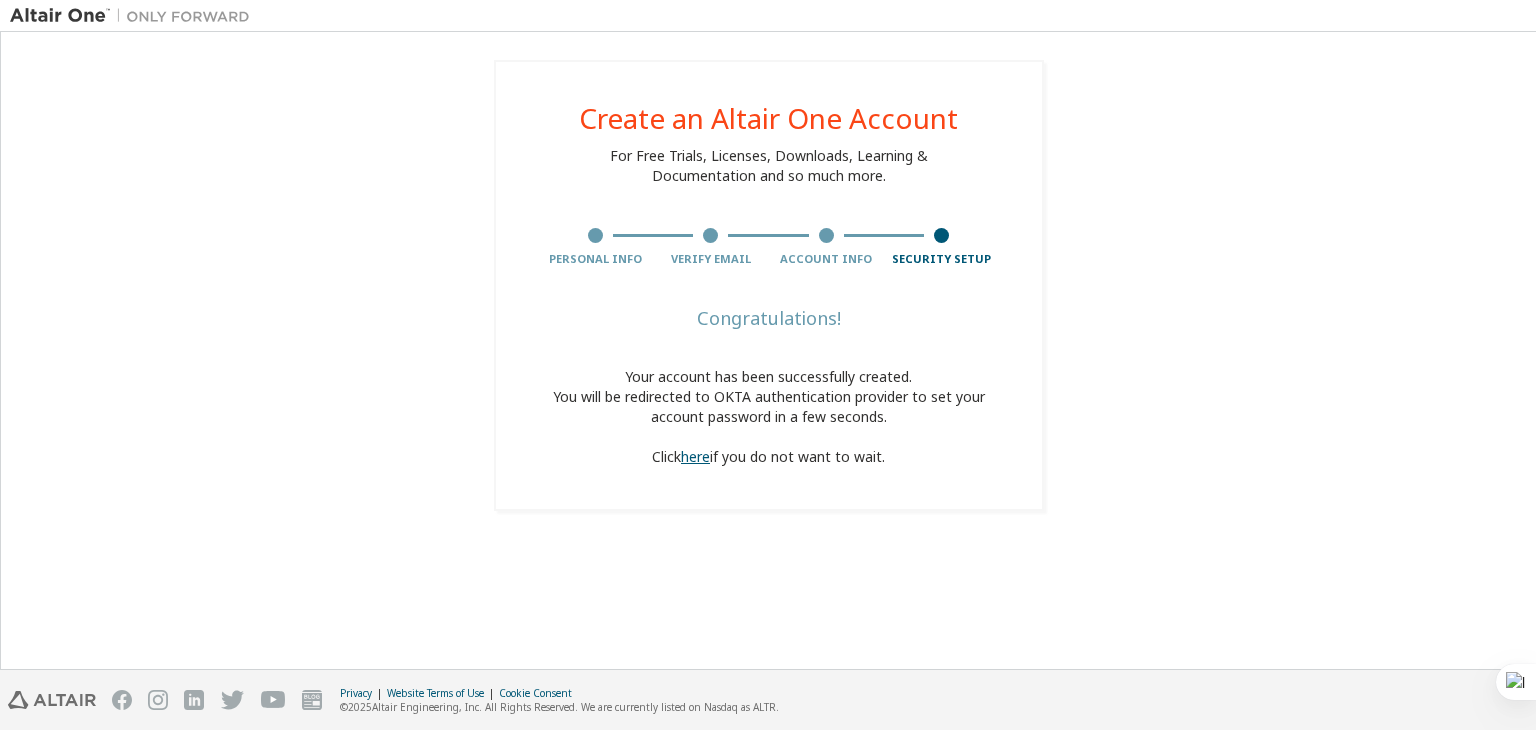 click on "here" at bounding box center (695, 456) 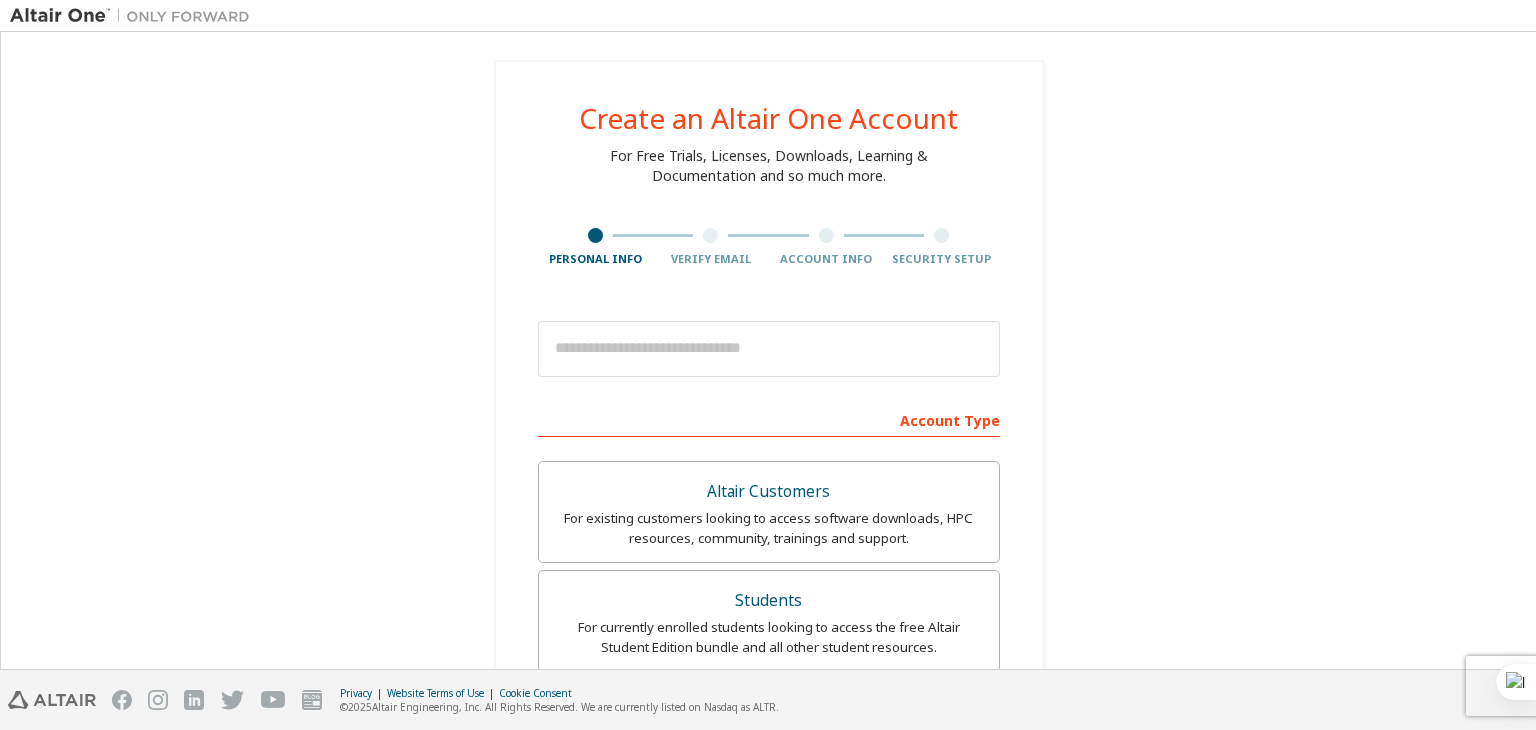 scroll, scrollTop: 0, scrollLeft: 0, axis: both 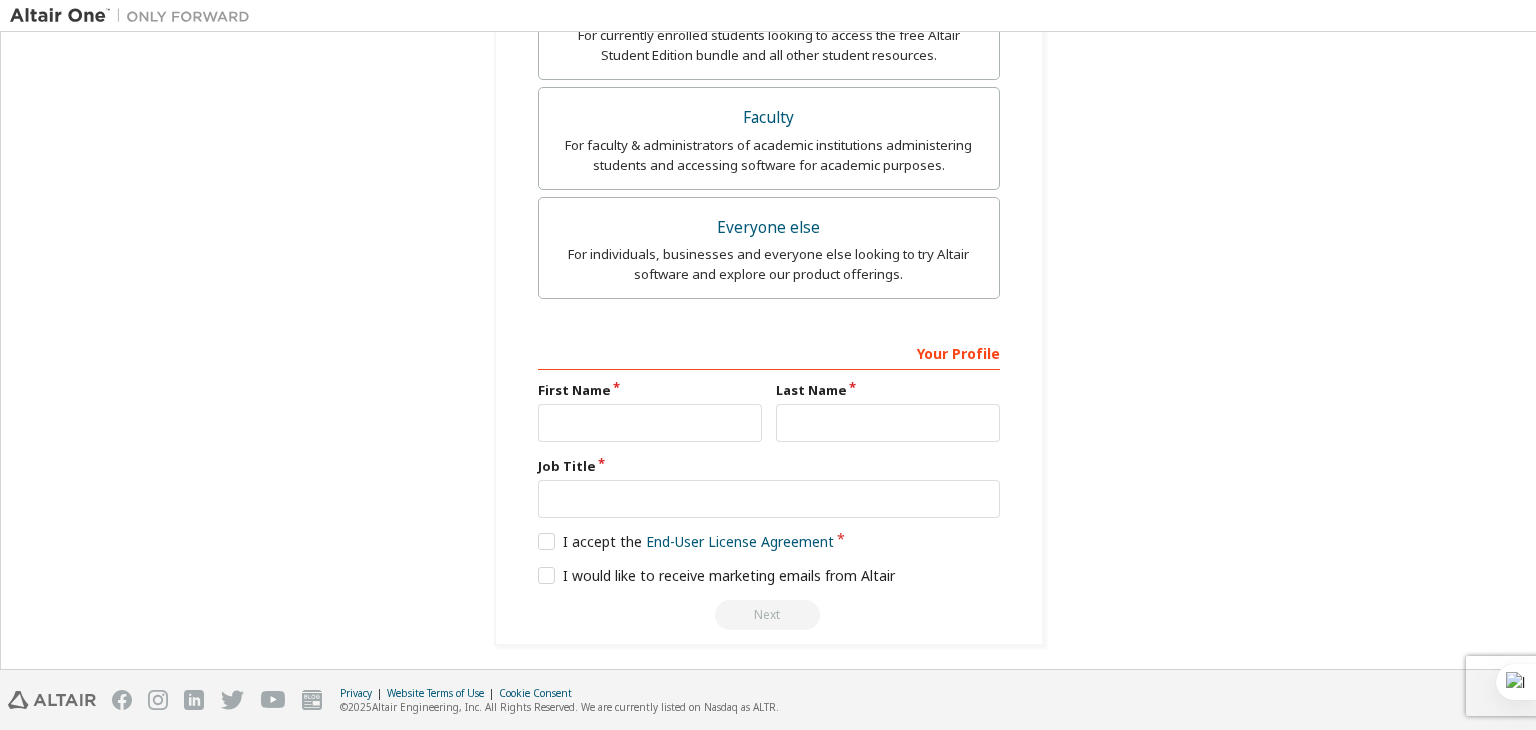 drag, startPoint x: 1534, startPoint y: 393, endPoint x: 1529, endPoint y: 420, distance: 27.45906 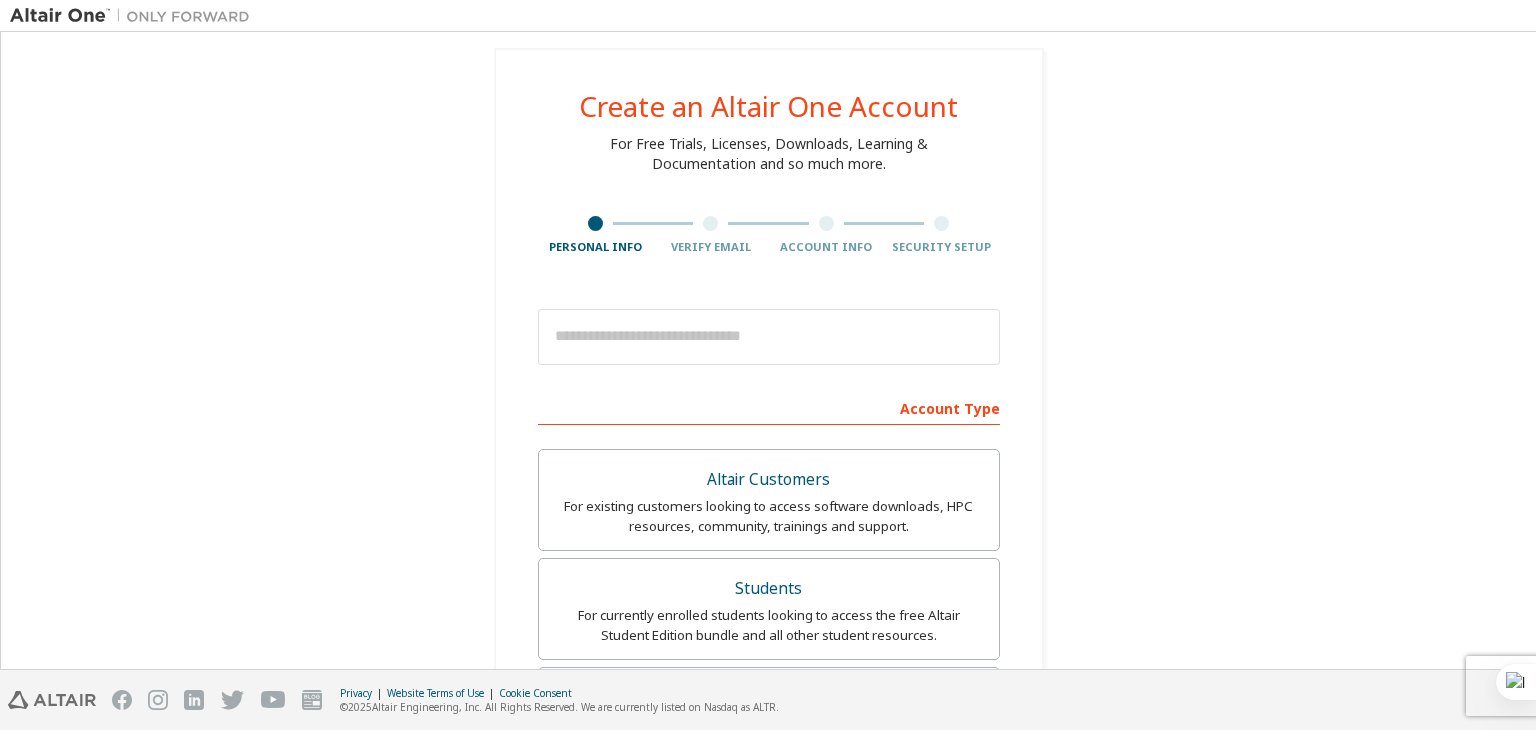 scroll, scrollTop: 0, scrollLeft: 0, axis: both 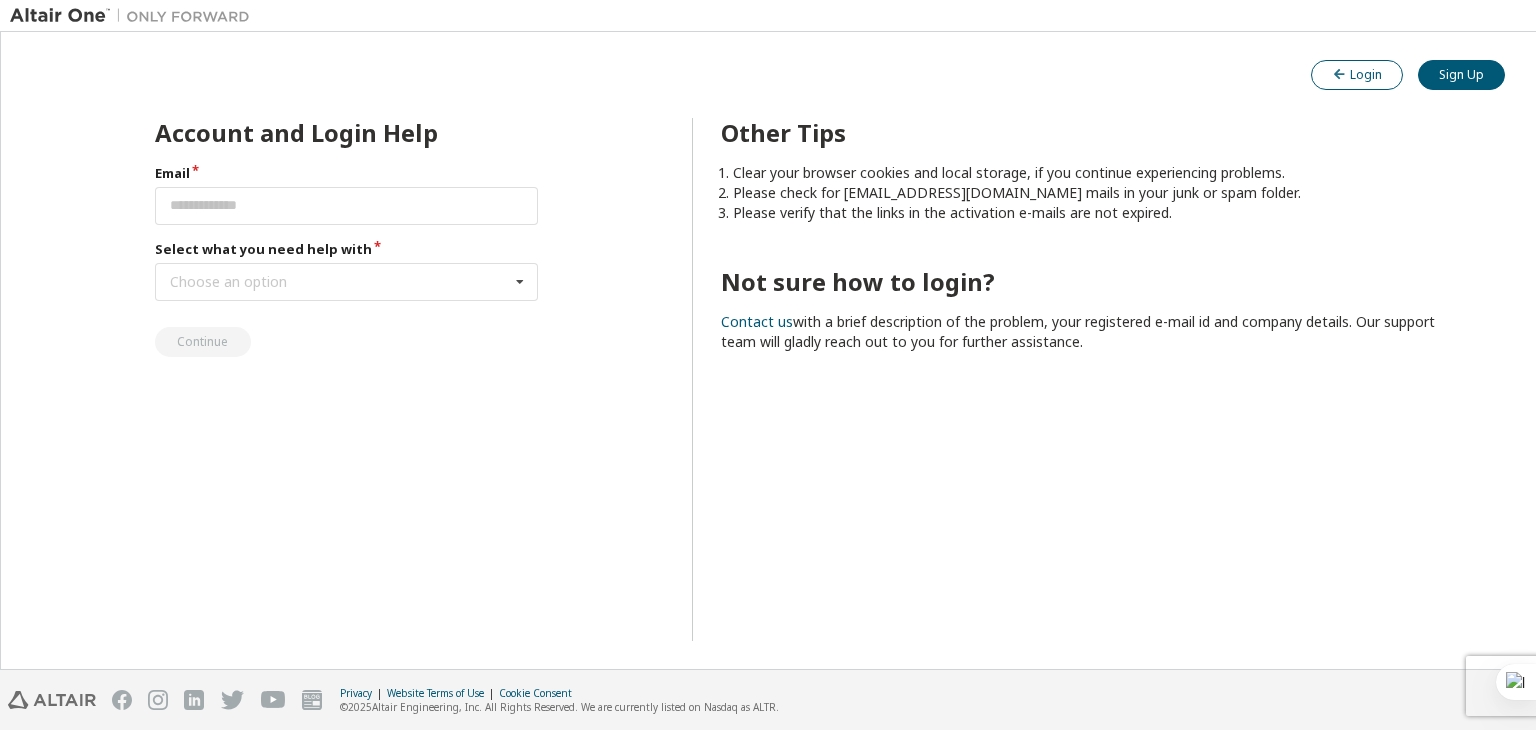click on "Login" at bounding box center (1357, 74) 